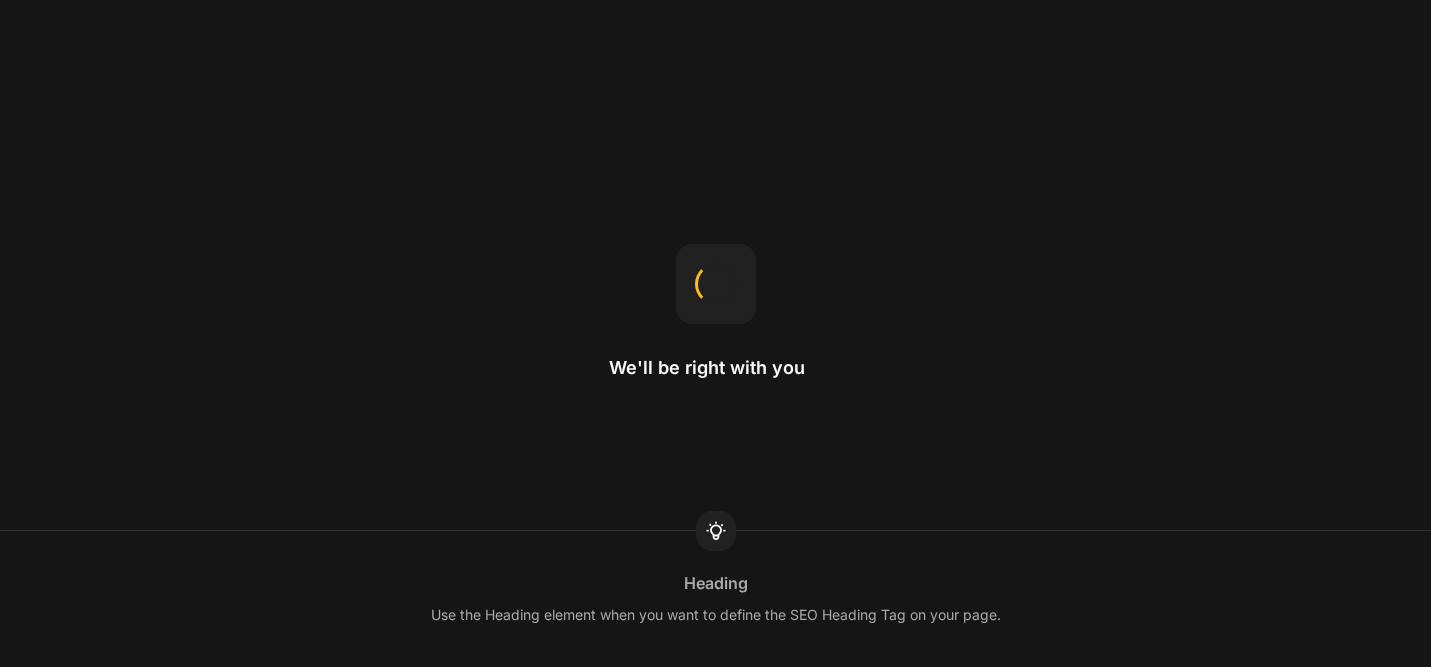 scroll, scrollTop: 0, scrollLeft: 0, axis: both 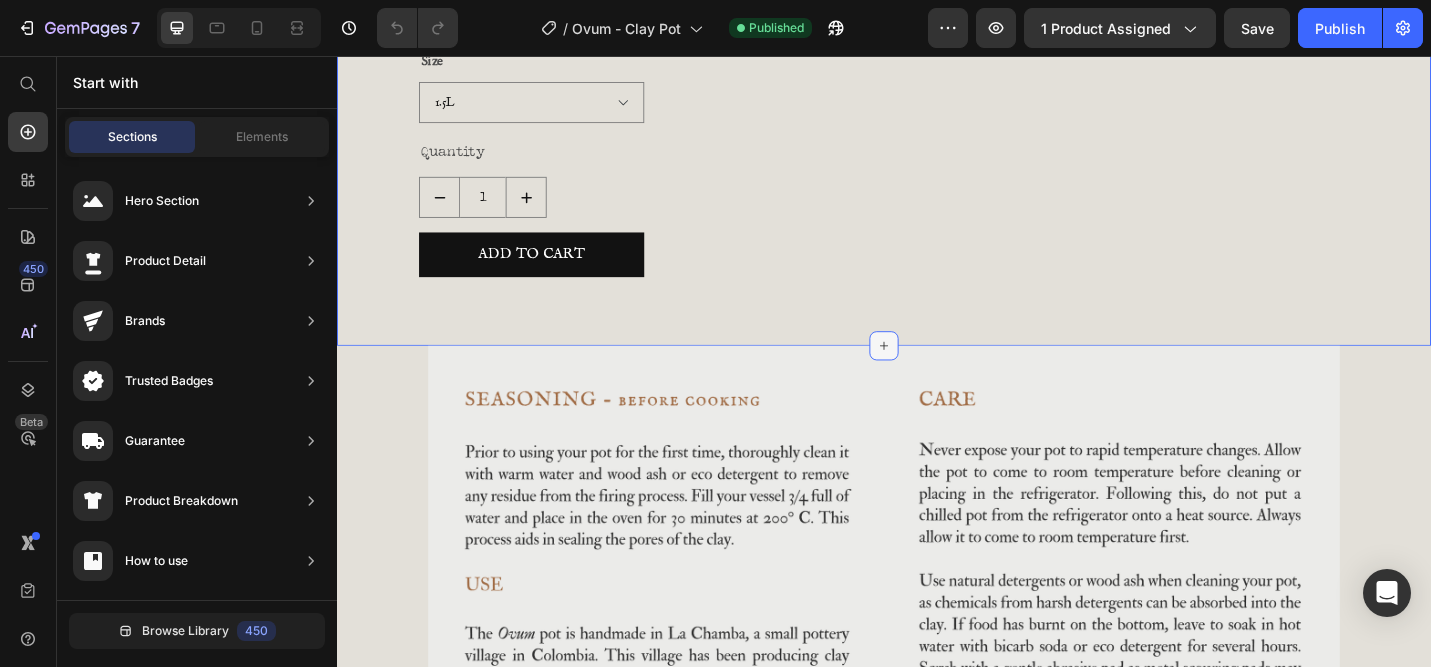 click 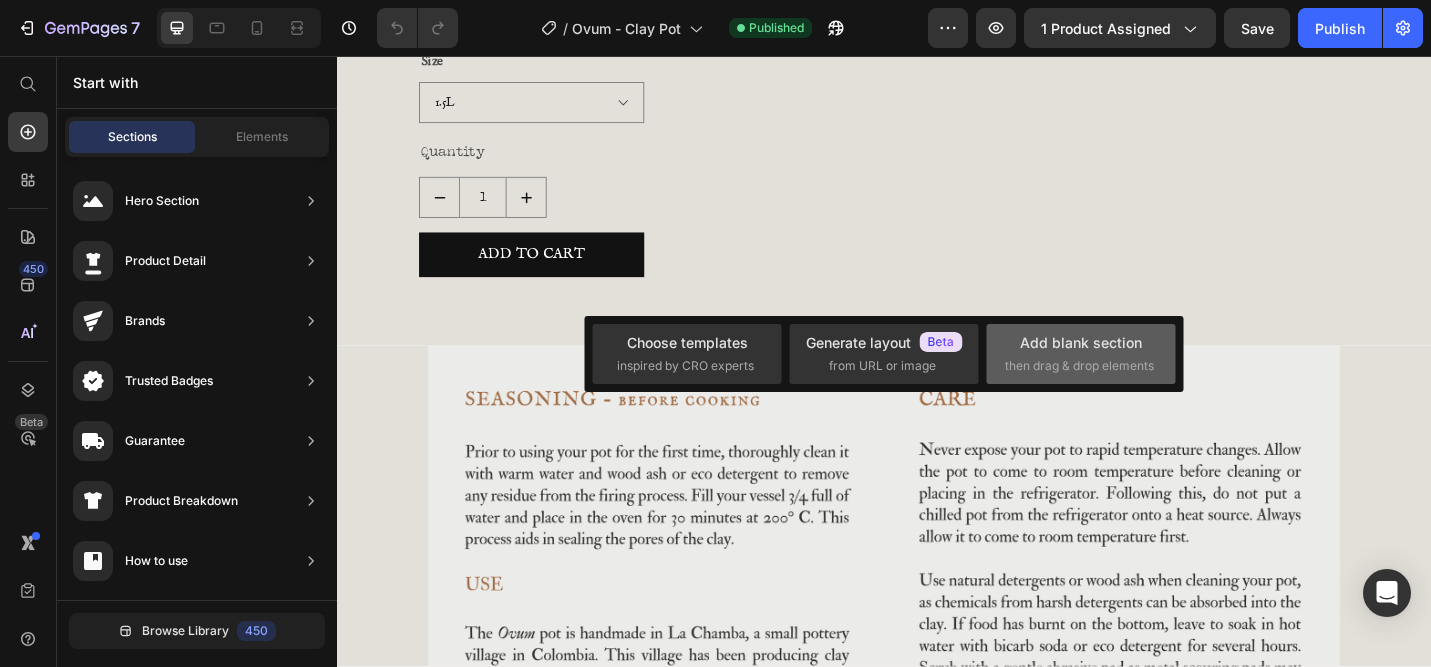 click on "Add blank section" at bounding box center (1081, 342) 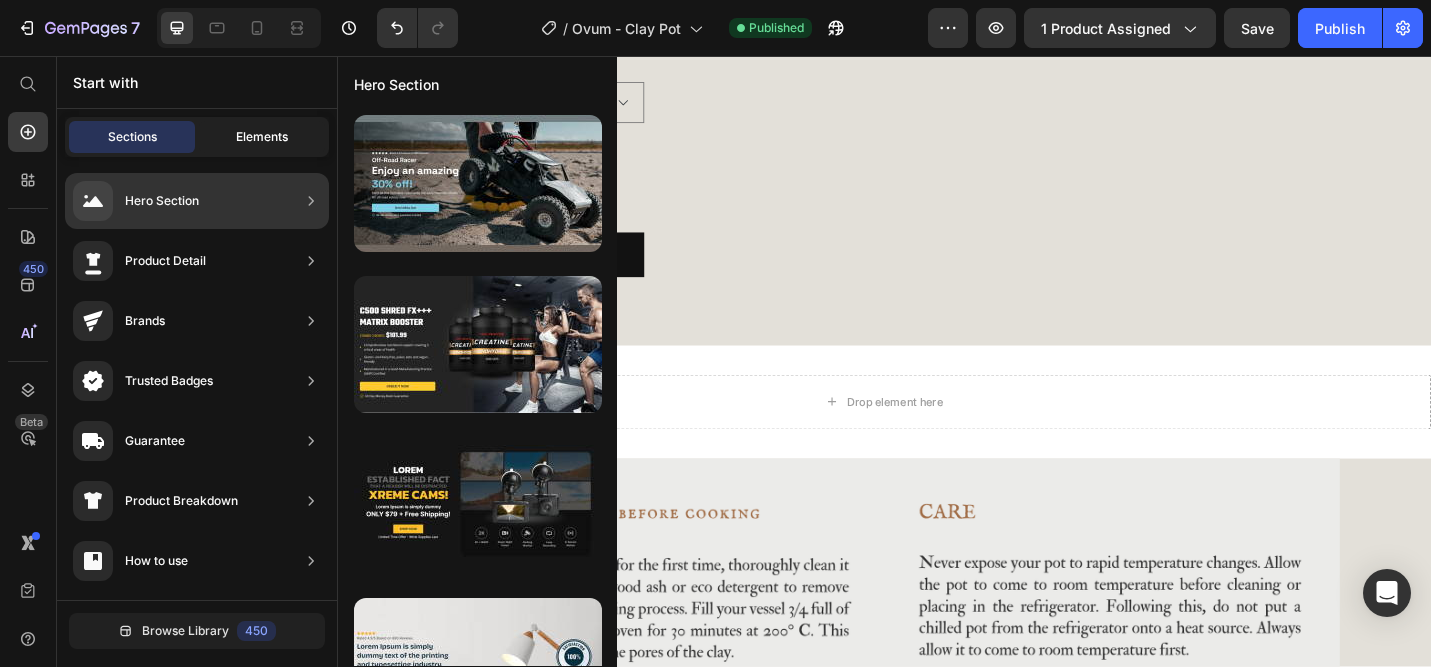 click on "Elements" 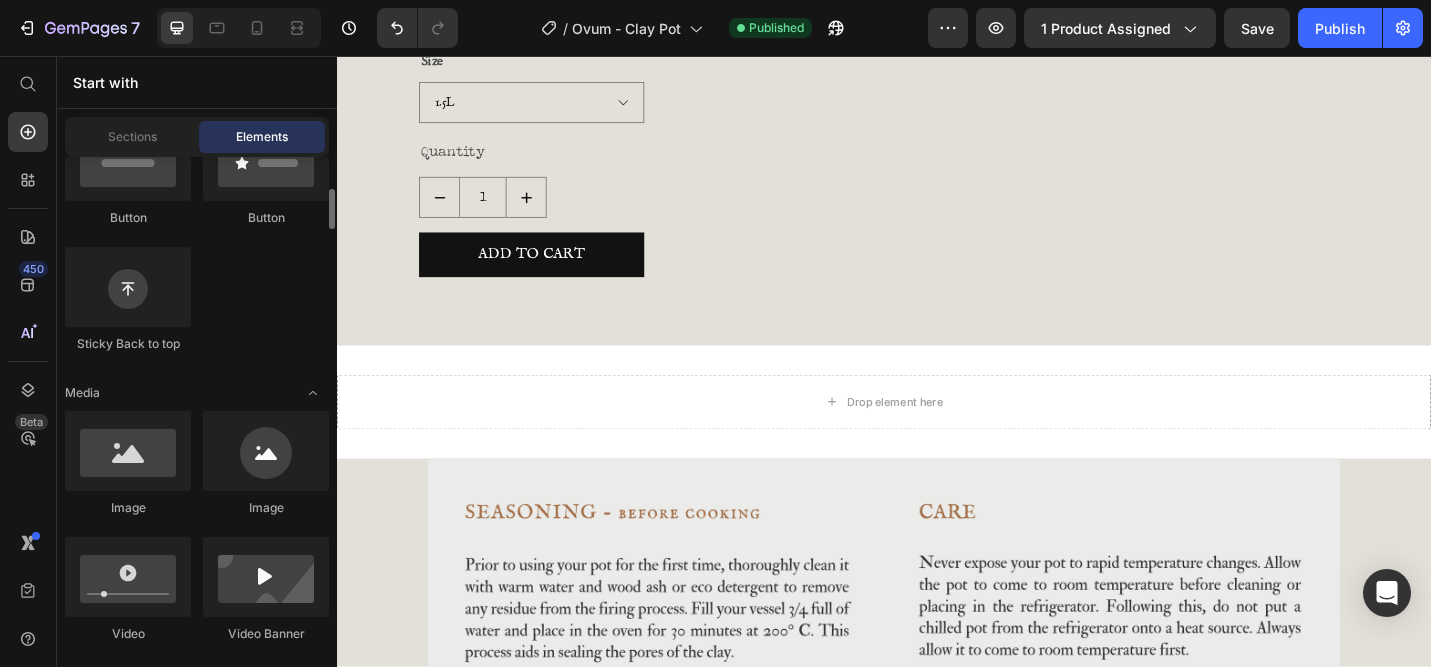 scroll, scrollTop: 535, scrollLeft: 0, axis: vertical 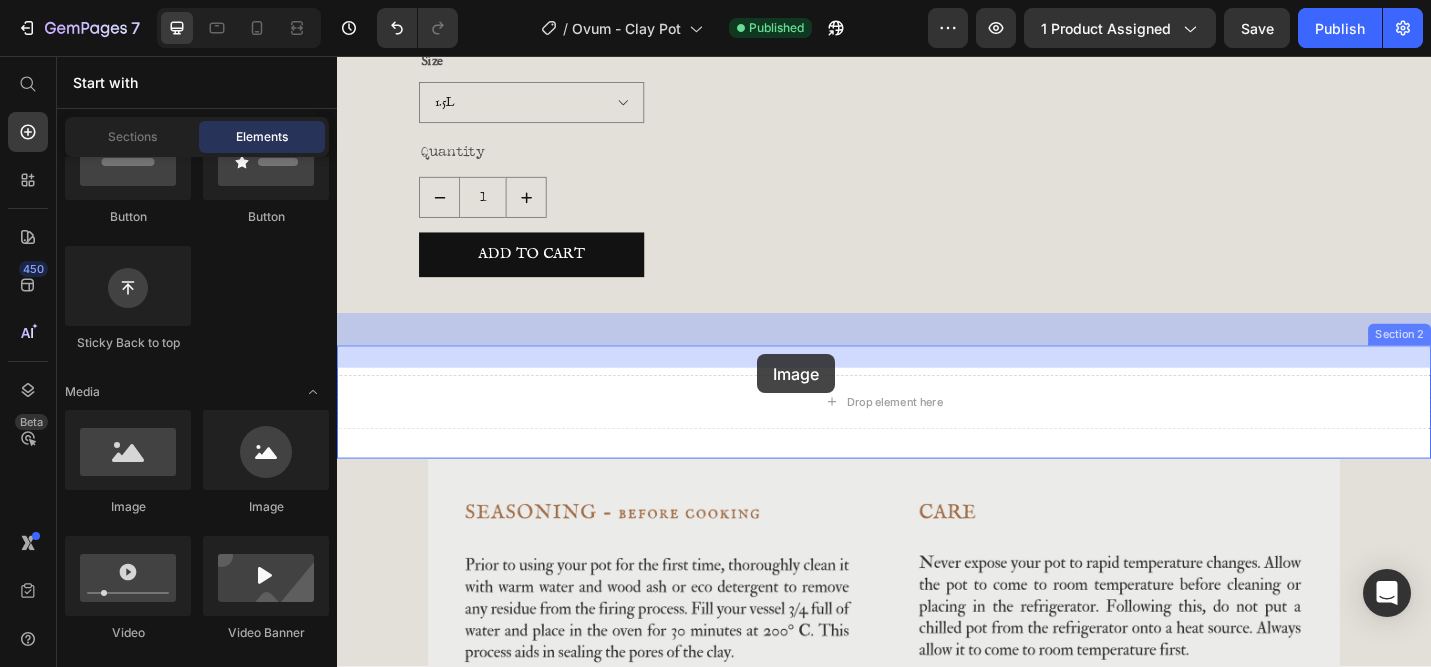 drag, startPoint x: 462, startPoint y: 518, endPoint x: 798, endPoint y: 383, distance: 362.10632 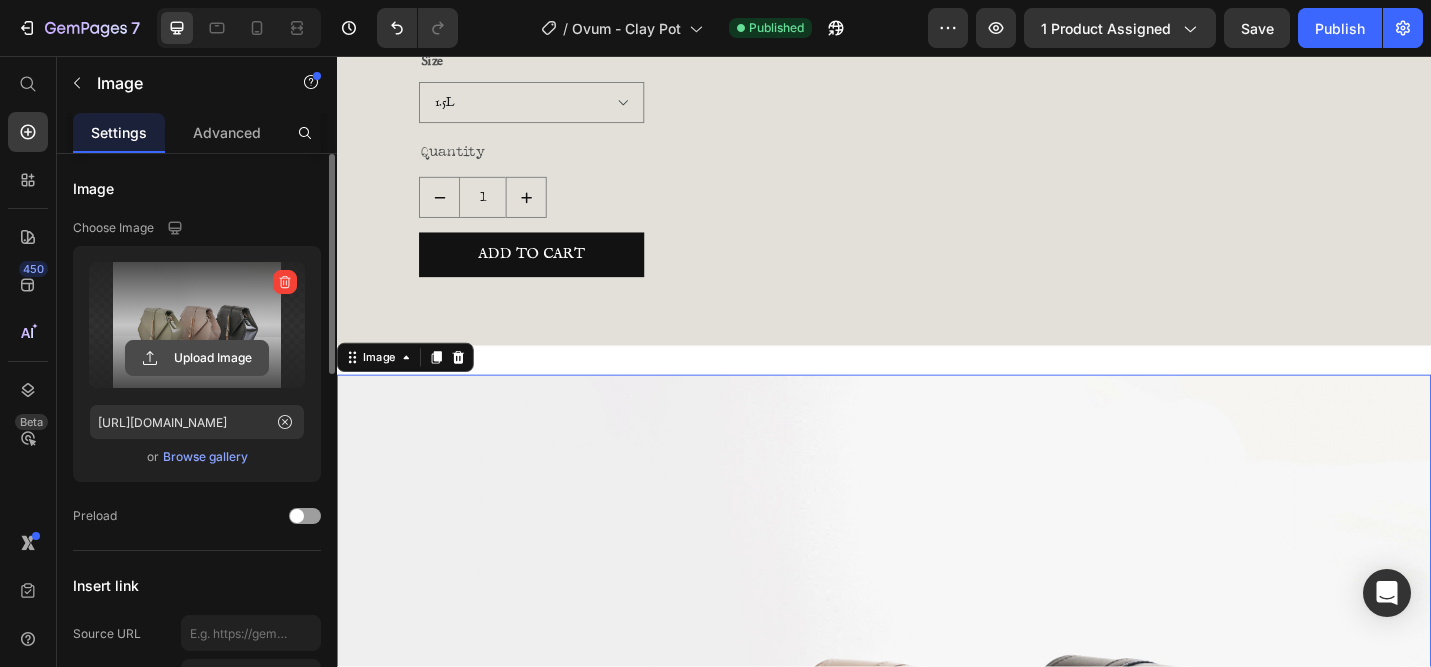 click 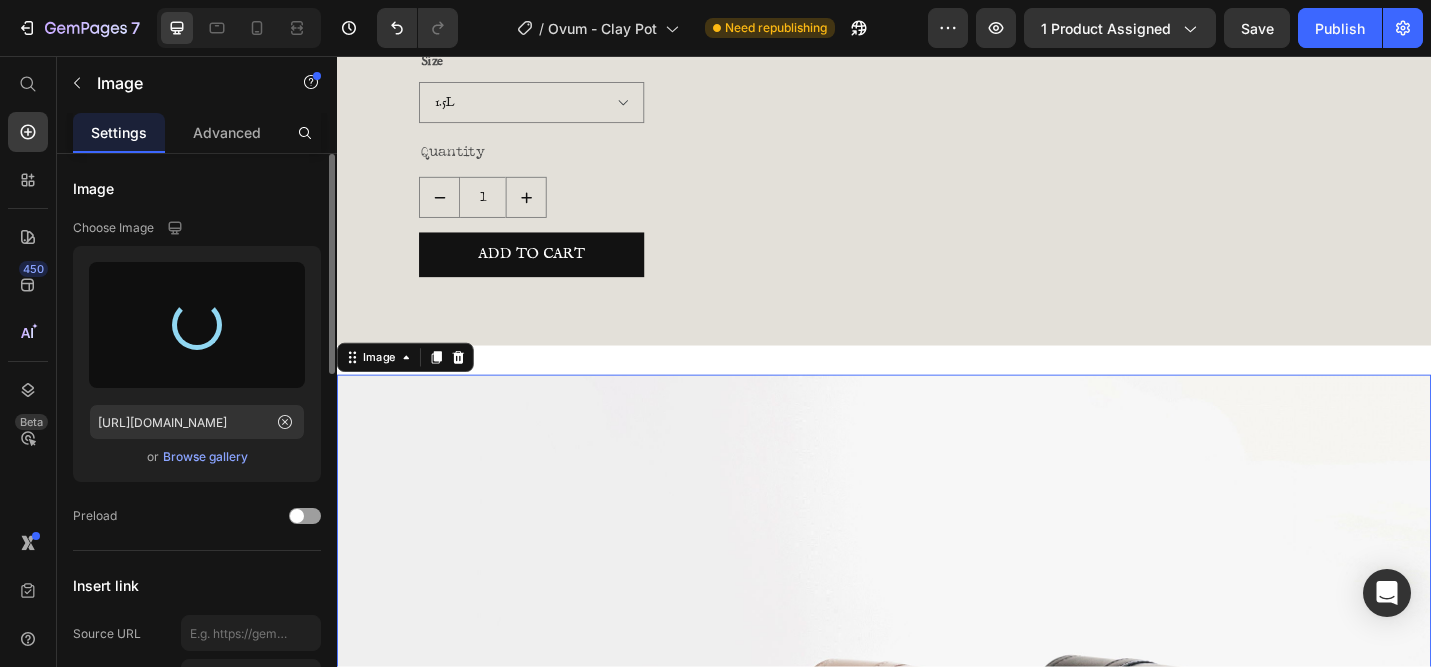 type on "[URL][DOMAIN_NAME]" 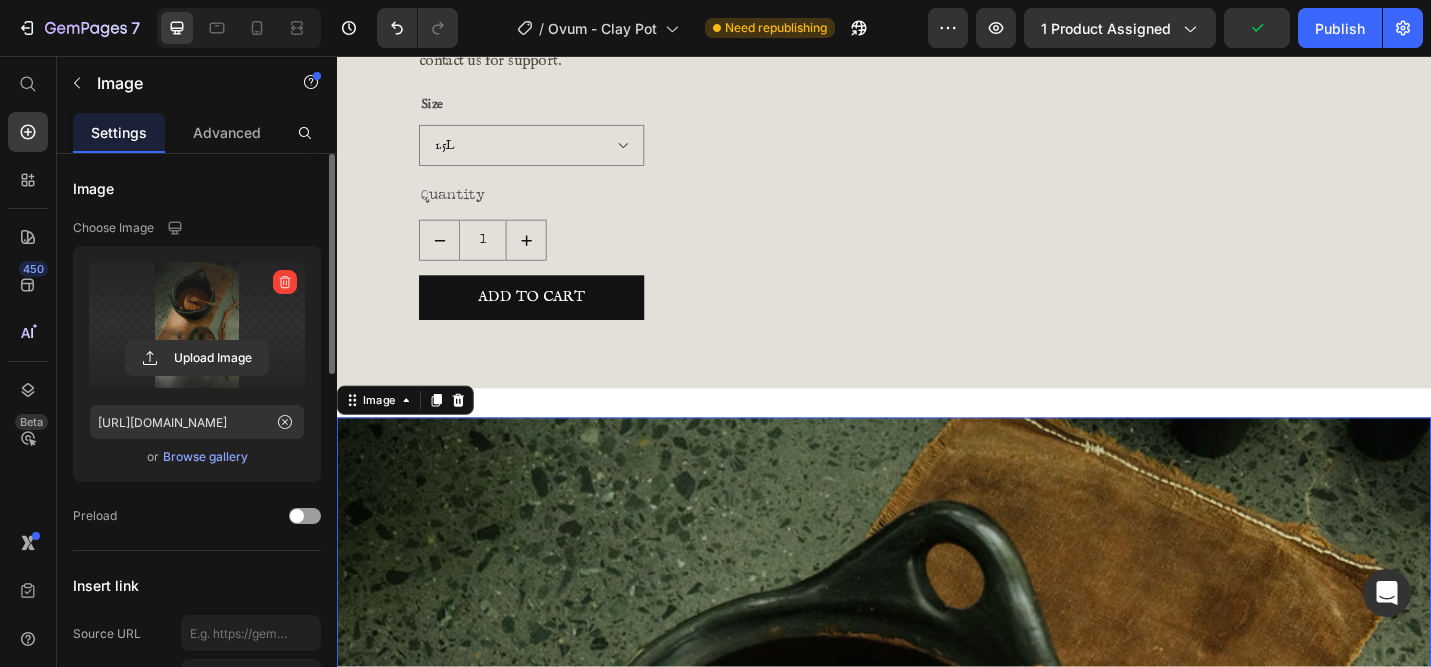 scroll, scrollTop: 1115, scrollLeft: 0, axis: vertical 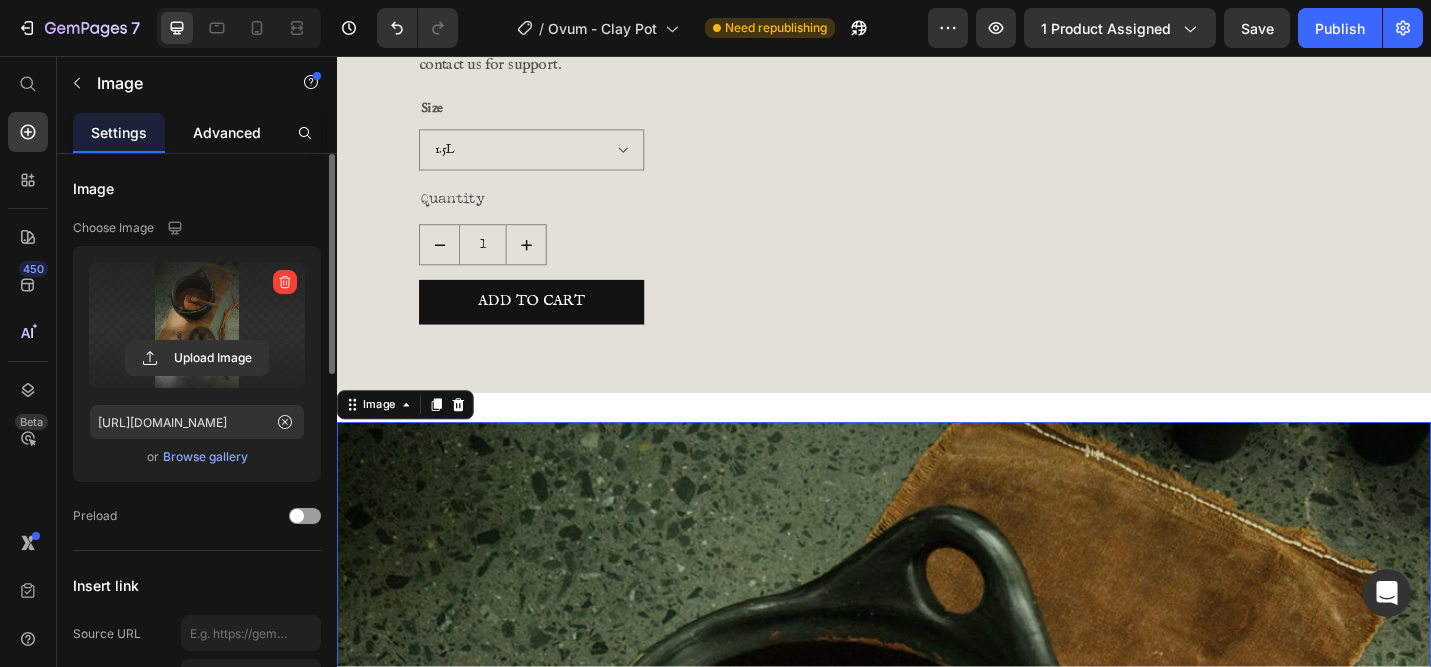 click on "Advanced" at bounding box center (227, 132) 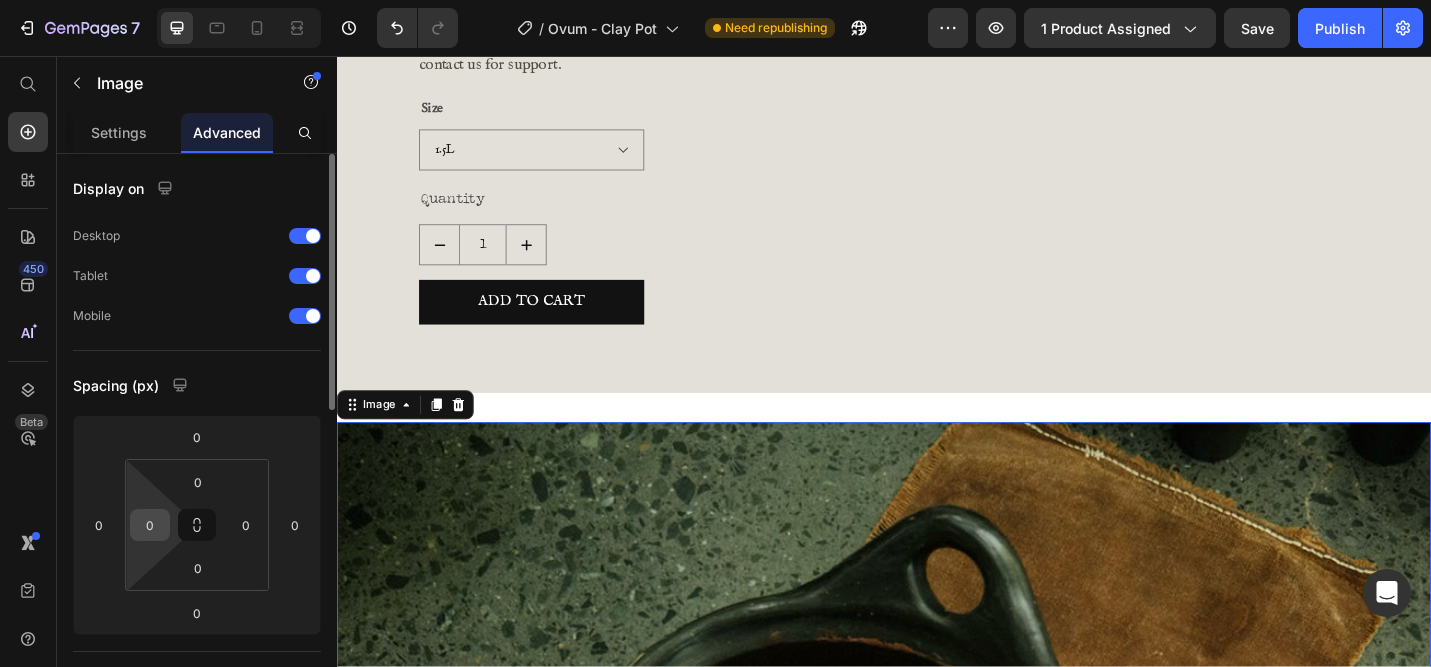 click on "0" at bounding box center [150, 525] 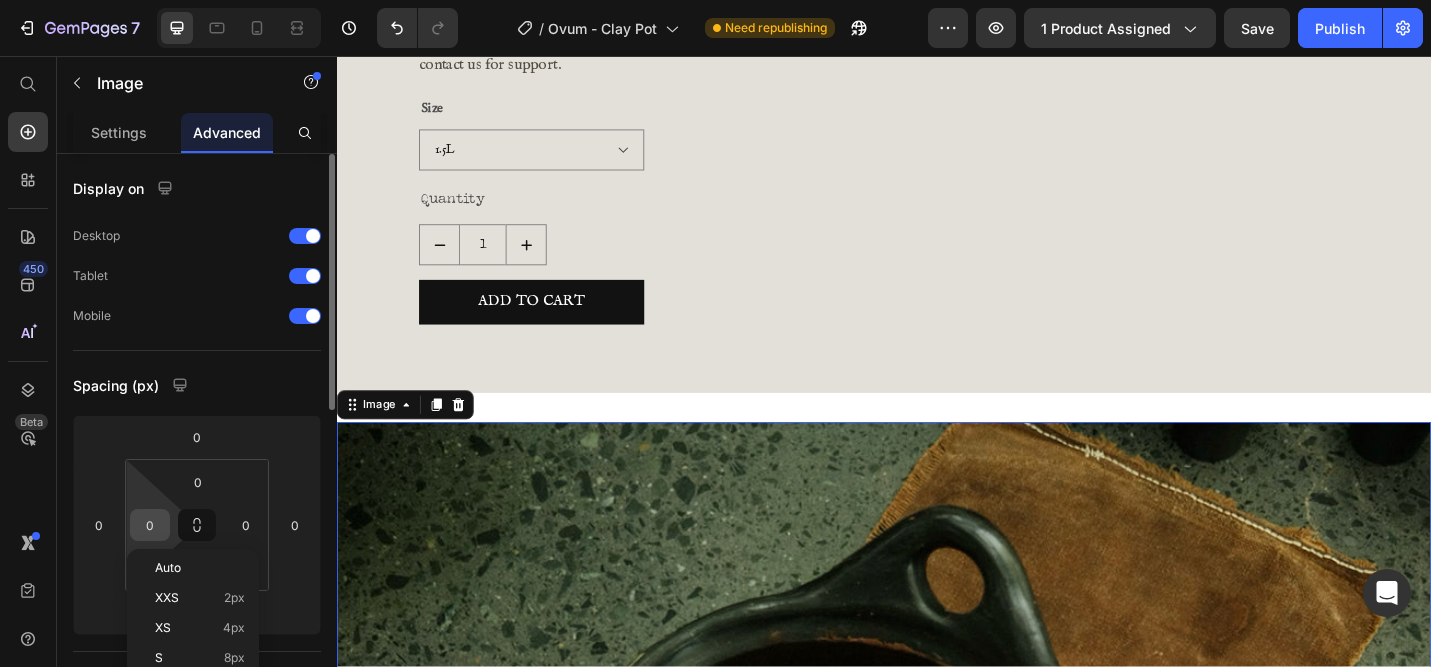 click on "0" at bounding box center (150, 525) 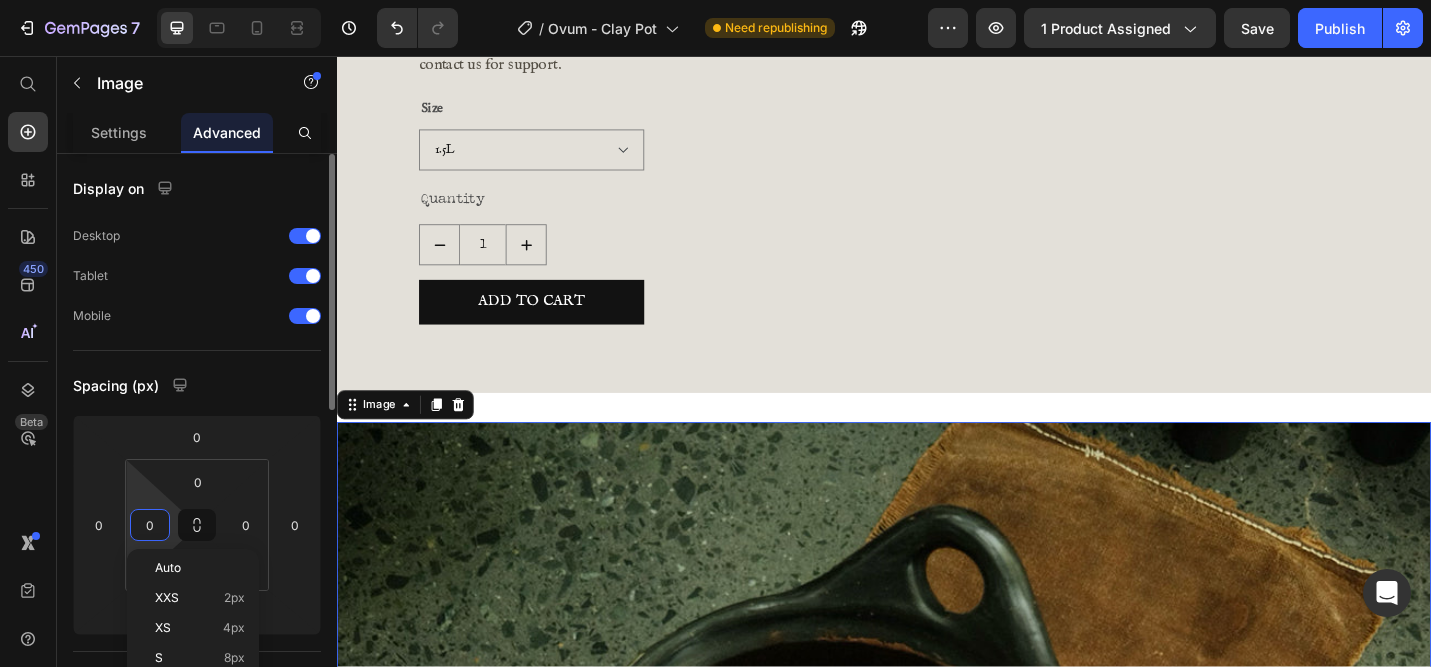 type on "3" 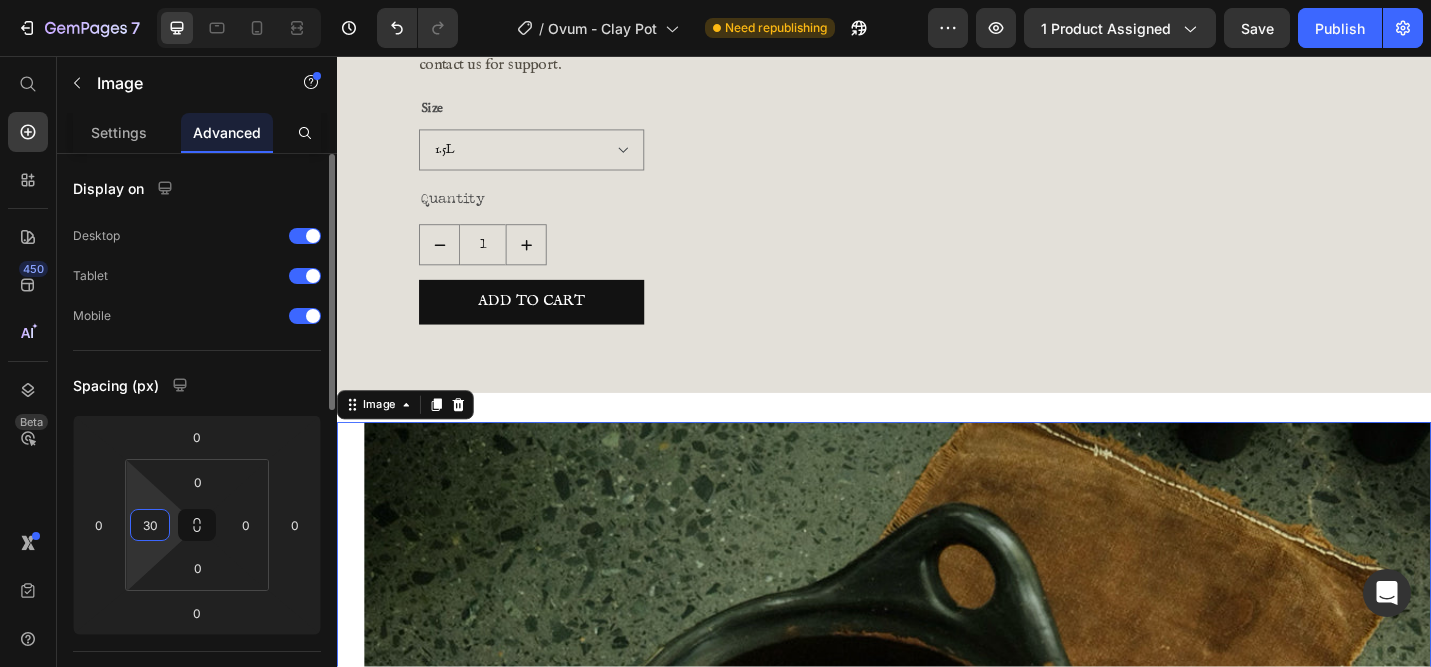type on "3" 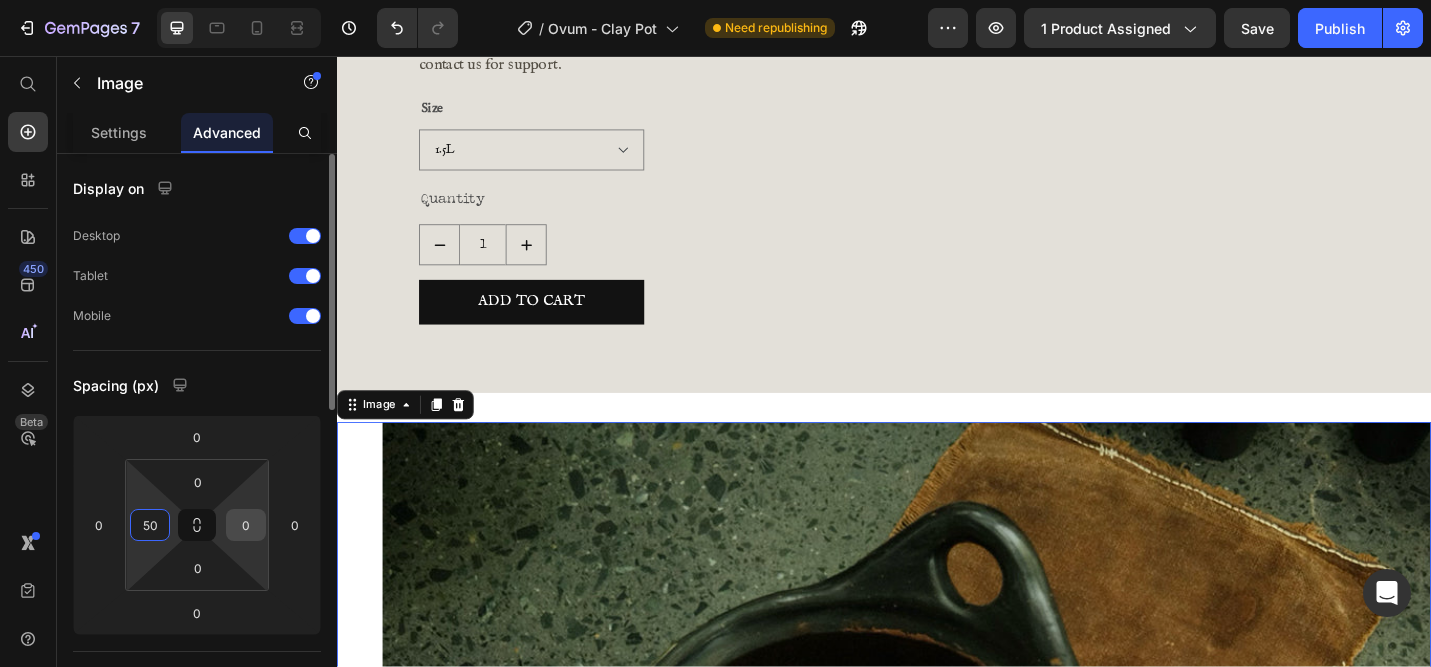 type on "50" 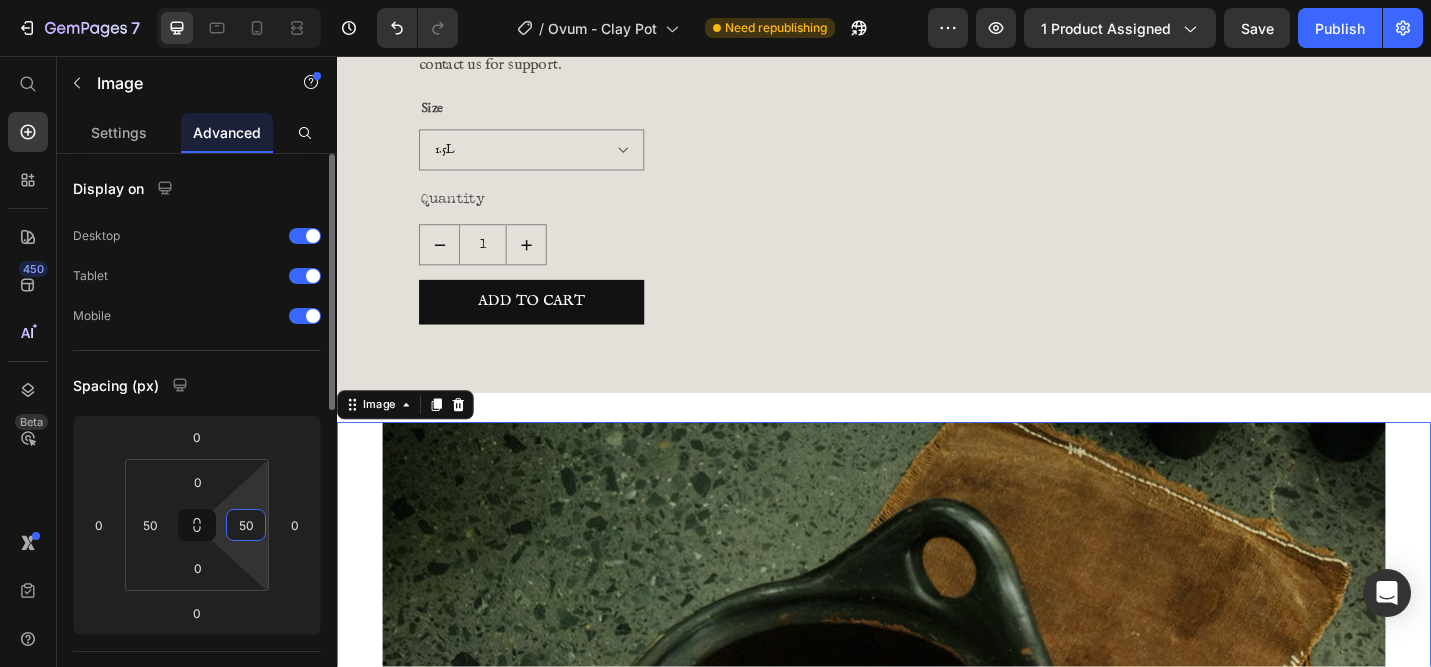 type on "5" 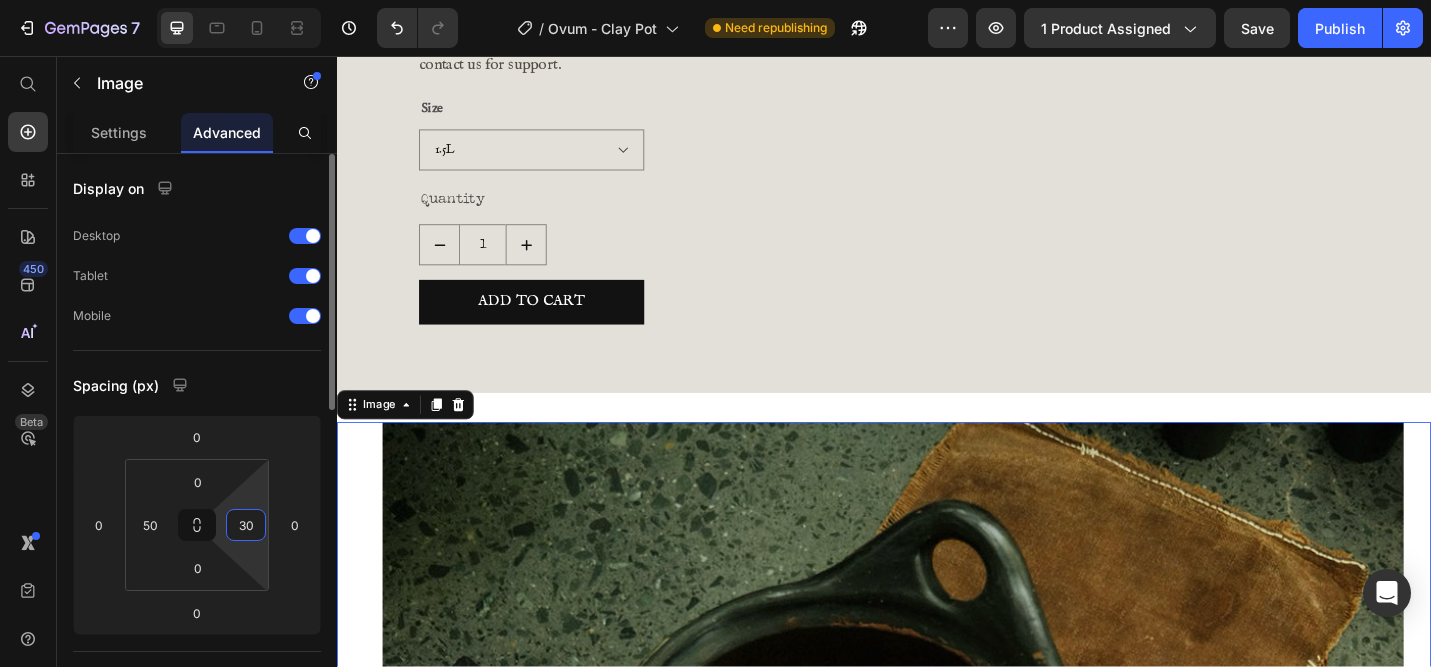 type on "3" 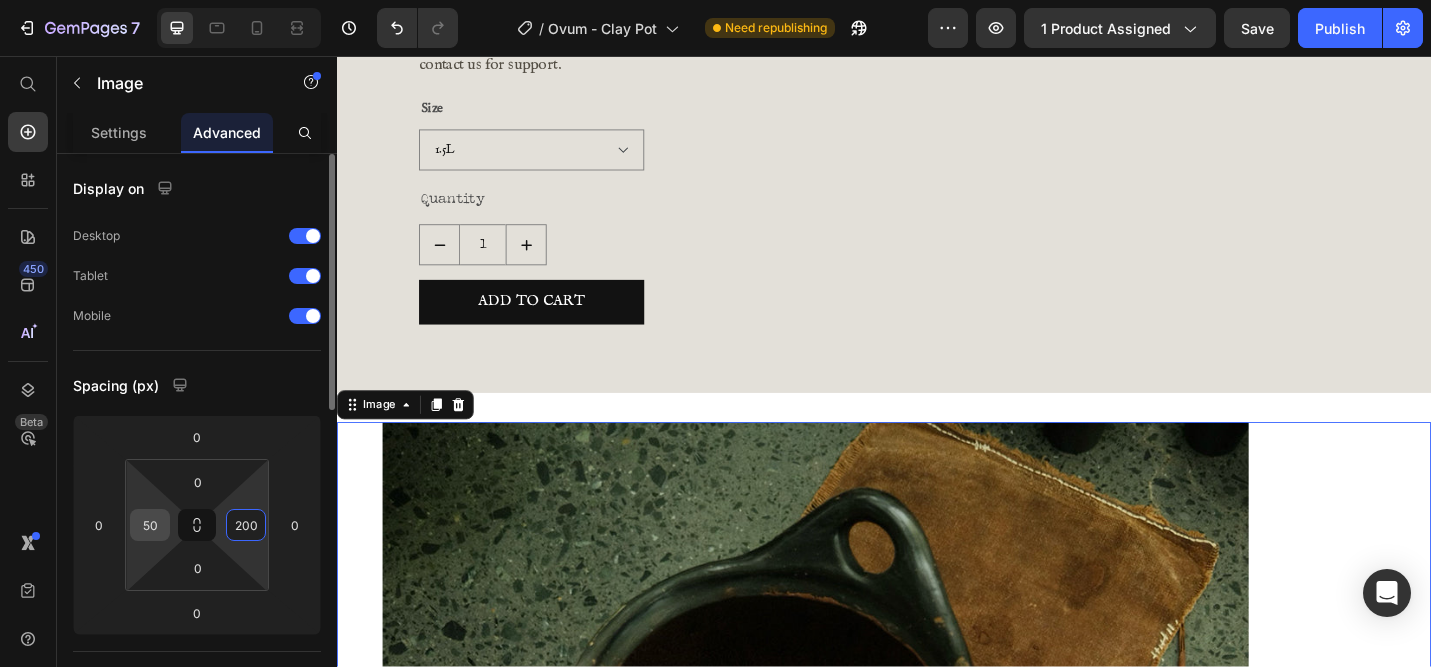 type on "200" 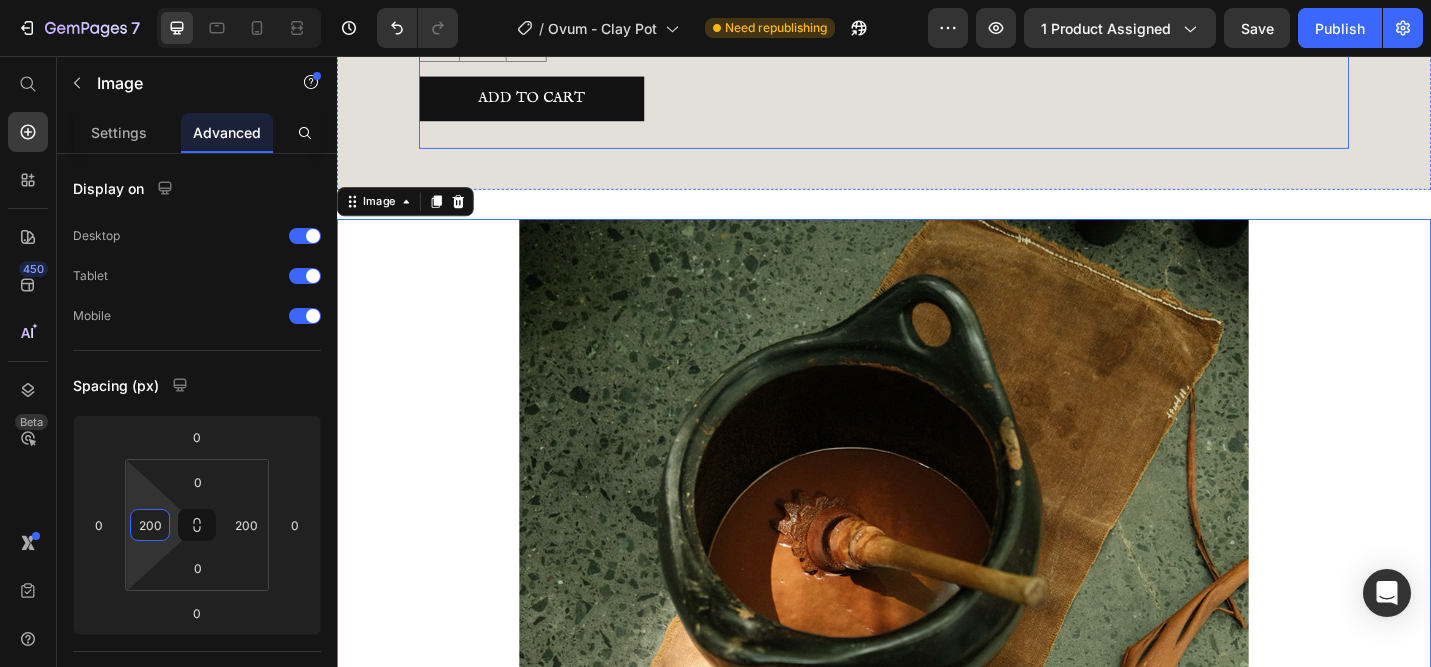 scroll, scrollTop: 1380, scrollLeft: 0, axis: vertical 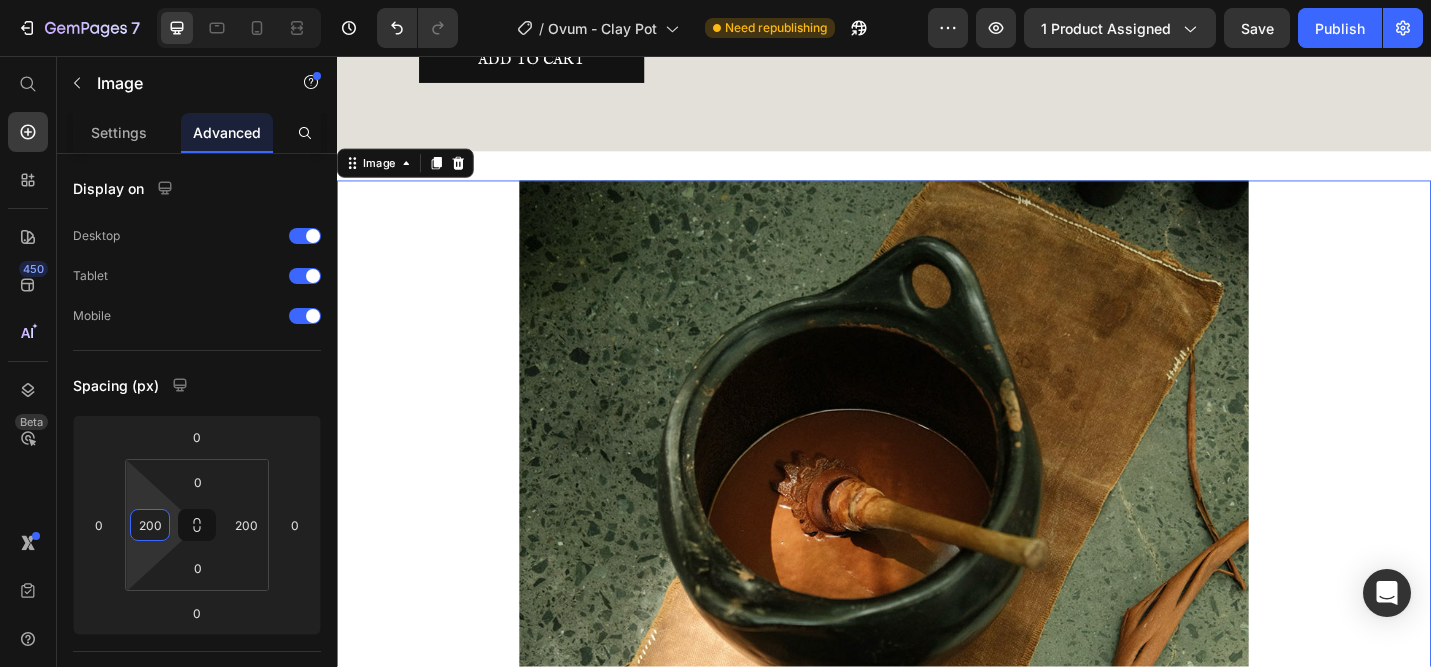 type on "200" 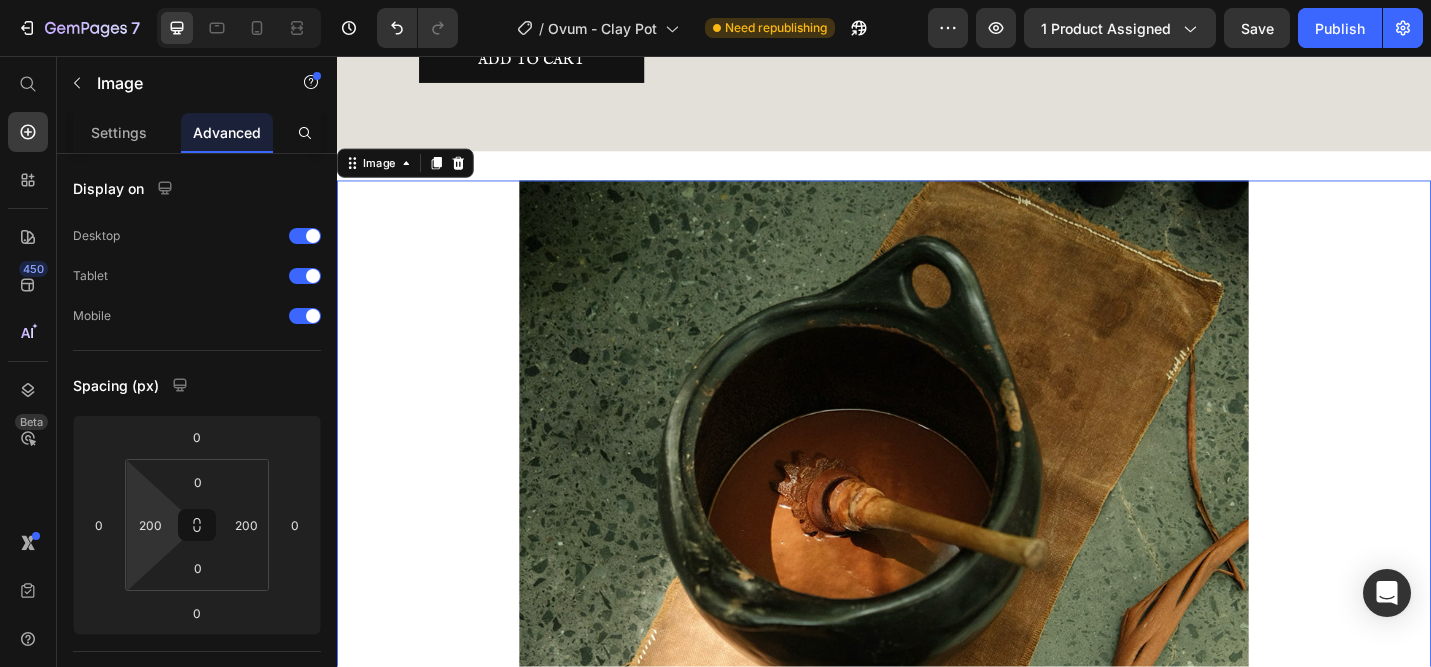 click at bounding box center [937, 793] 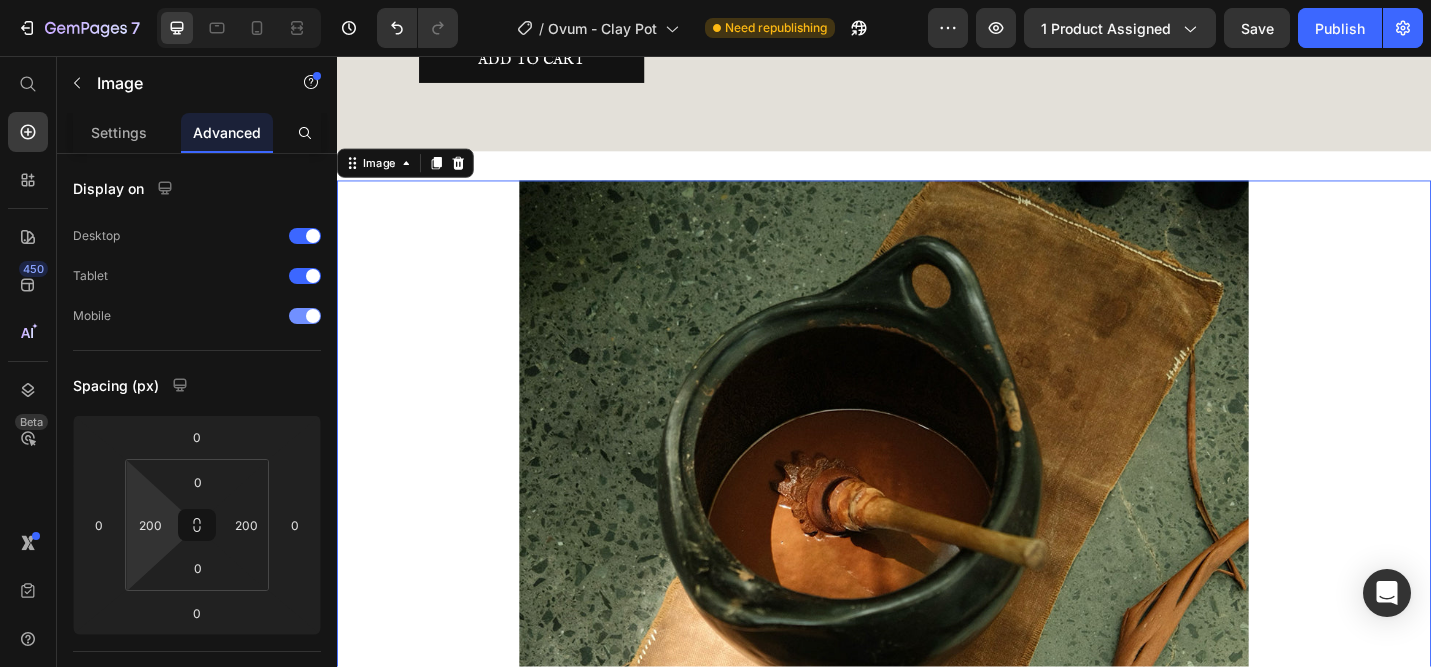 scroll, scrollTop: 699, scrollLeft: 0, axis: vertical 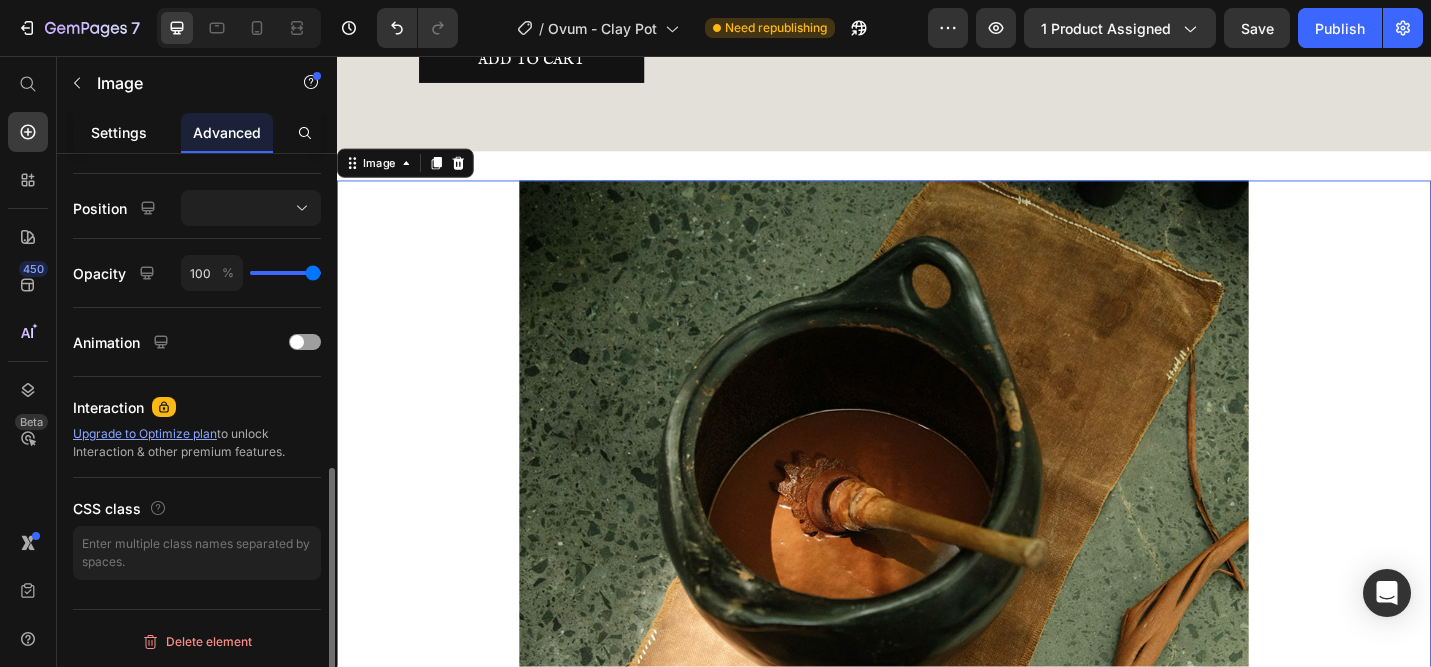 click on "Settings" at bounding box center [119, 132] 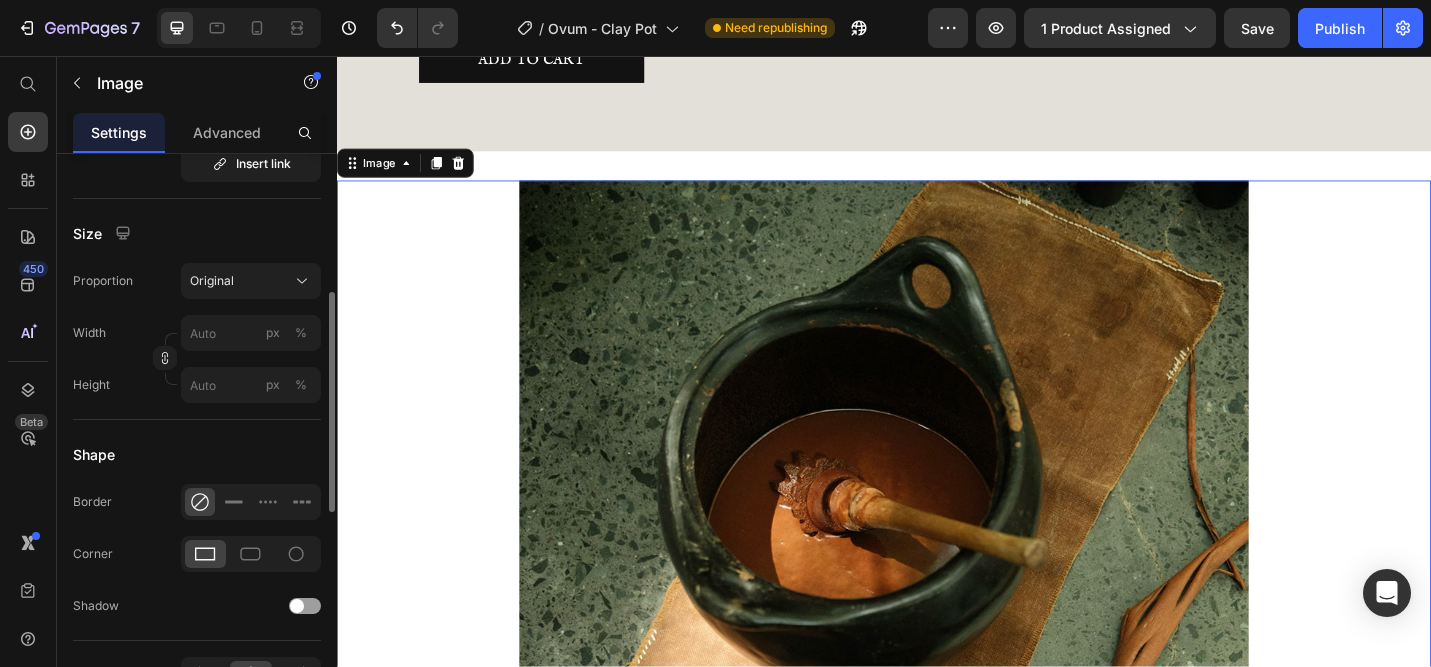 scroll, scrollTop: 158, scrollLeft: 0, axis: vertical 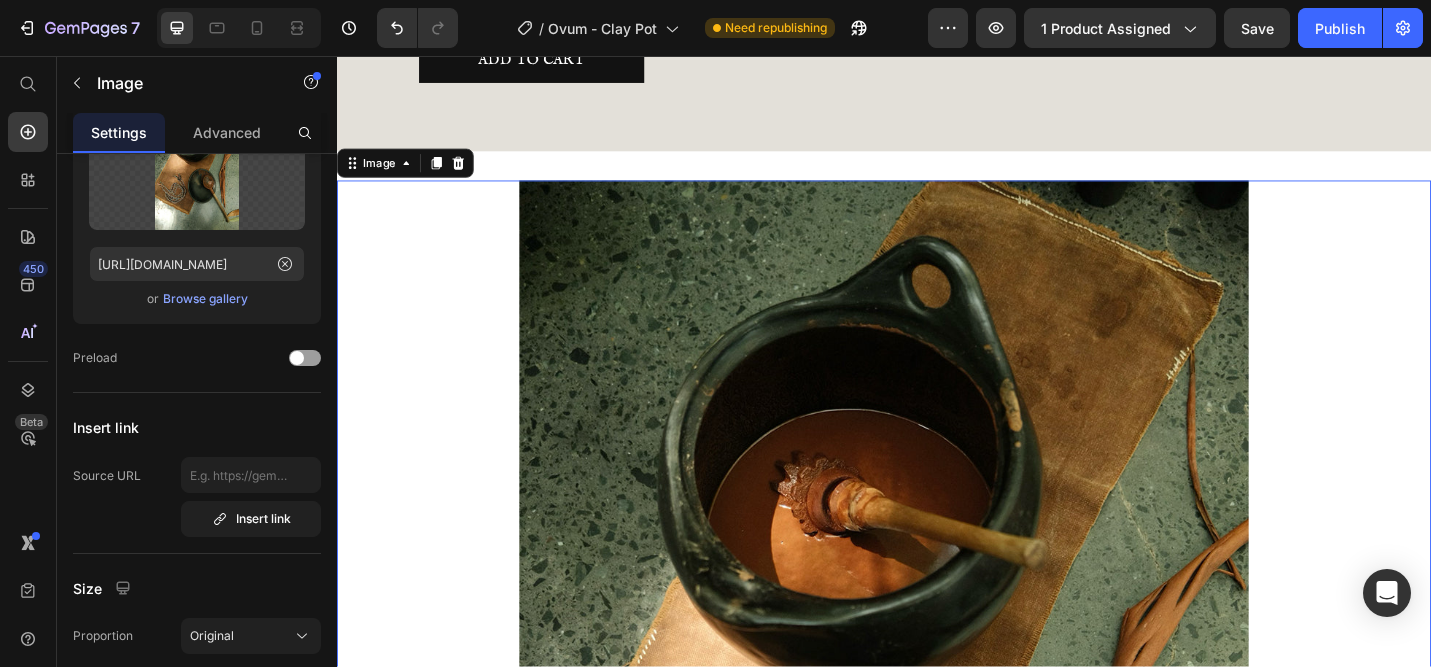 click at bounding box center [937, 793] 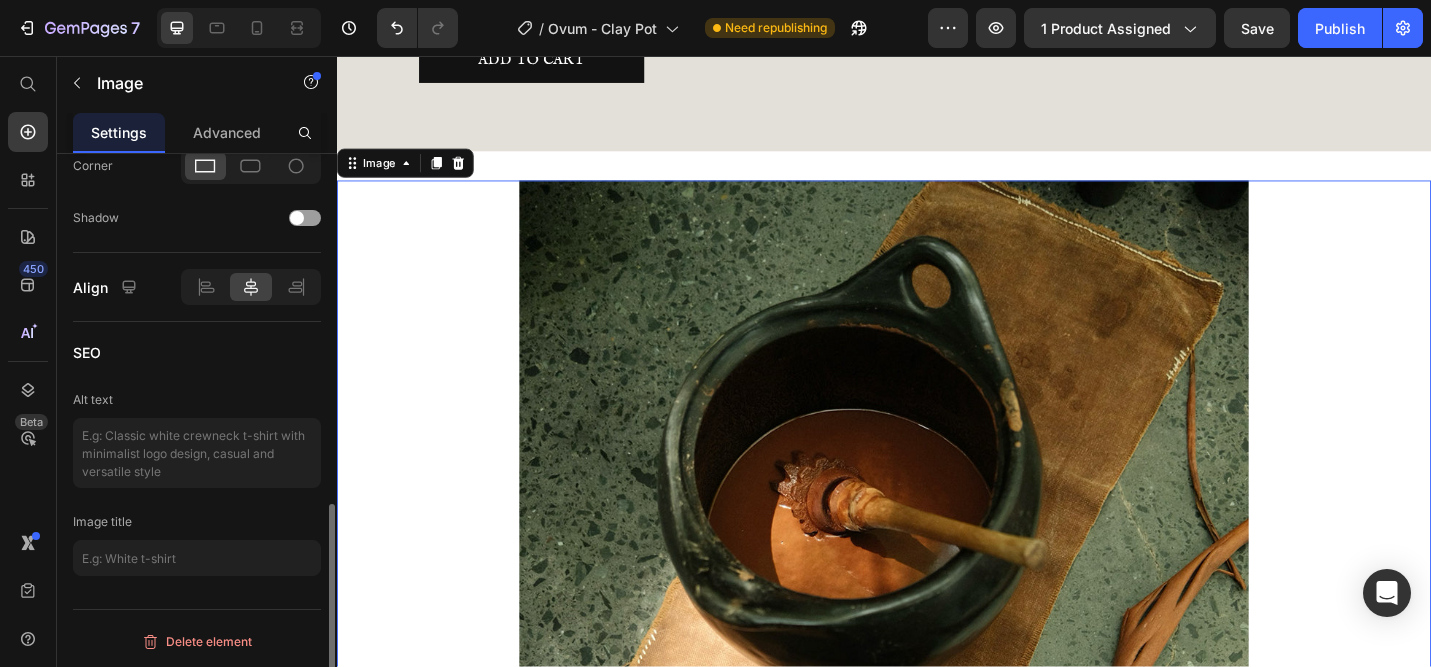 scroll, scrollTop: 0, scrollLeft: 0, axis: both 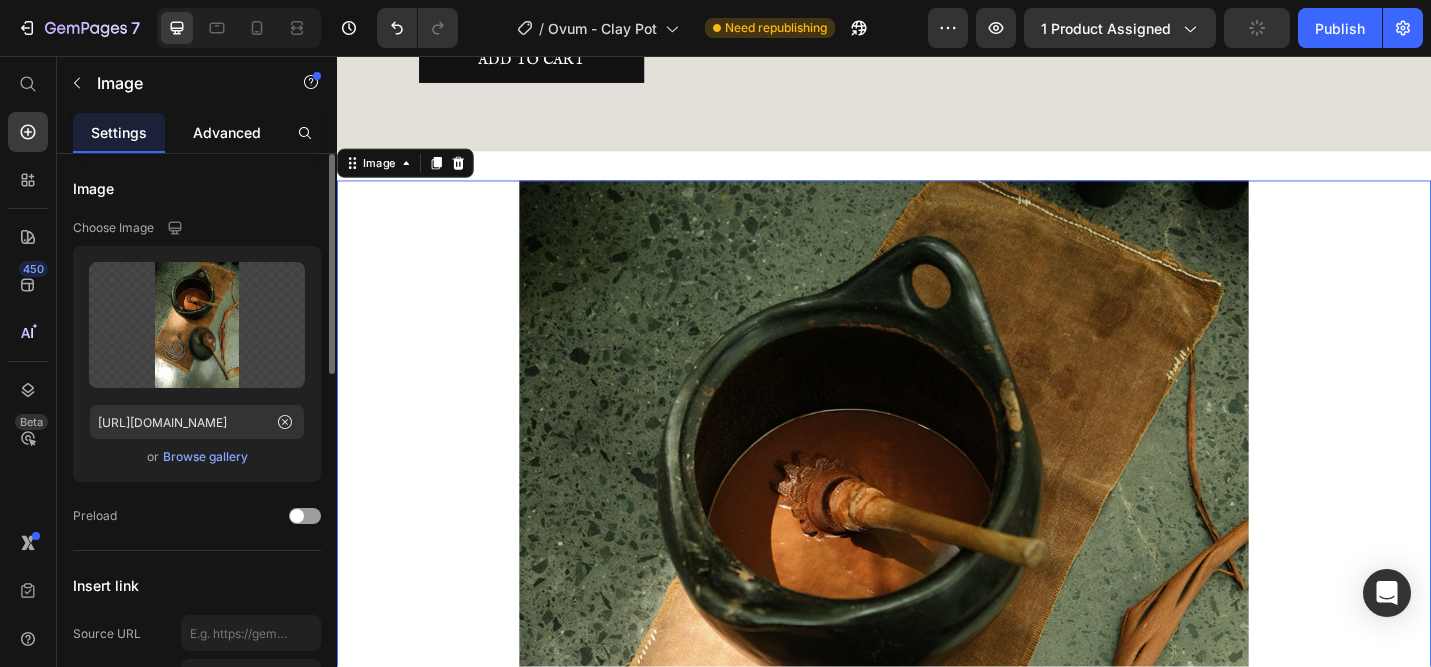 click on "Advanced" at bounding box center (227, 132) 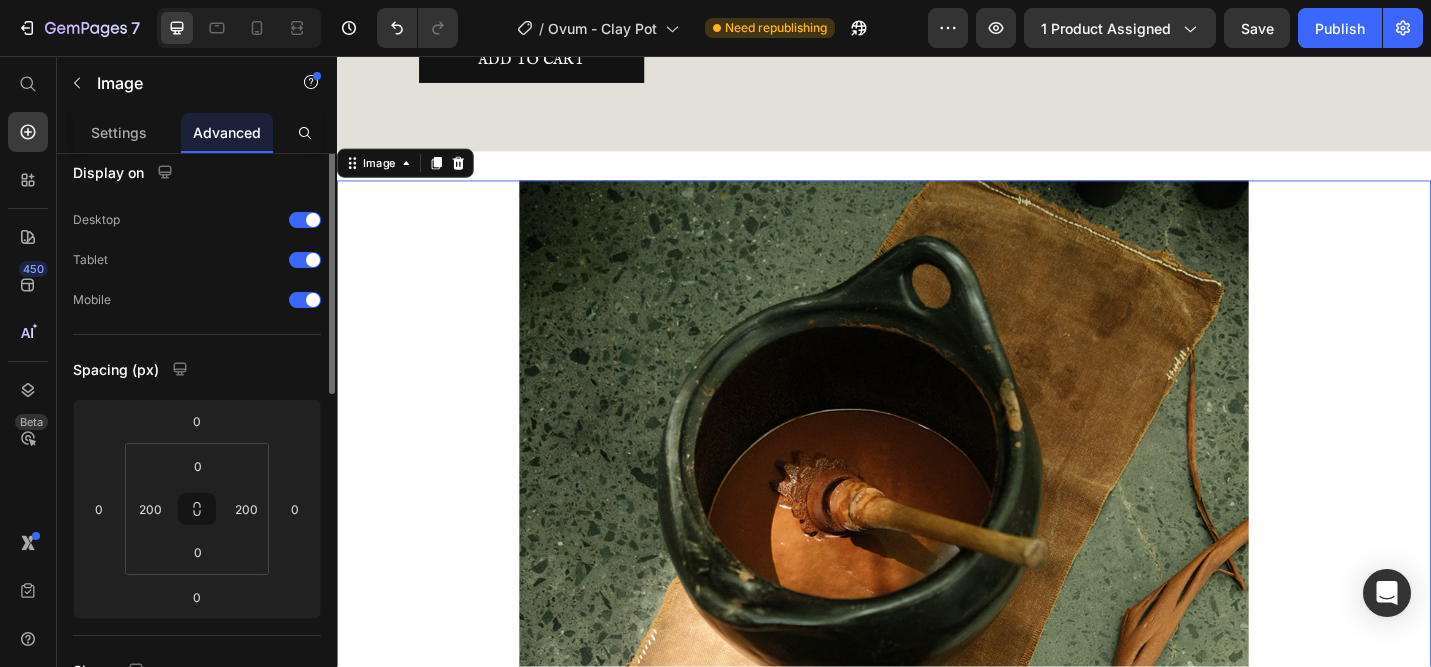 scroll, scrollTop: 0, scrollLeft: 0, axis: both 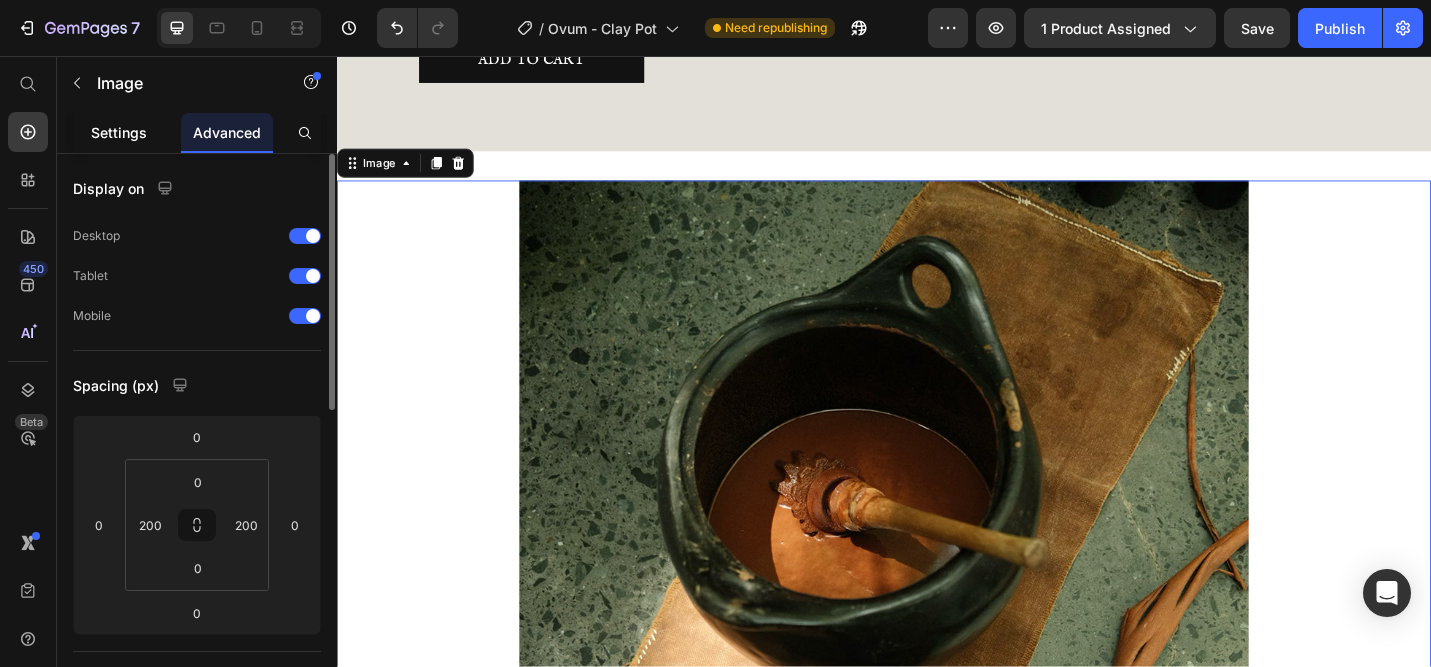 click on "Settings" 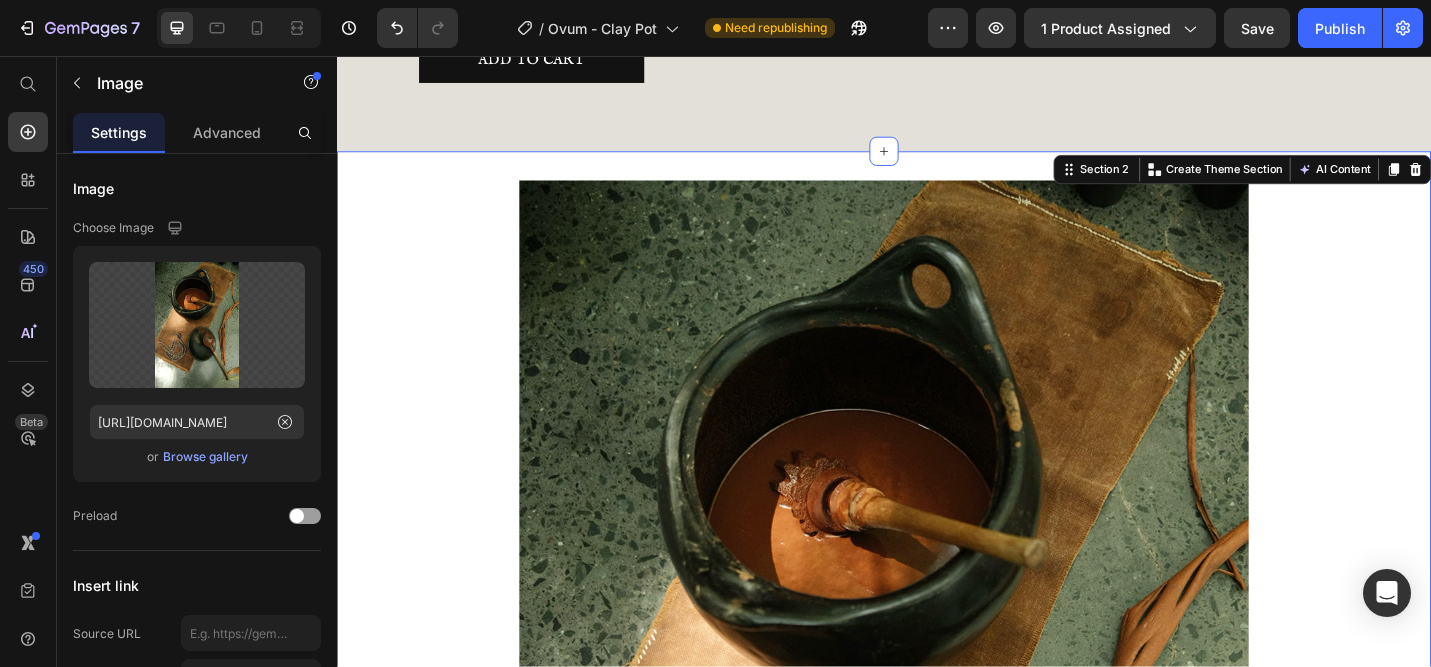 click on "Image Section 2   Create Theme Section AI Content Write with GemAI What would you like to describe here? Tone and Voice Persuasive Product Getting products... Show more Generate" at bounding box center (937, 793) 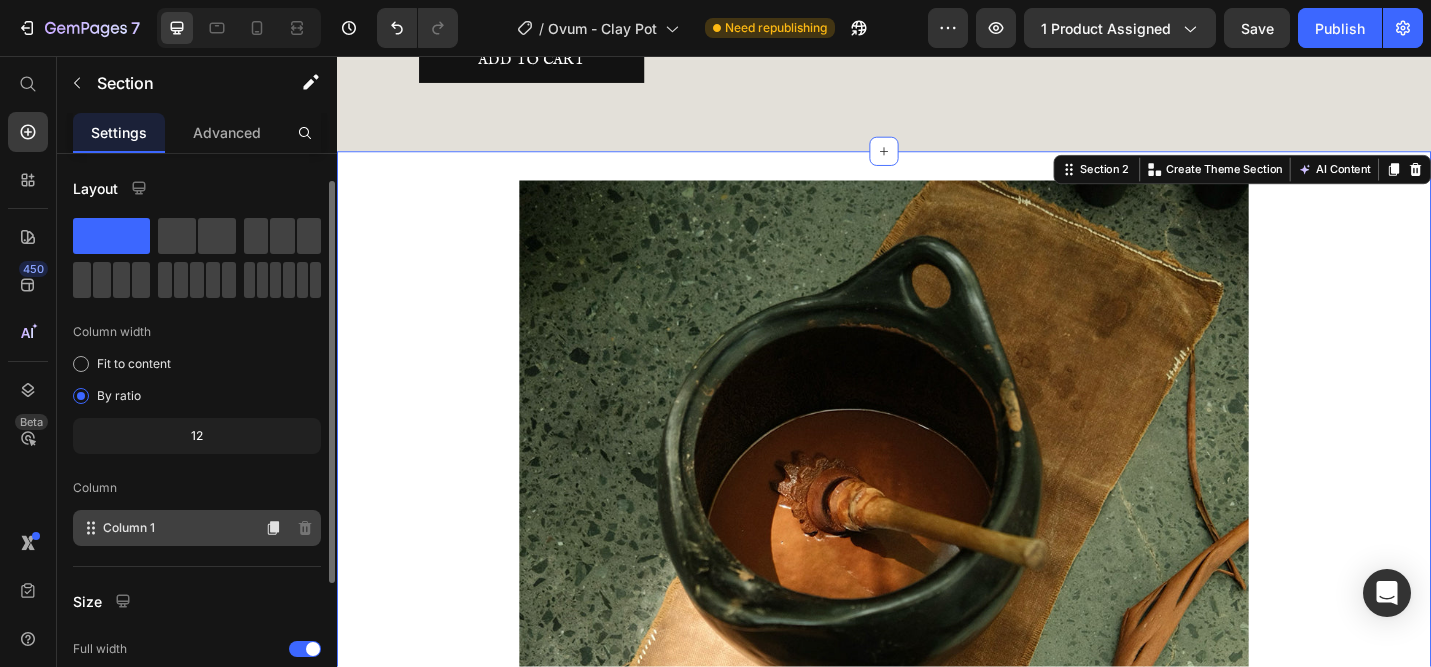 scroll, scrollTop: 238, scrollLeft: 0, axis: vertical 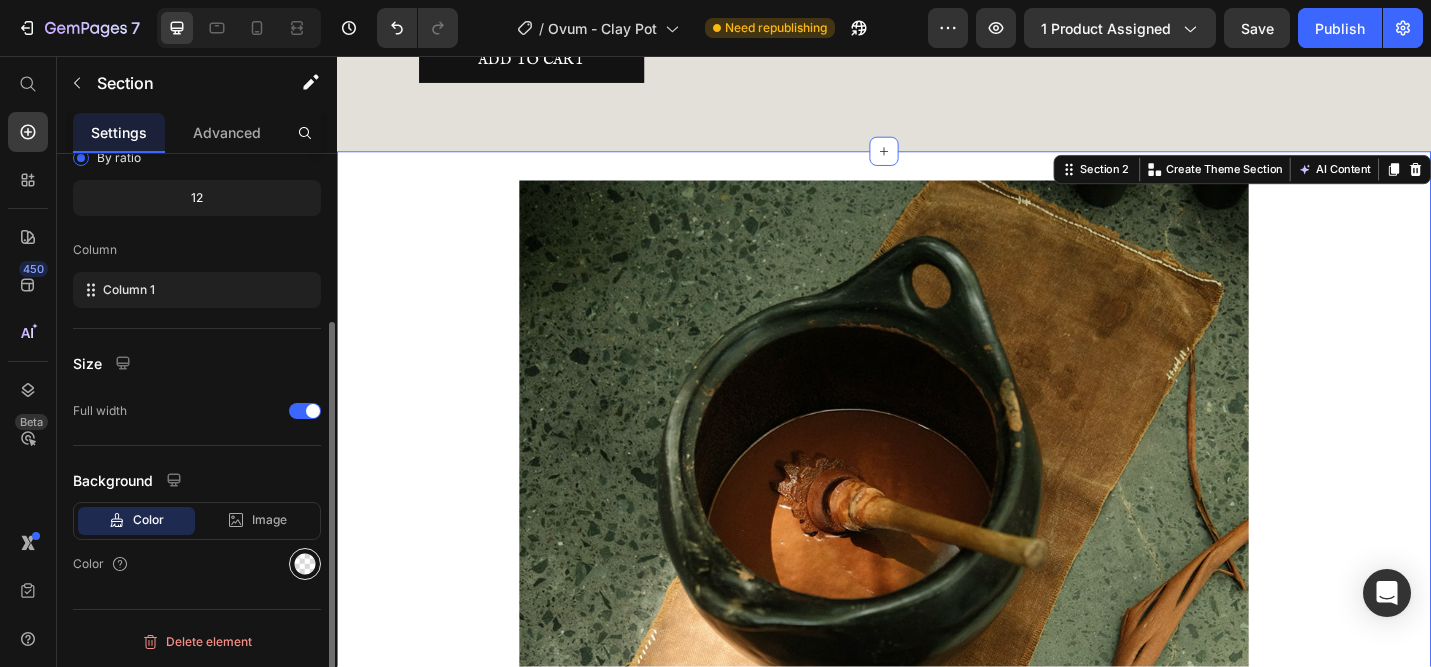 click at bounding box center (305, 564) 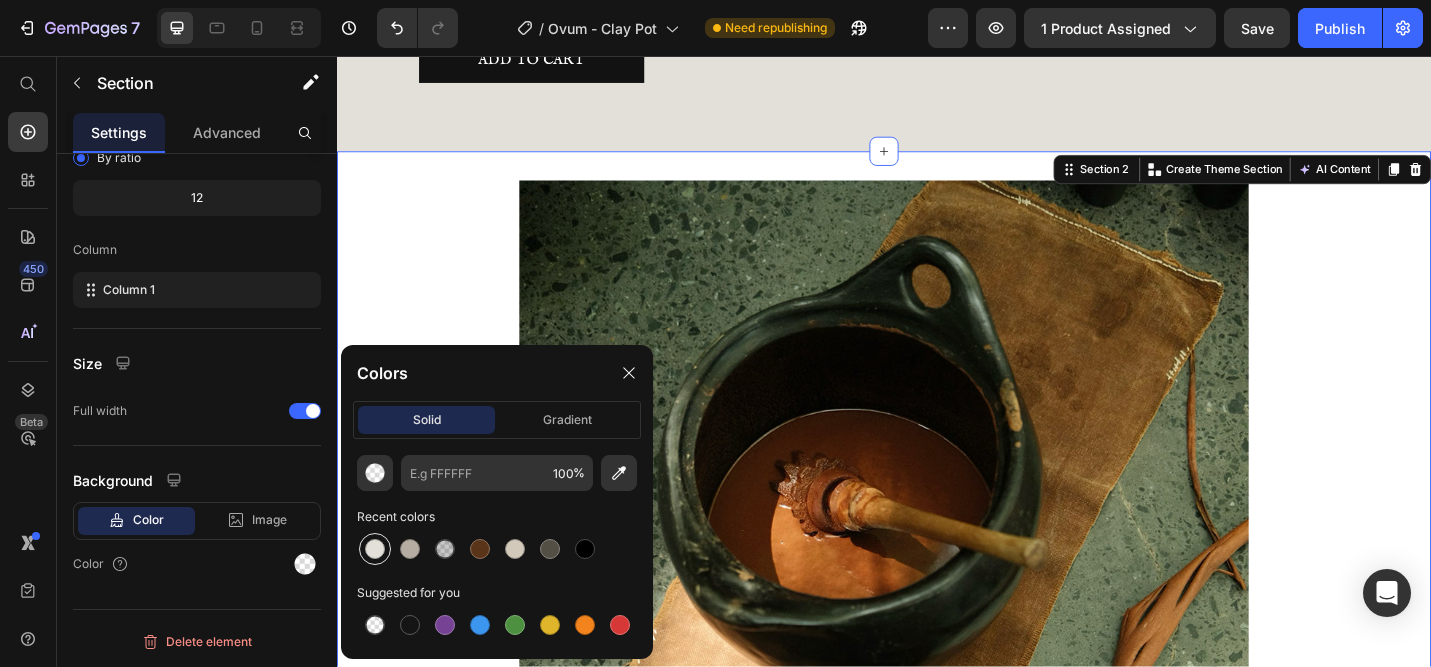 click at bounding box center (375, 549) 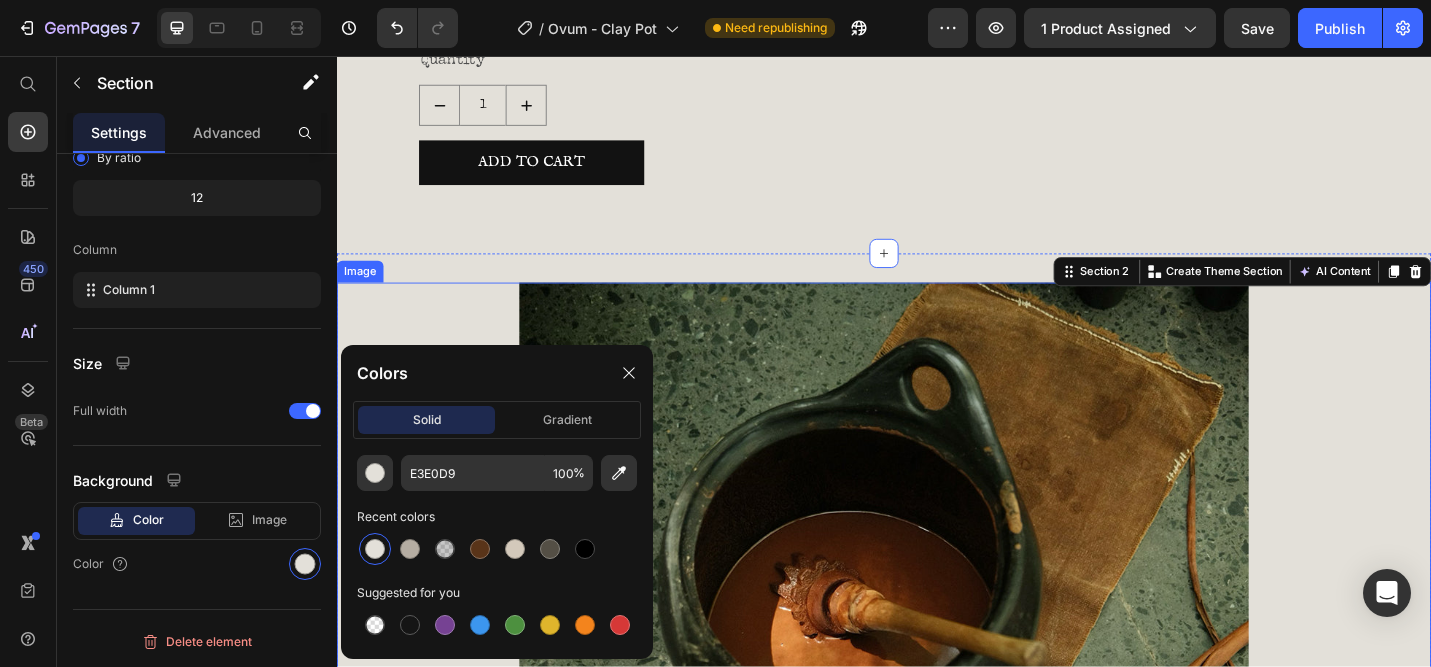 scroll, scrollTop: 1264, scrollLeft: 0, axis: vertical 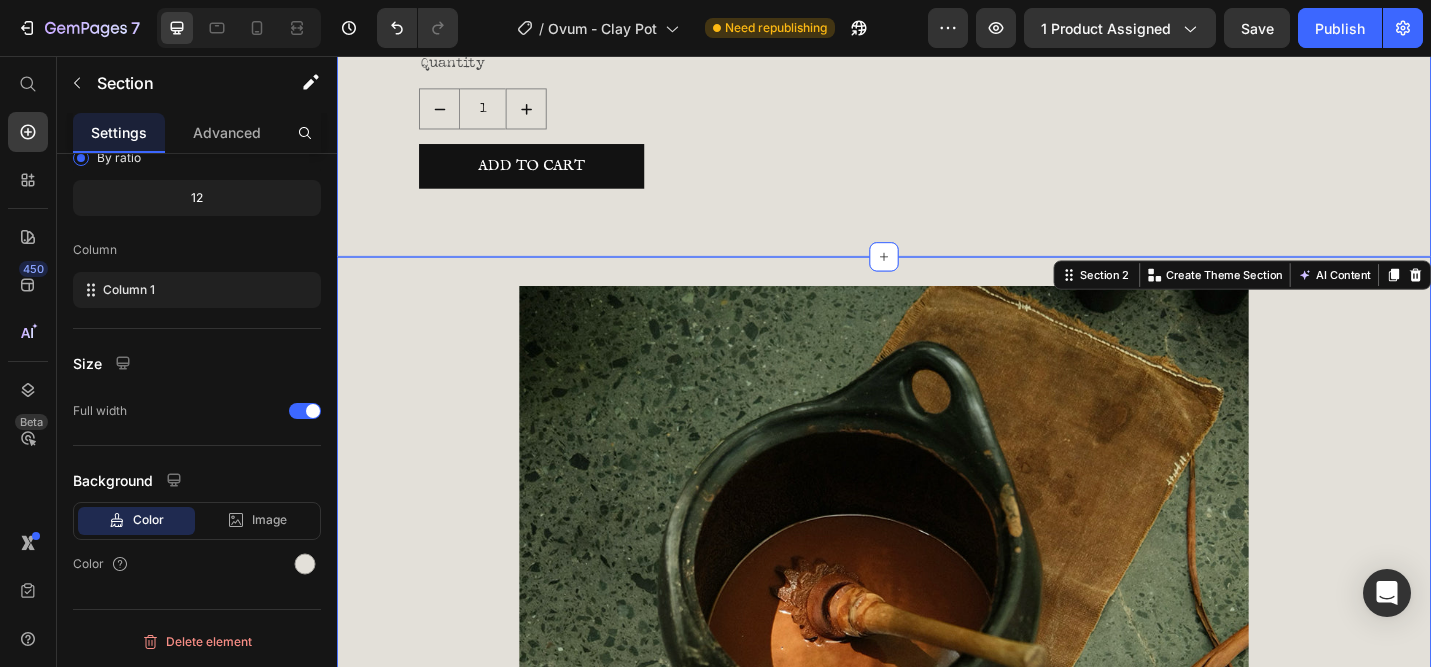 click on "Product Images
Product Images Ovum. Clay Pot Product Title $195.00 Product Price Row Size 1.5L 5L Product Variants & Swatches Quantity Text Block 1 Product Quantity ADD TO CART Add to Cart These pots are handmade in a small village called [GEOGRAPHIC_DATA] in the Andes of [GEOGRAPHIC_DATA]. The origin of this cookware can be traced back over 700 years to vases and pitchers found in archeological sites.
They are a delight to cook with. I believe cooking in clay pots makes your food taste better, especially if you’re cooking on charcoal or fire as a smoky flavour will permeate through the clay into the food.
After drying, the surface of the pots are rubbed and polished by hand using local stones which gives the pots their natural patina and sheen. They are then placed in large earthenware vessels and fired in kilns. The firing process turns the pots from terracotta to black." at bounding box center [937, -445] 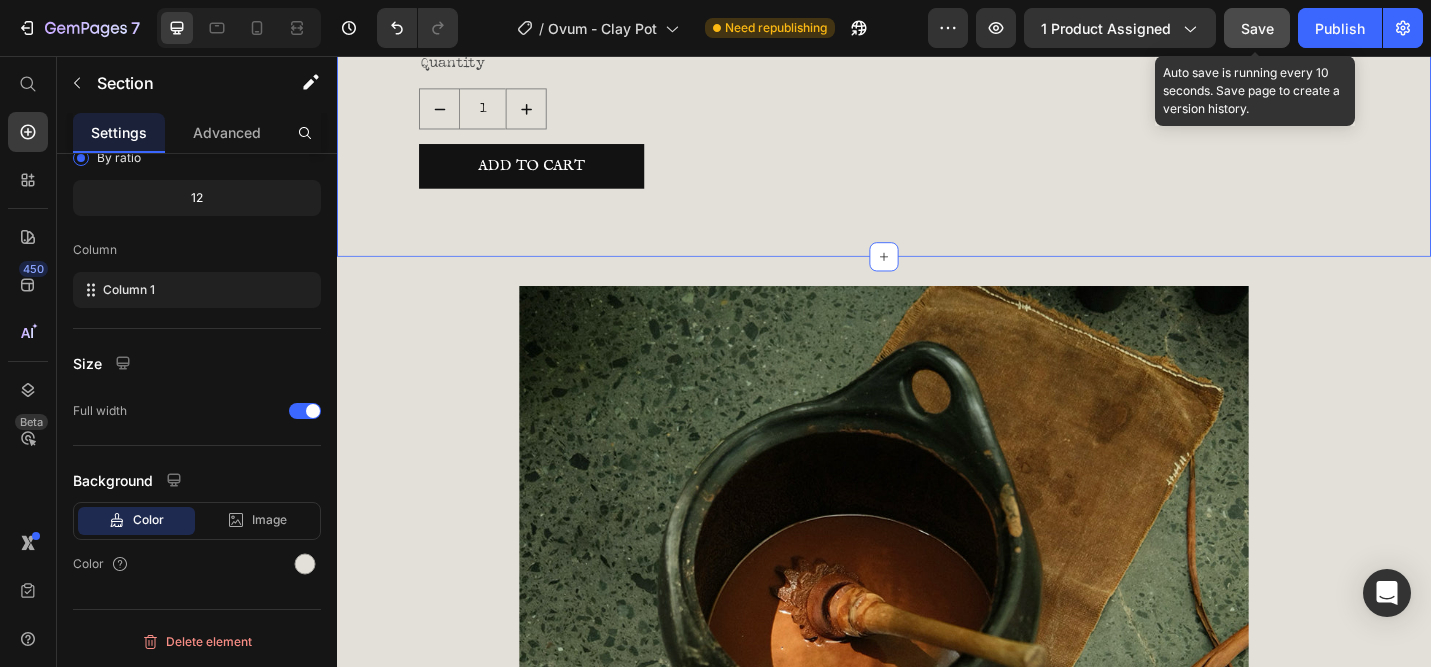click on "Save" at bounding box center (1257, 28) 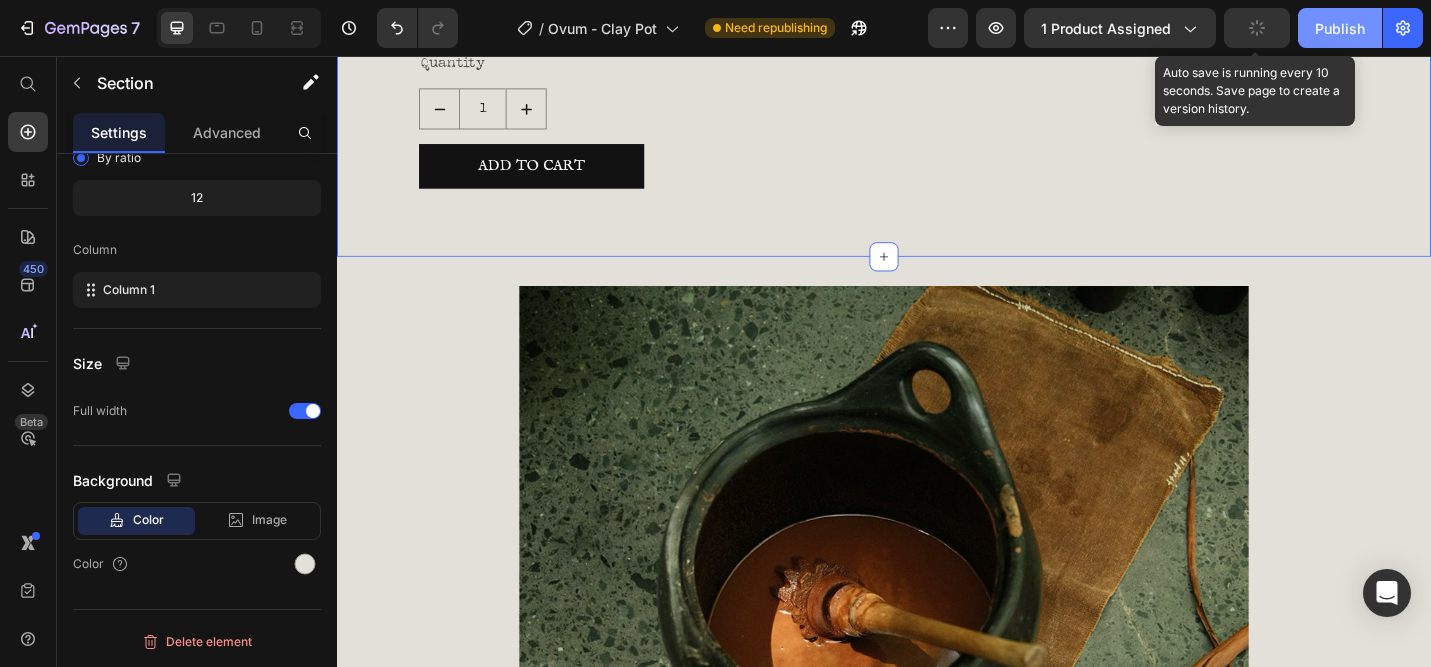 click on "Publish" at bounding box center [1340, 28] 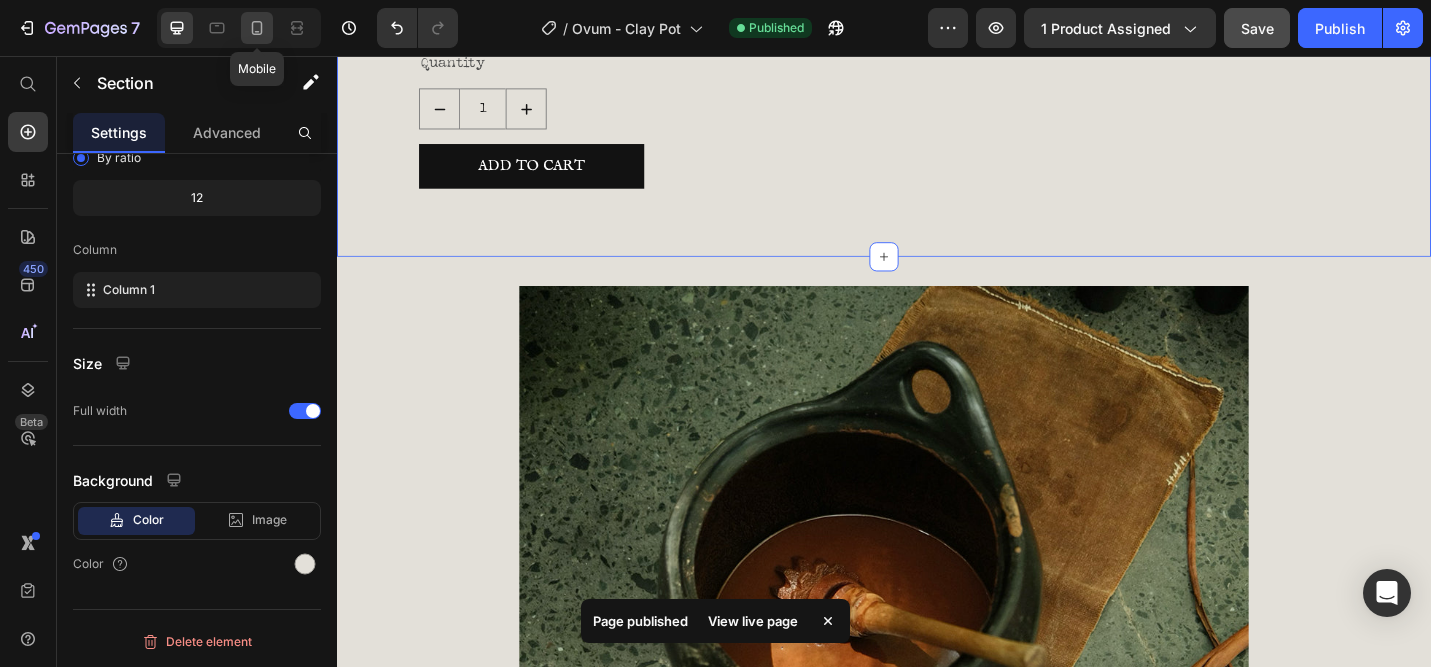 click 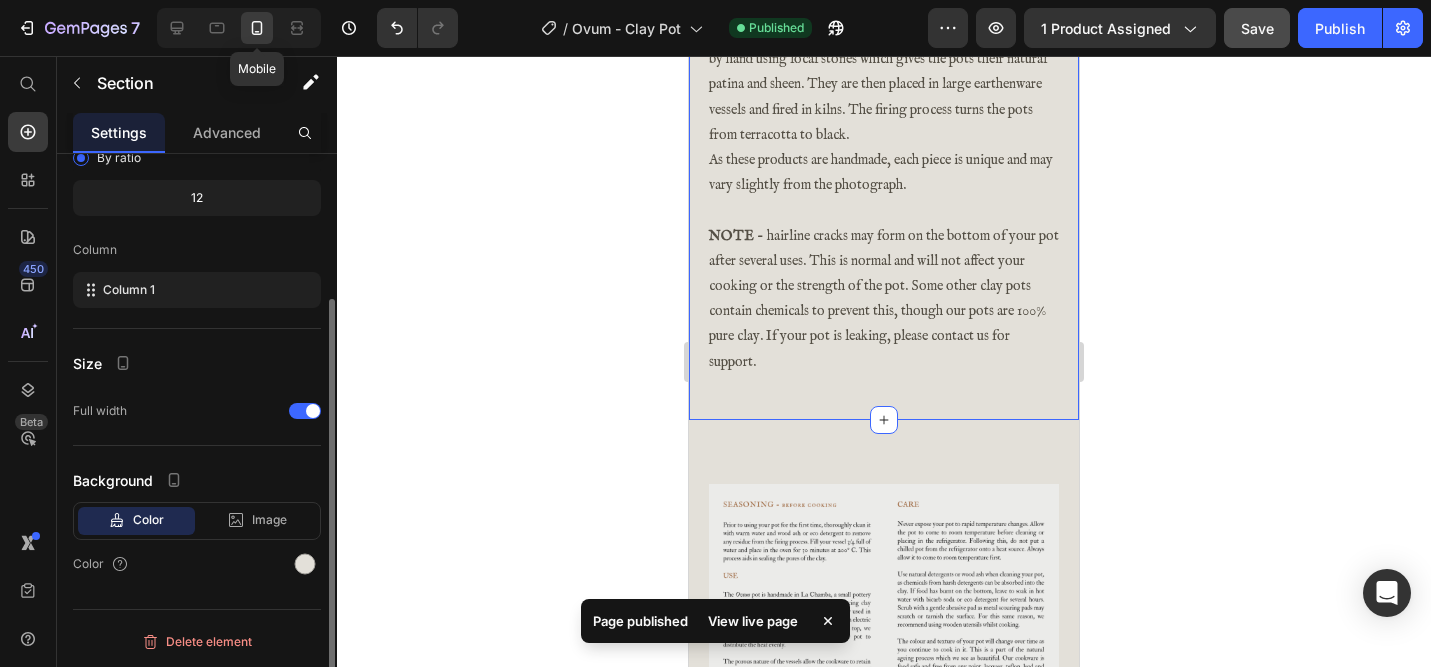 scroll, scrollTop: 194, scrollLeft: 0, axis: vertical 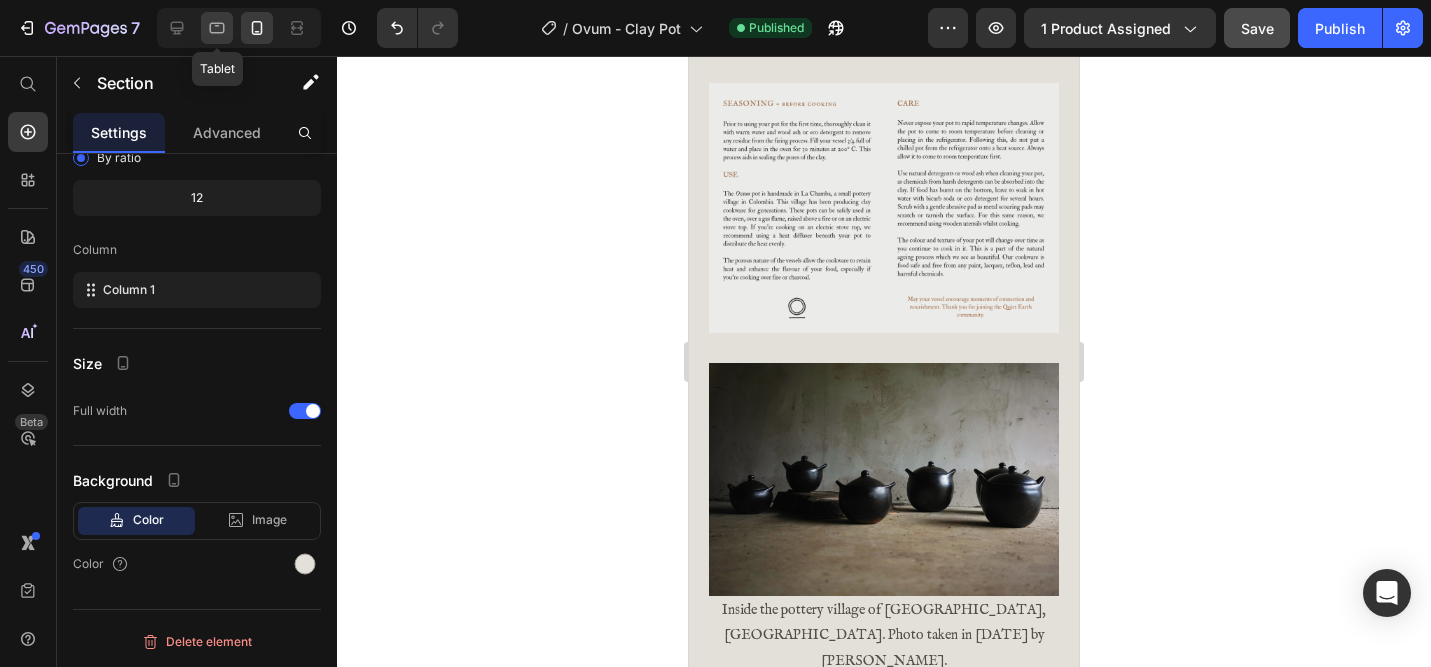 click 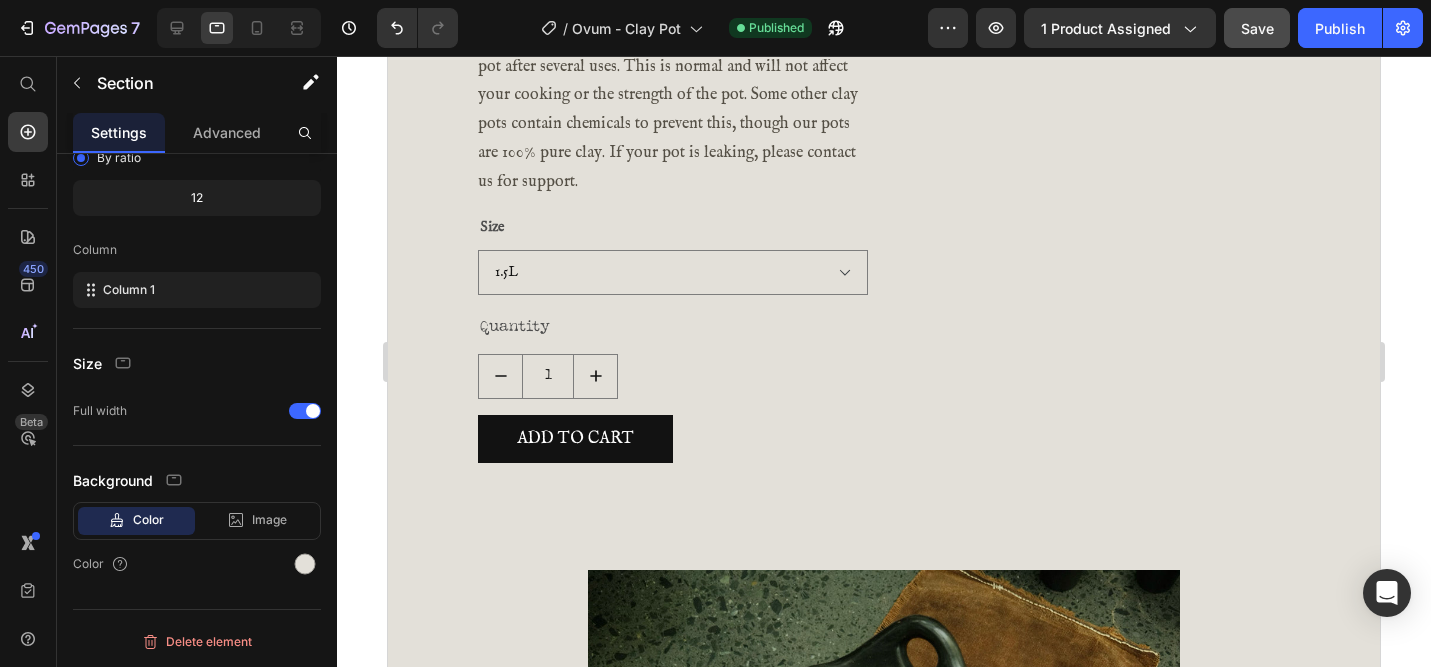 scroll, scrollTop: 1384, scrollLeft: 0, axis: vertical 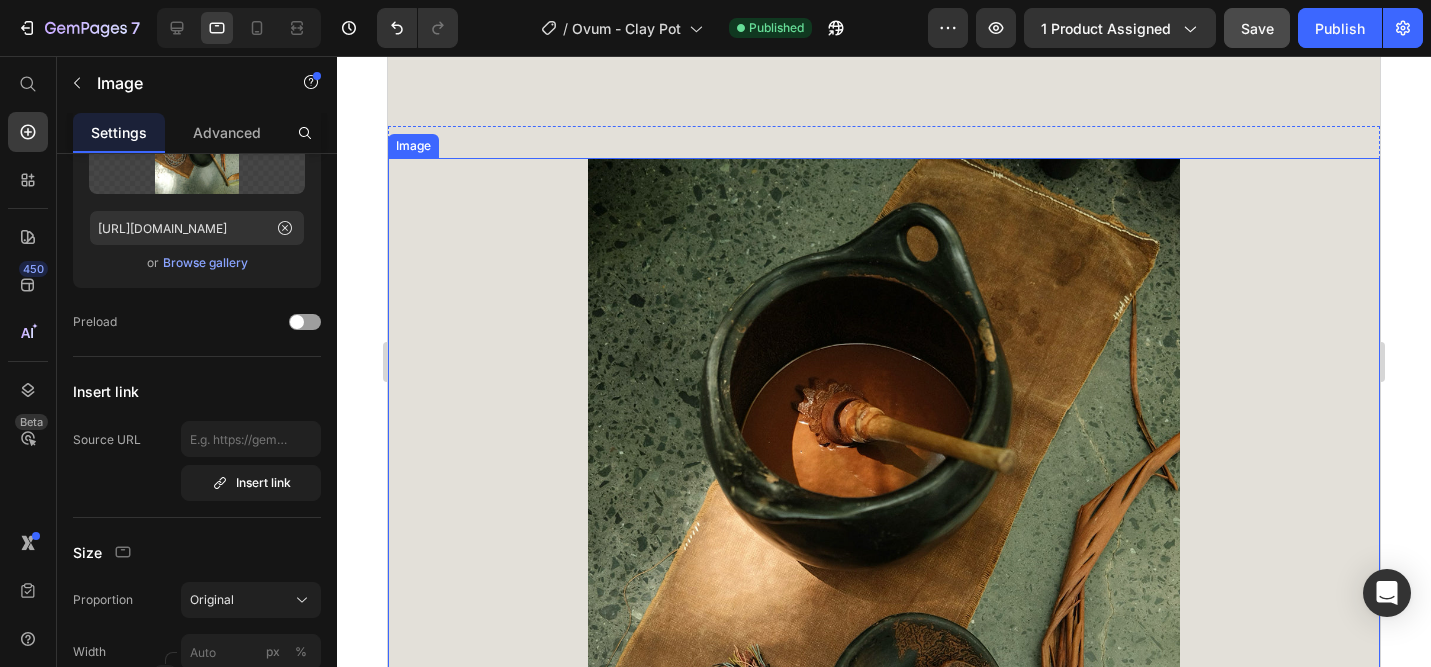 click at bounding box center (884, 602) 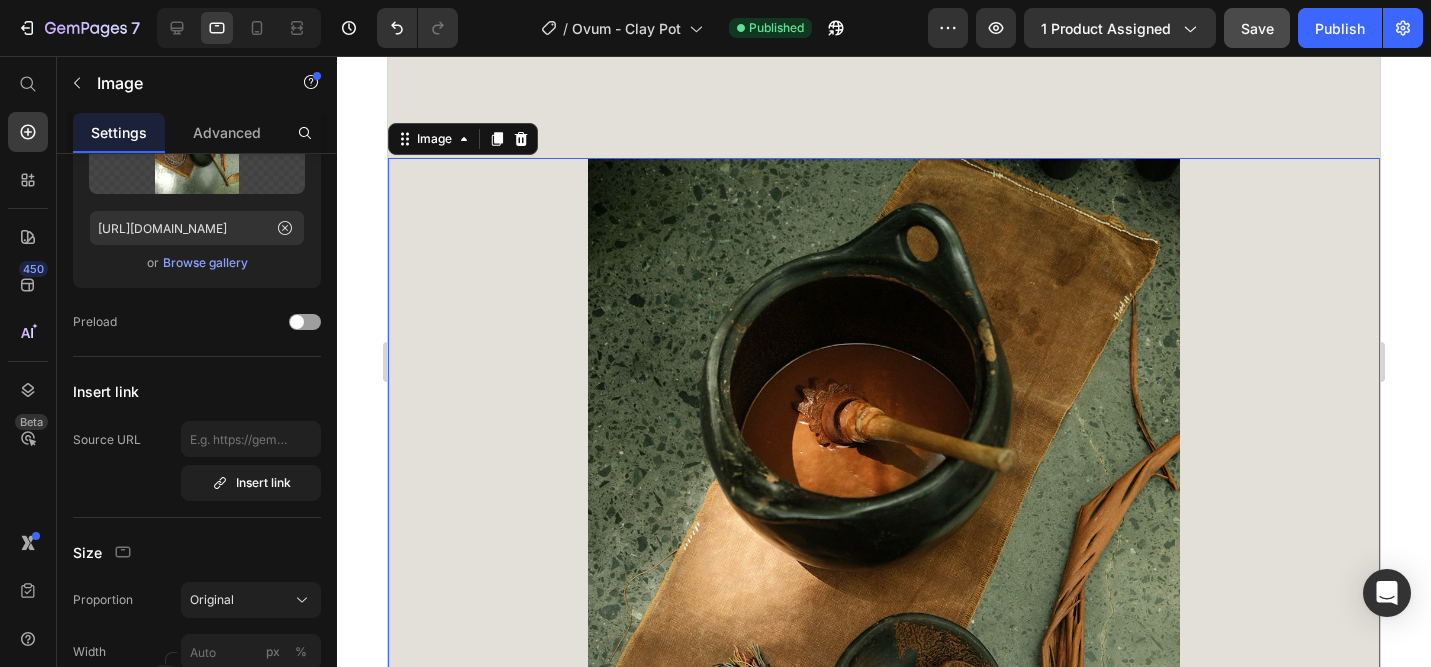 scroll, scrollTop: 0, scrollLeft: 0, axis: both 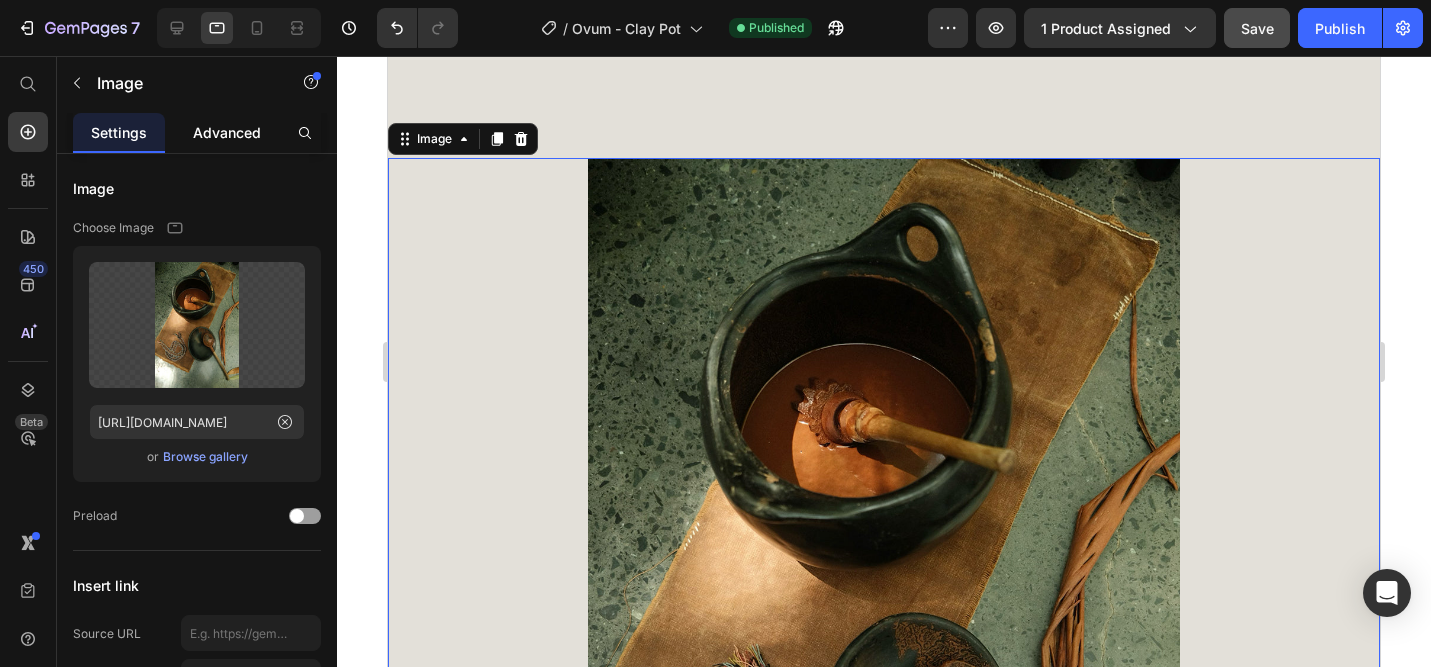 click on "Advanced" at bounding box center [227, 132] 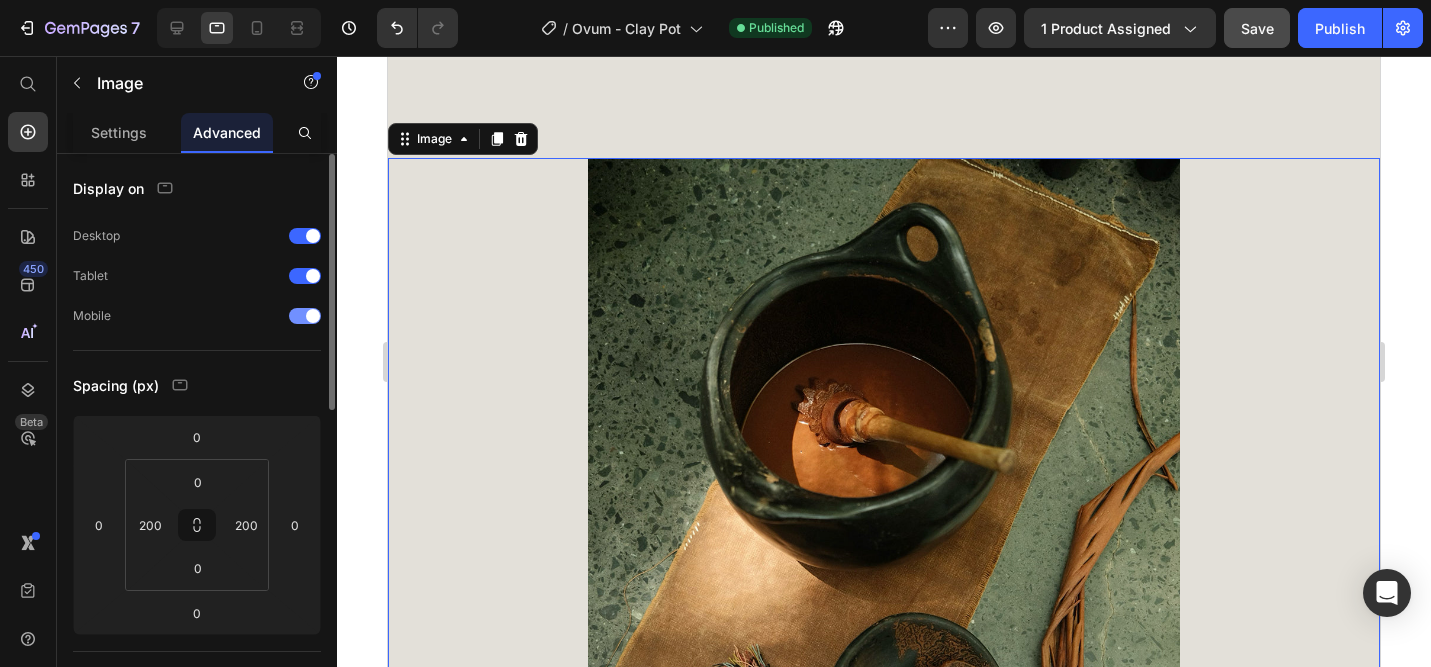 click at bounding box center [305, 316] 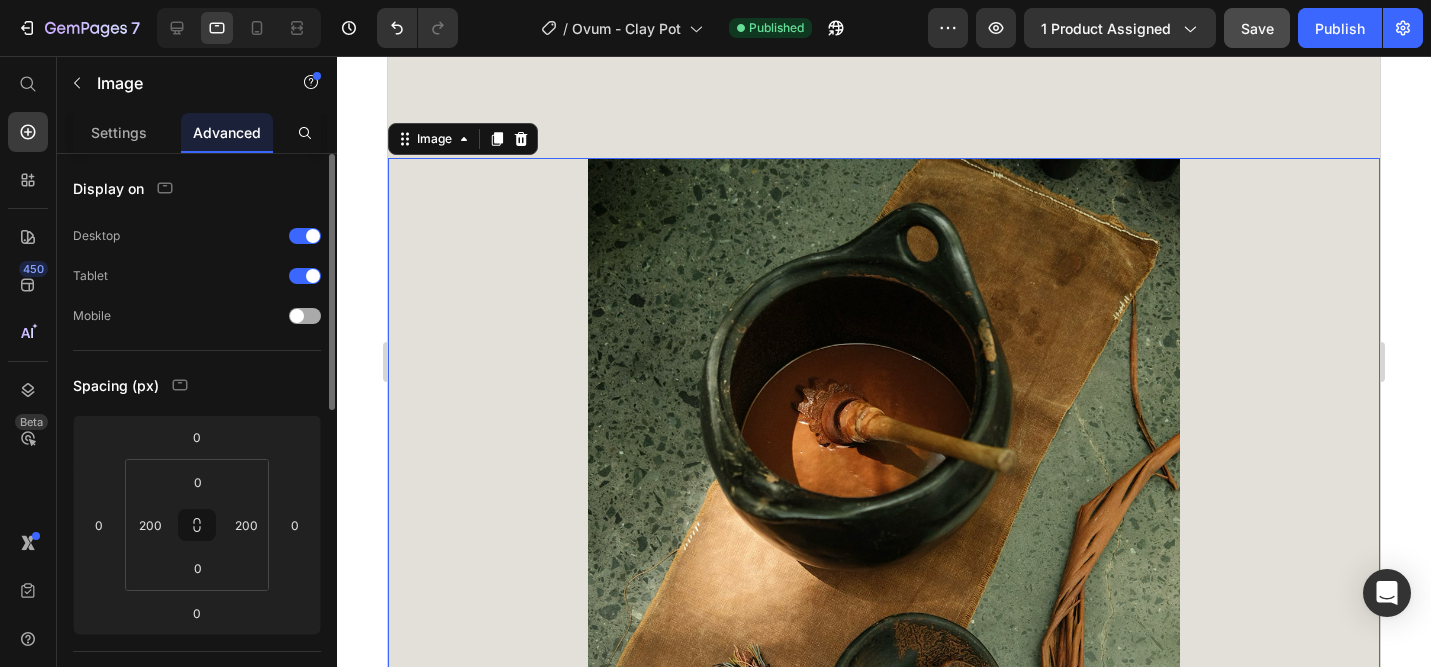 click at bounding box center (305, 316) 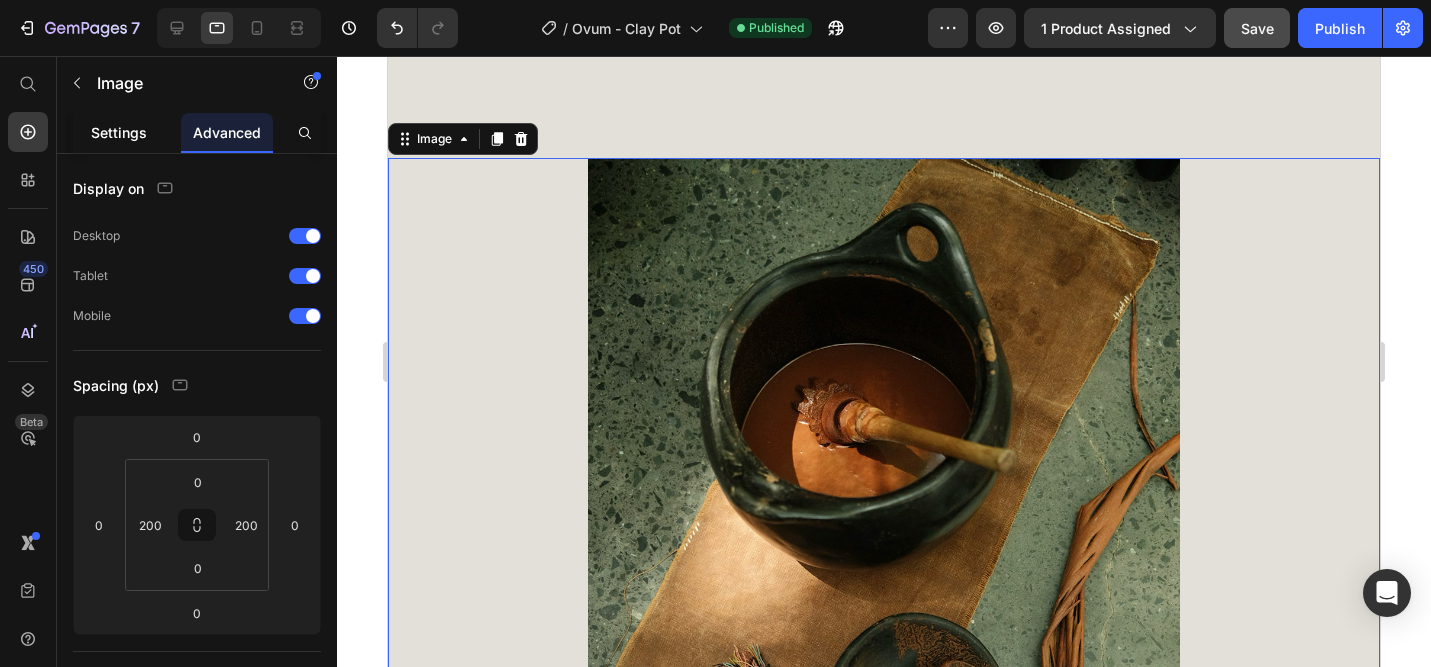click on "Settings" at bounding box center (119, 132) 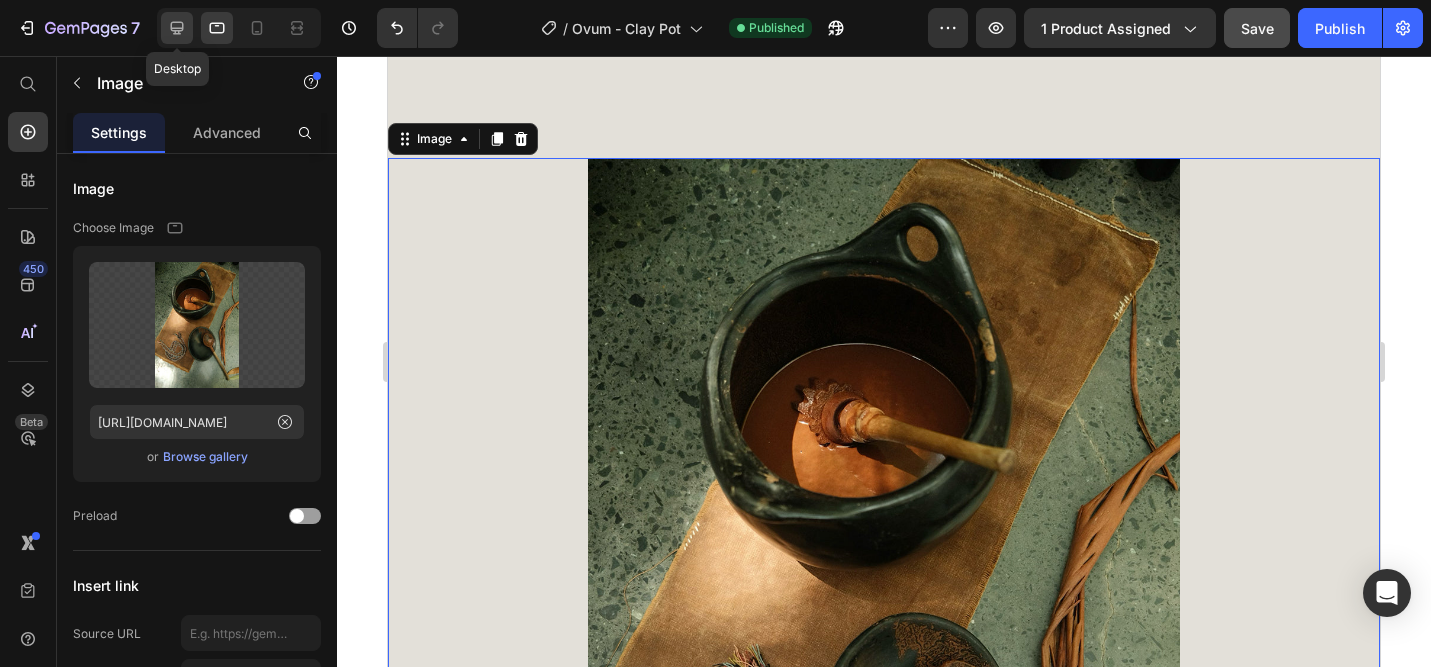 click 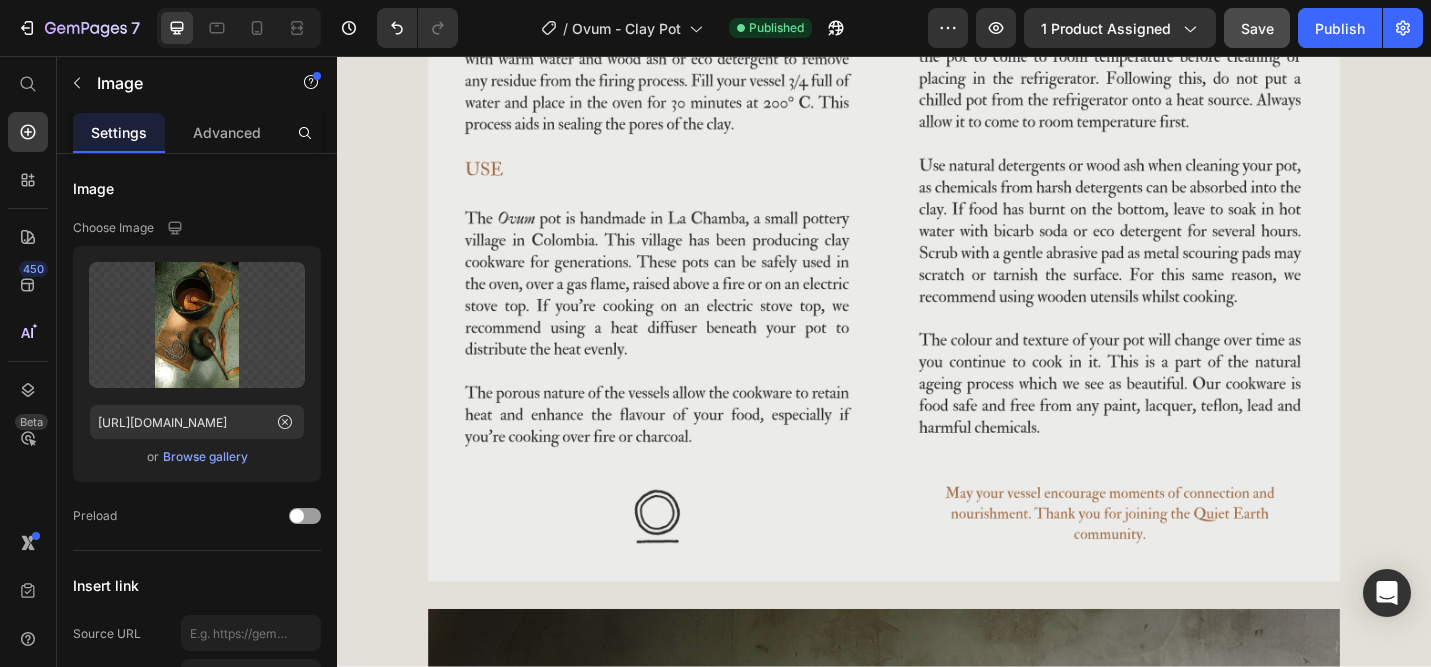 scroll, scrollTop: 3278, scrollLeft: 0, axis: vertical 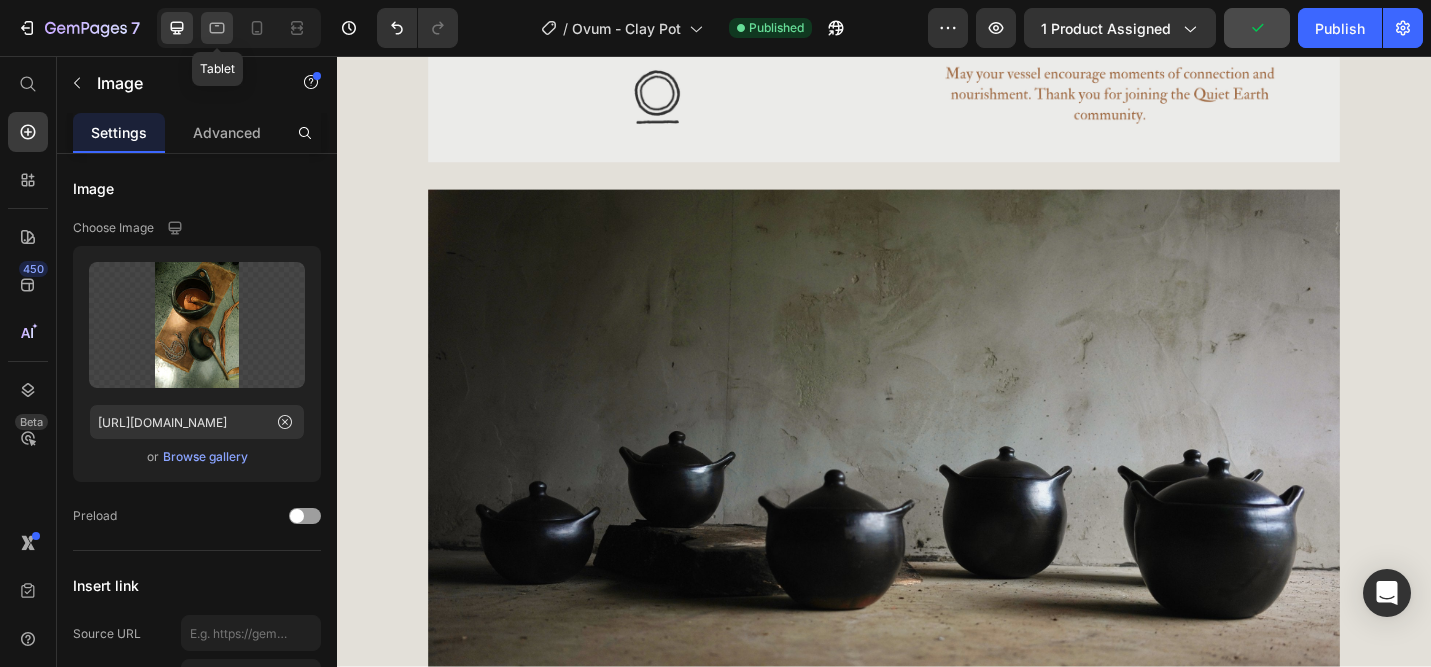 click 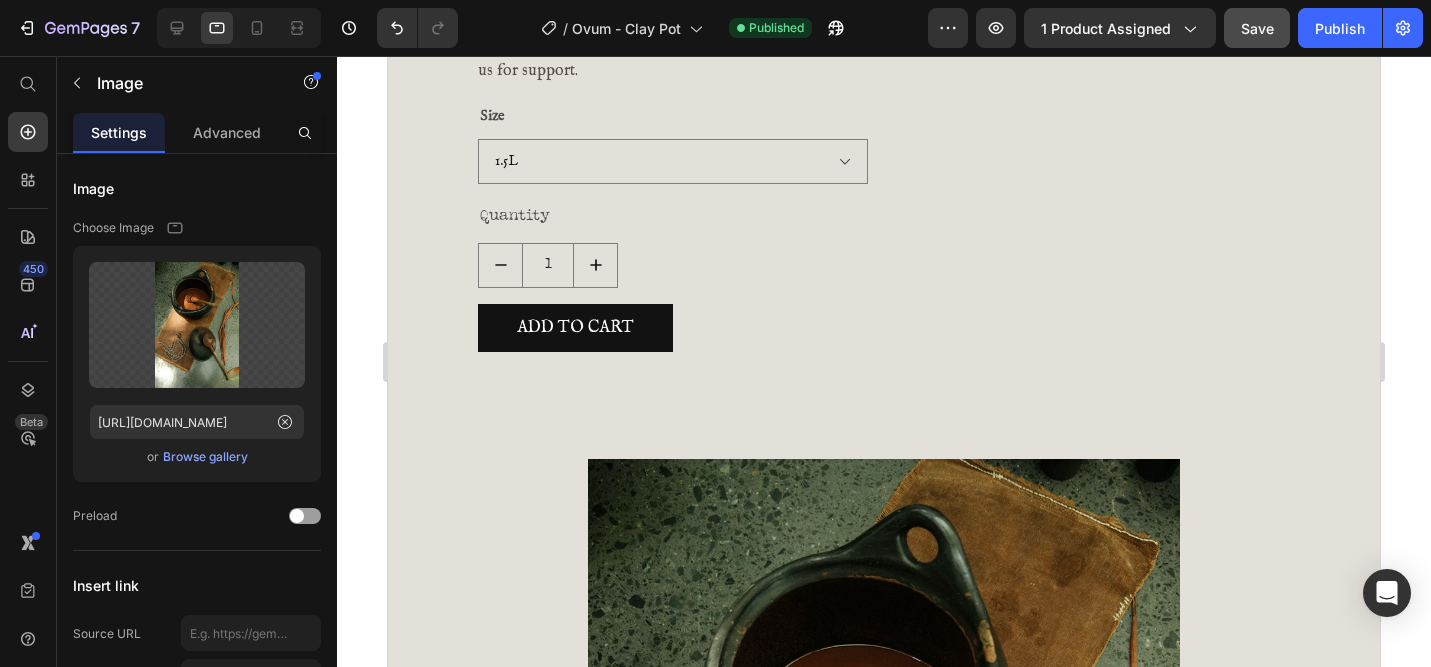scroll, scrollTop: 998, scrollLeft: 0, axis: vertical 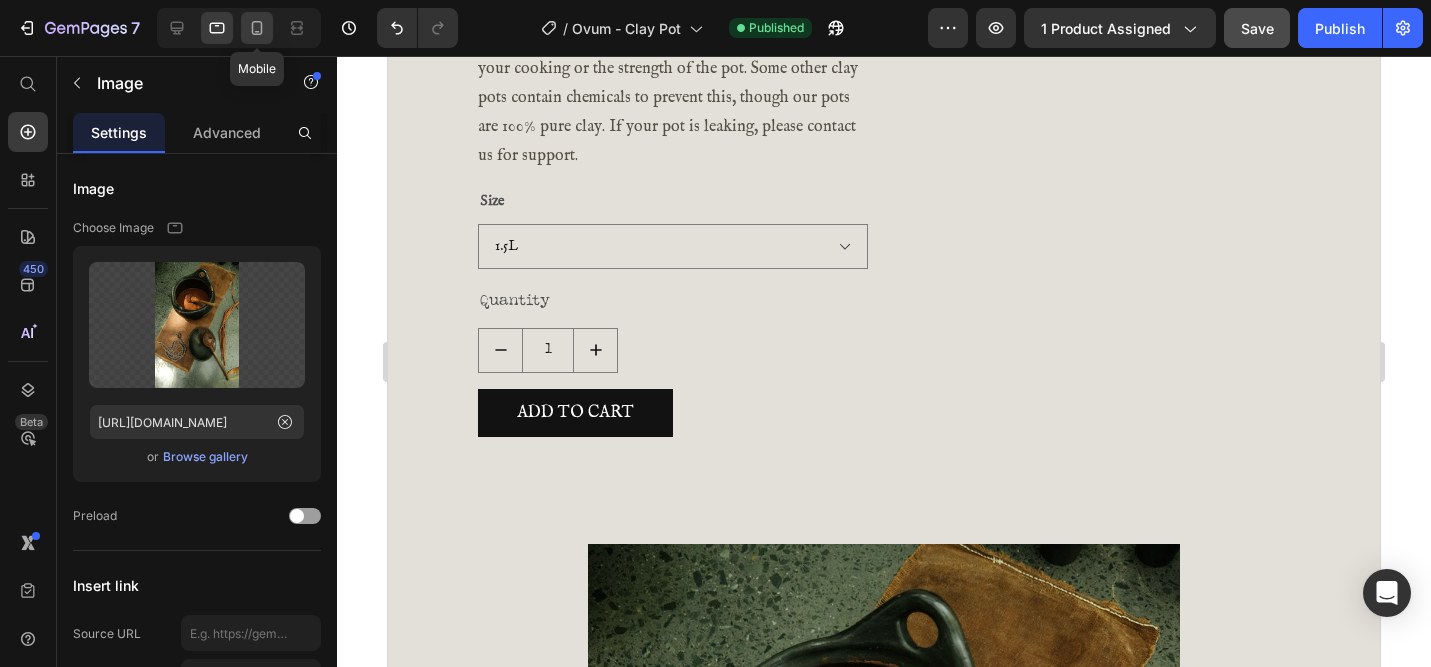 click 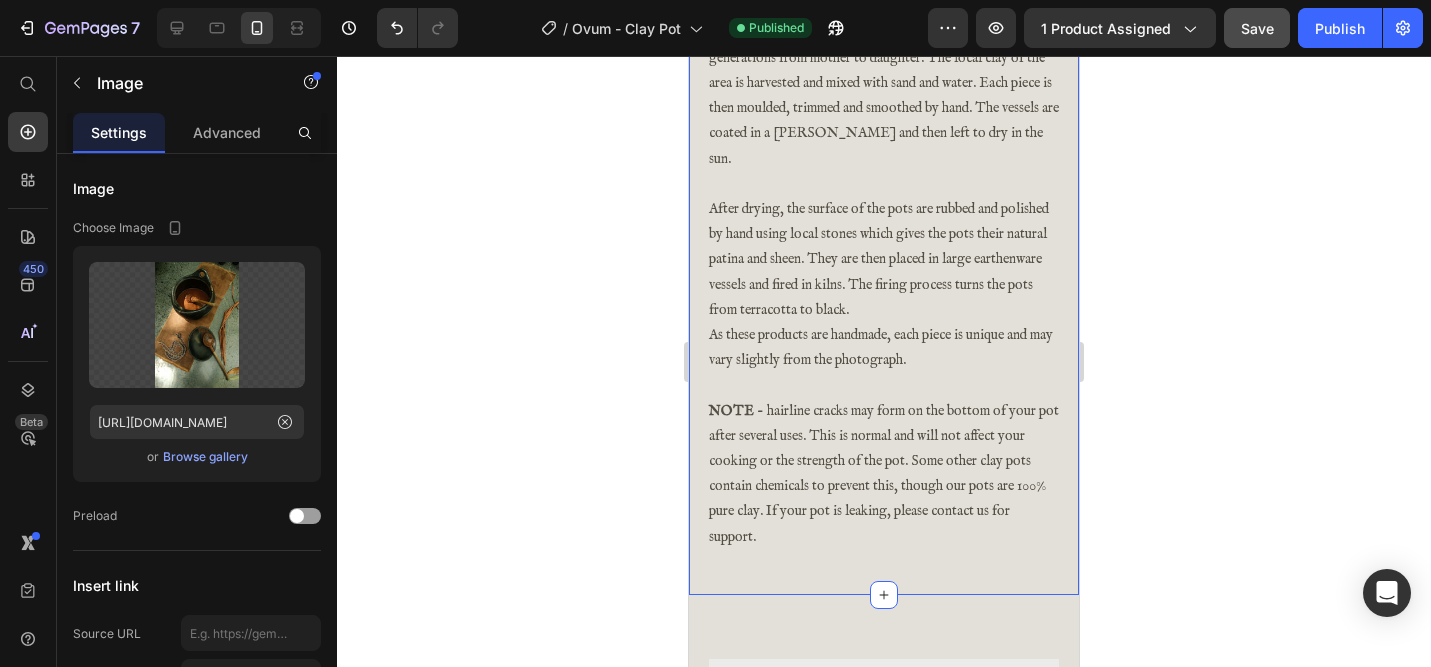 scroll, scrollTop: 1518, scrollLeft: 0, axis: vertical 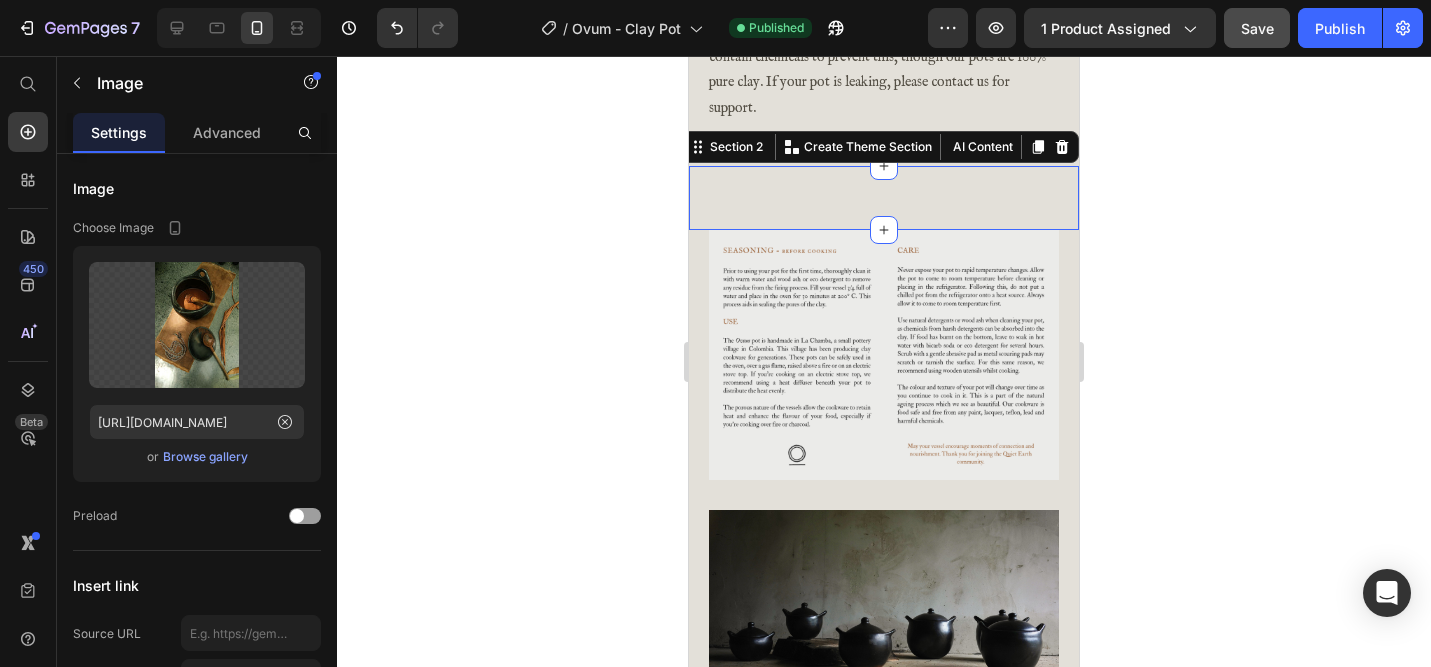 click on "Image Section 2   Create Theme Section AI Content Write with GemAI What would you like to describe here? Tone and Voice Persuasive Product Village Pot Four. Show more Generate" at bounding box center [884, 198] 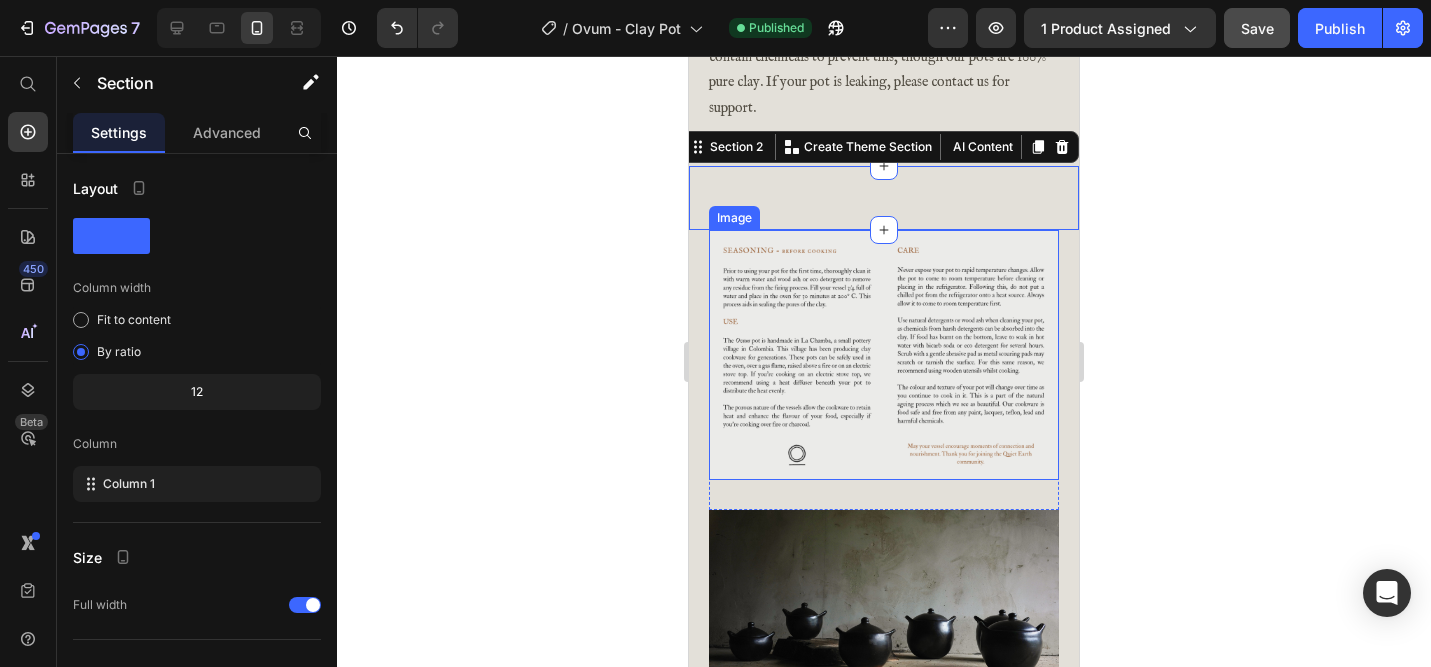 scroll, scrollTop: 1386, scrollLeft: 0, axis: vertical 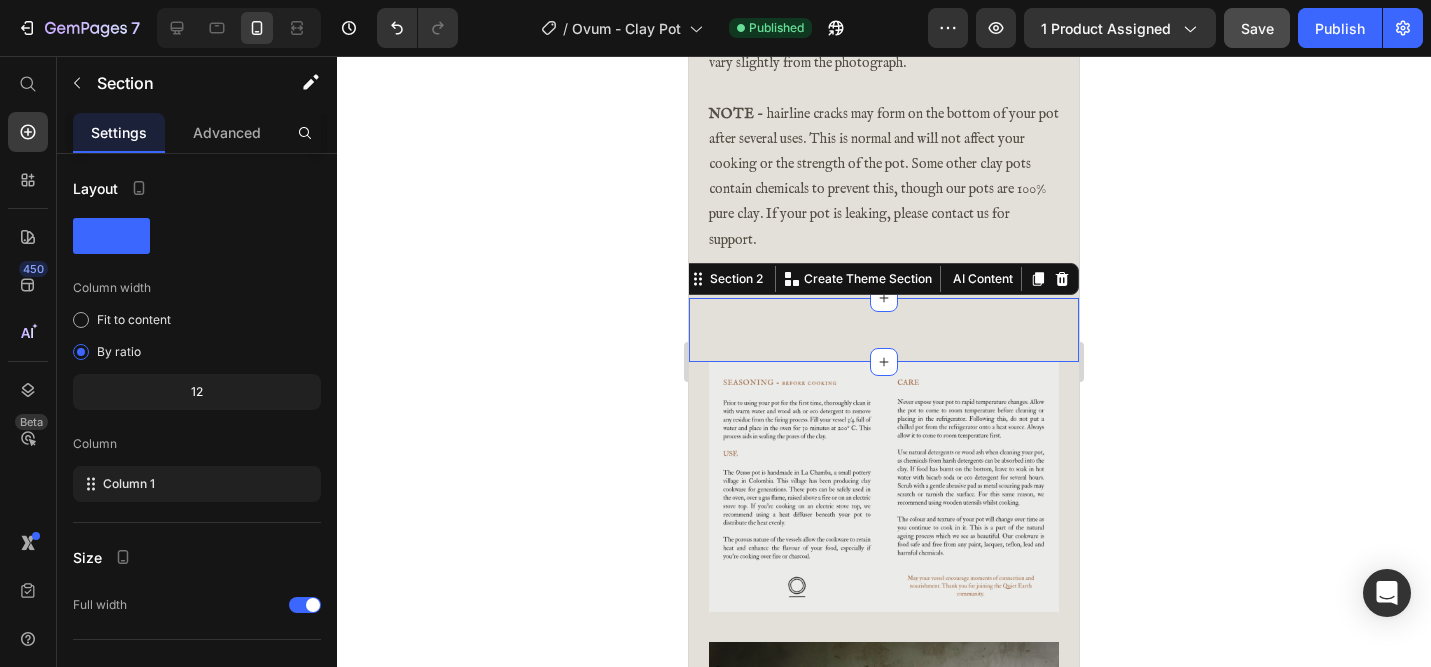 click on "Image Section 2   Create Theme Section AI Content Write with GemAI What would you like to describe here? Tone and Voice Persuasive Product Village Pot Four. Show more Generate" at bounding box center [884, 330] 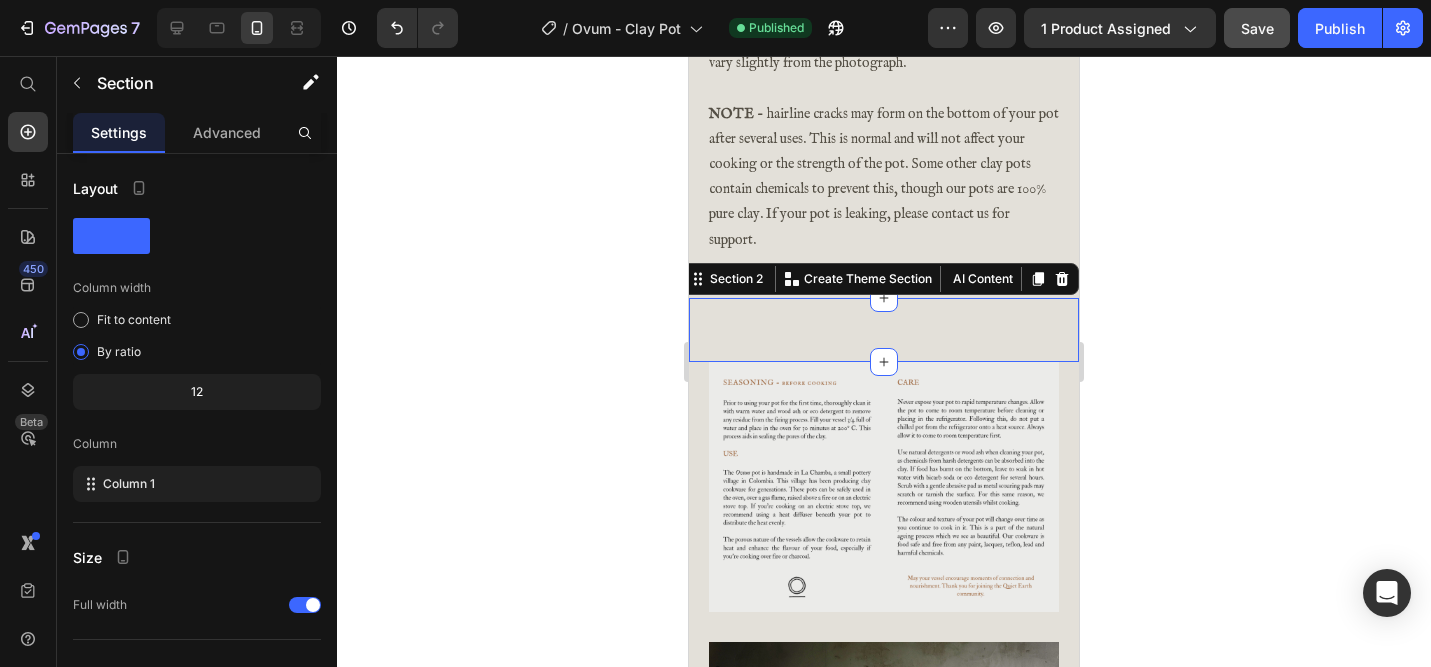 click 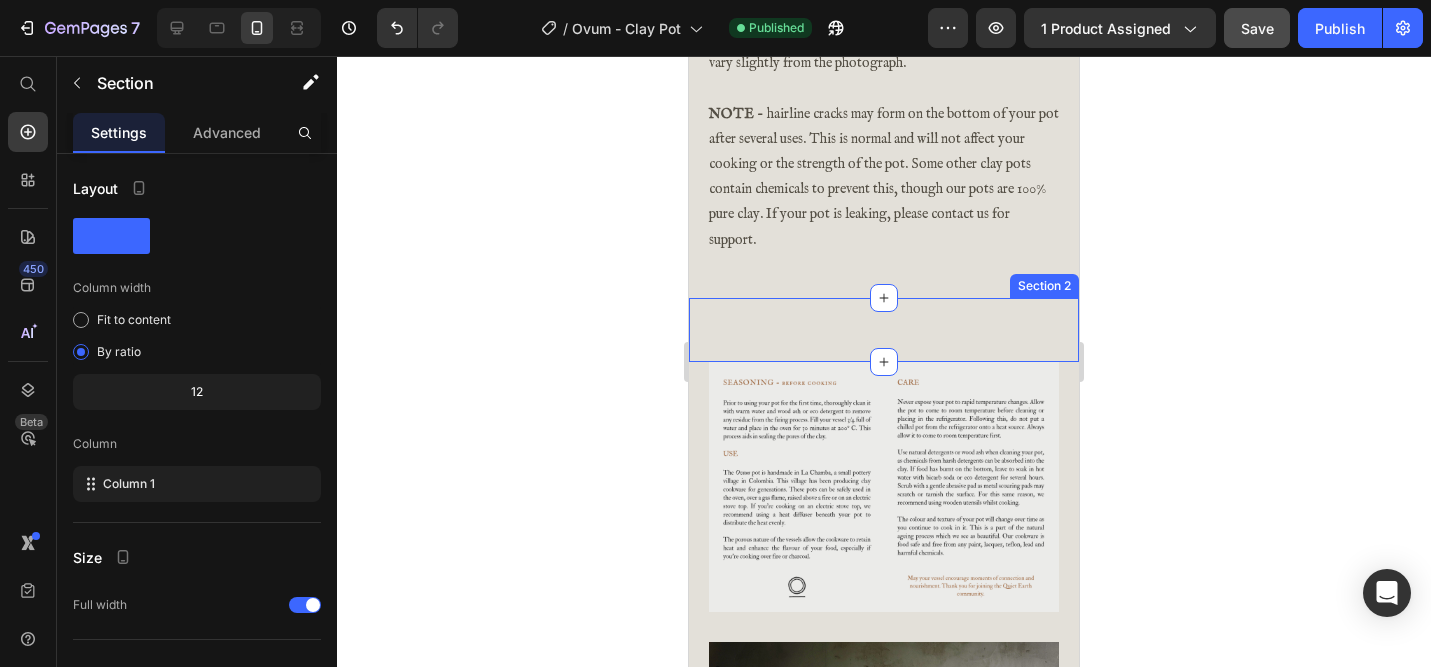 click on "Image Section 2" at bounding box center [884, 330] 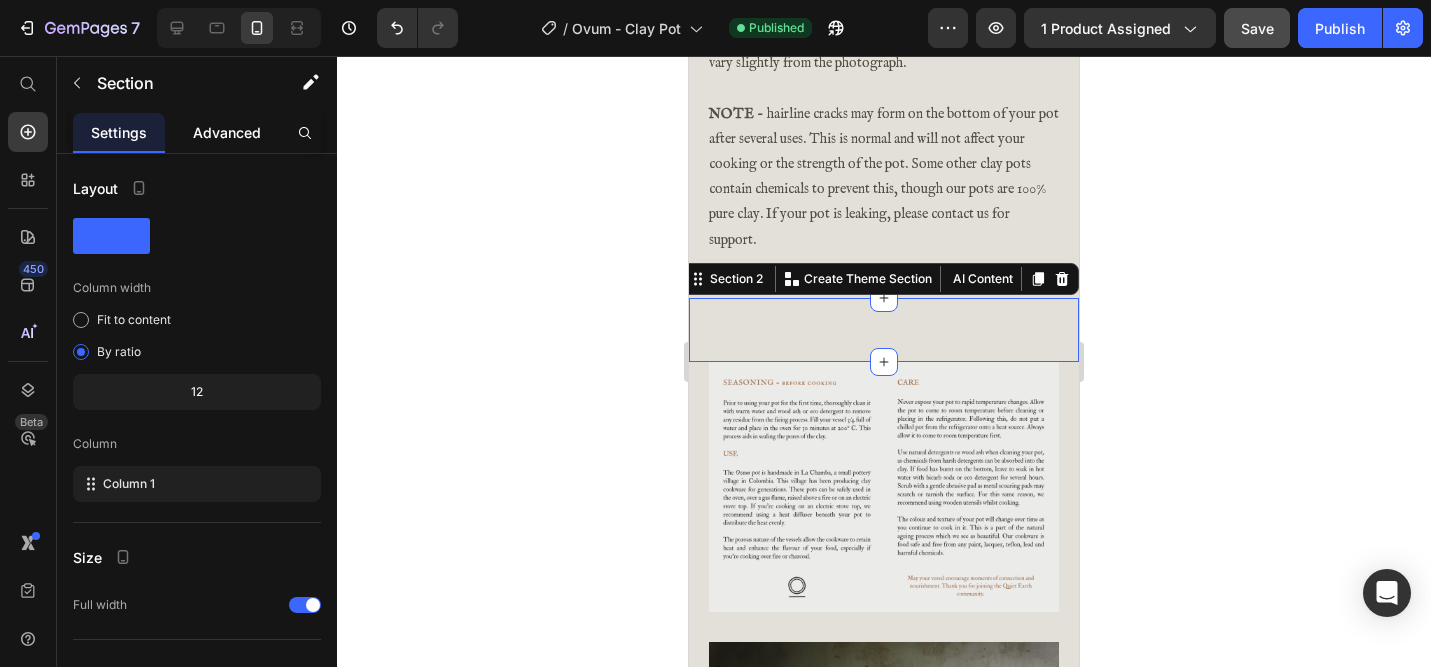 click on "Advanced" at bounding box center (227, 132) 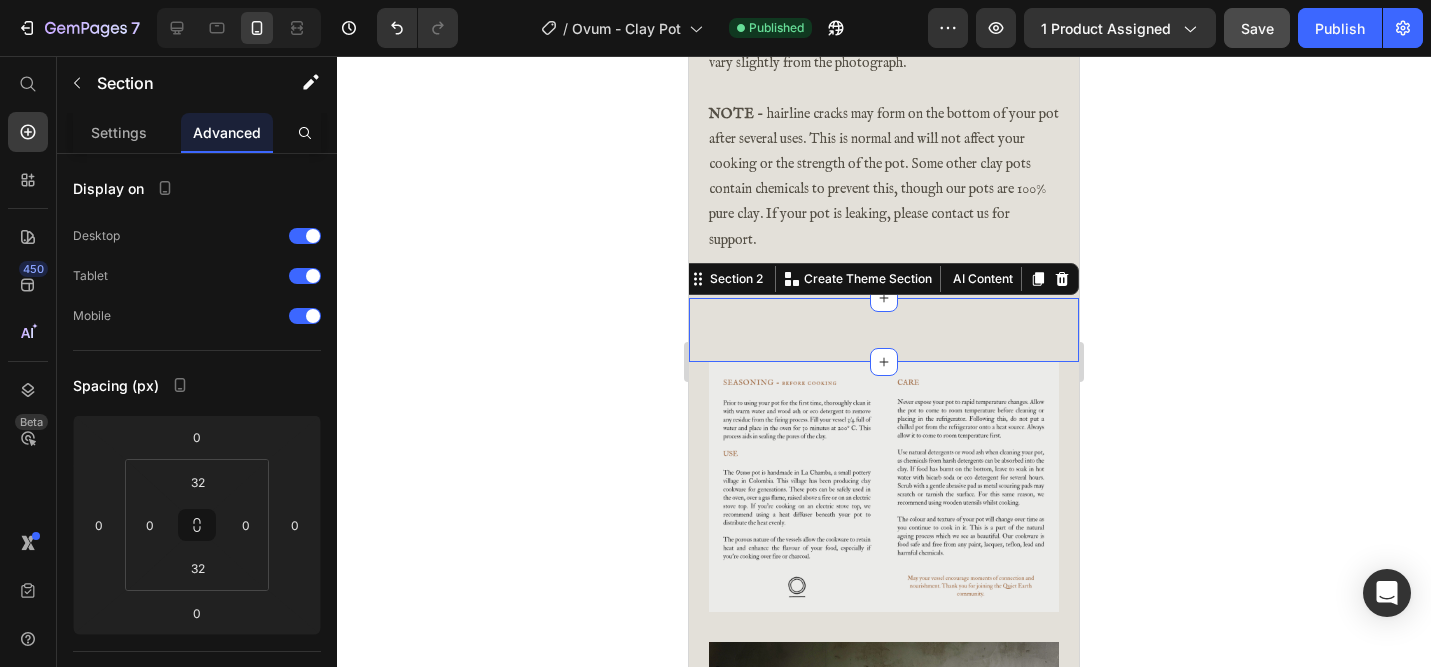 click 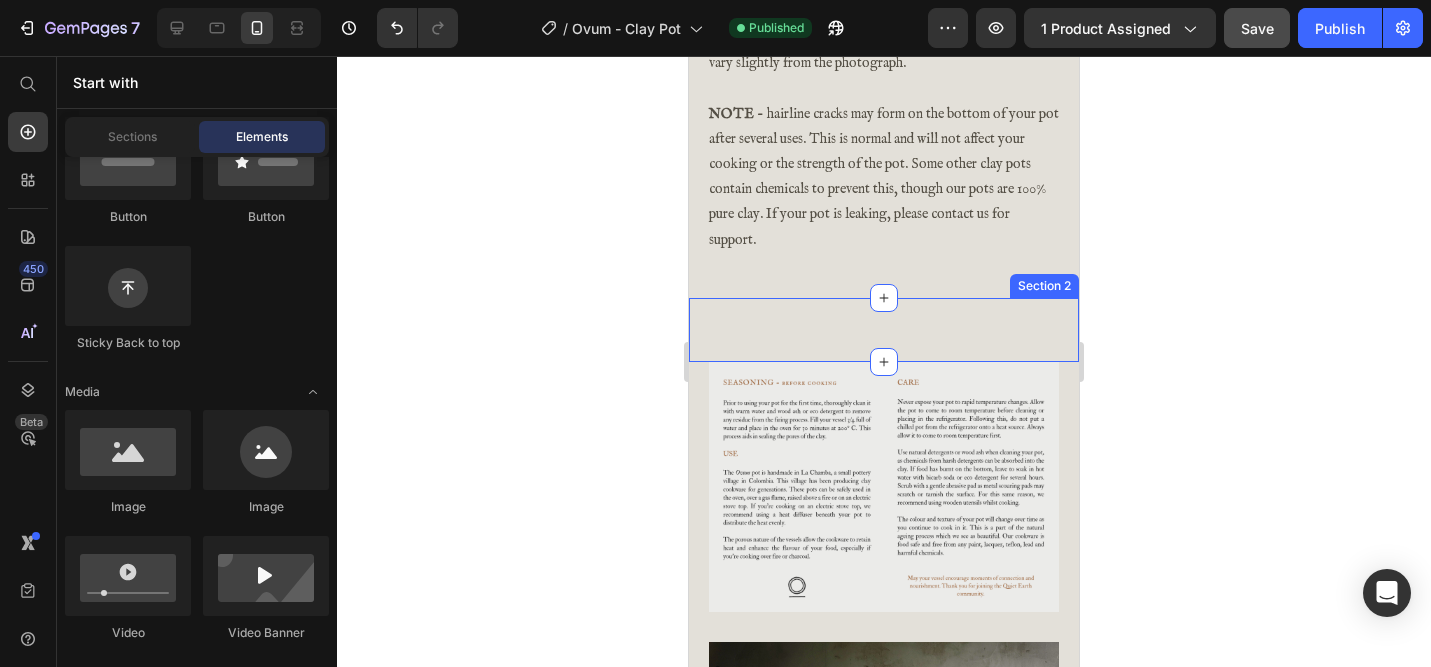 click on "Image Section 2" at bounding box center [884, 330] 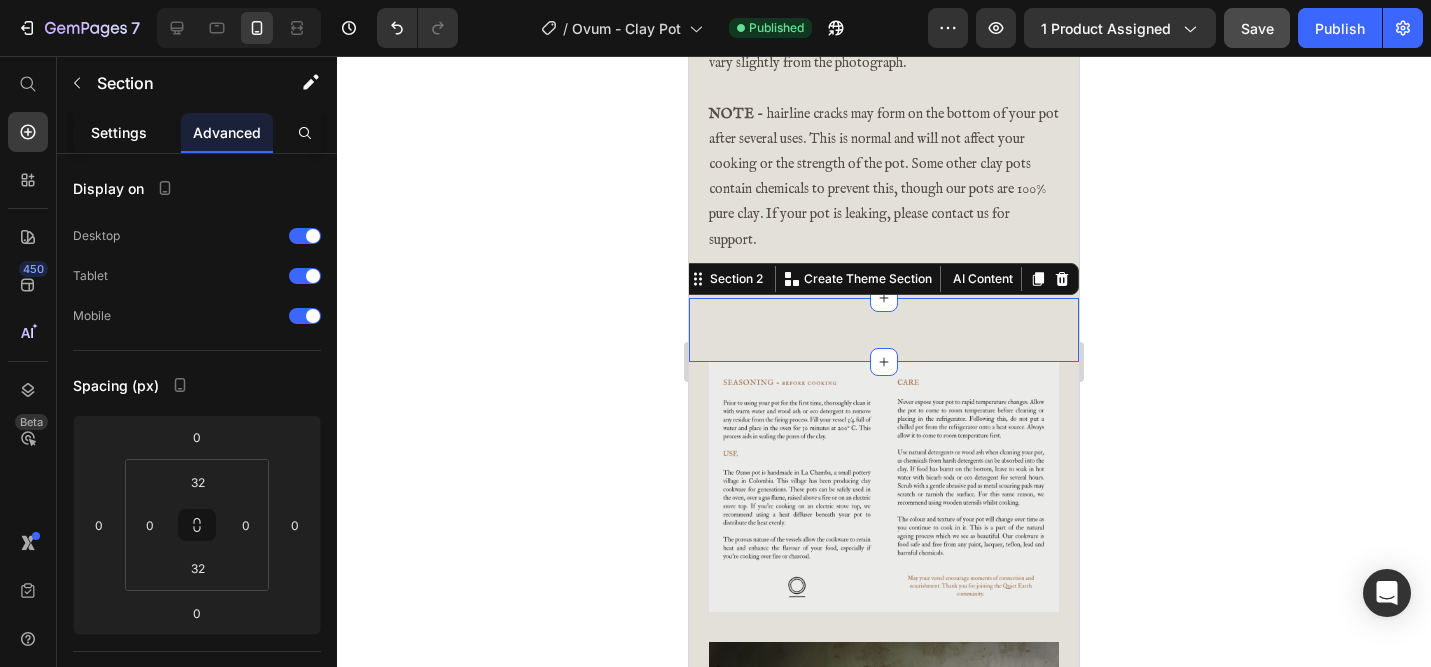 click on "Settings" at bounding box center (119, 132) 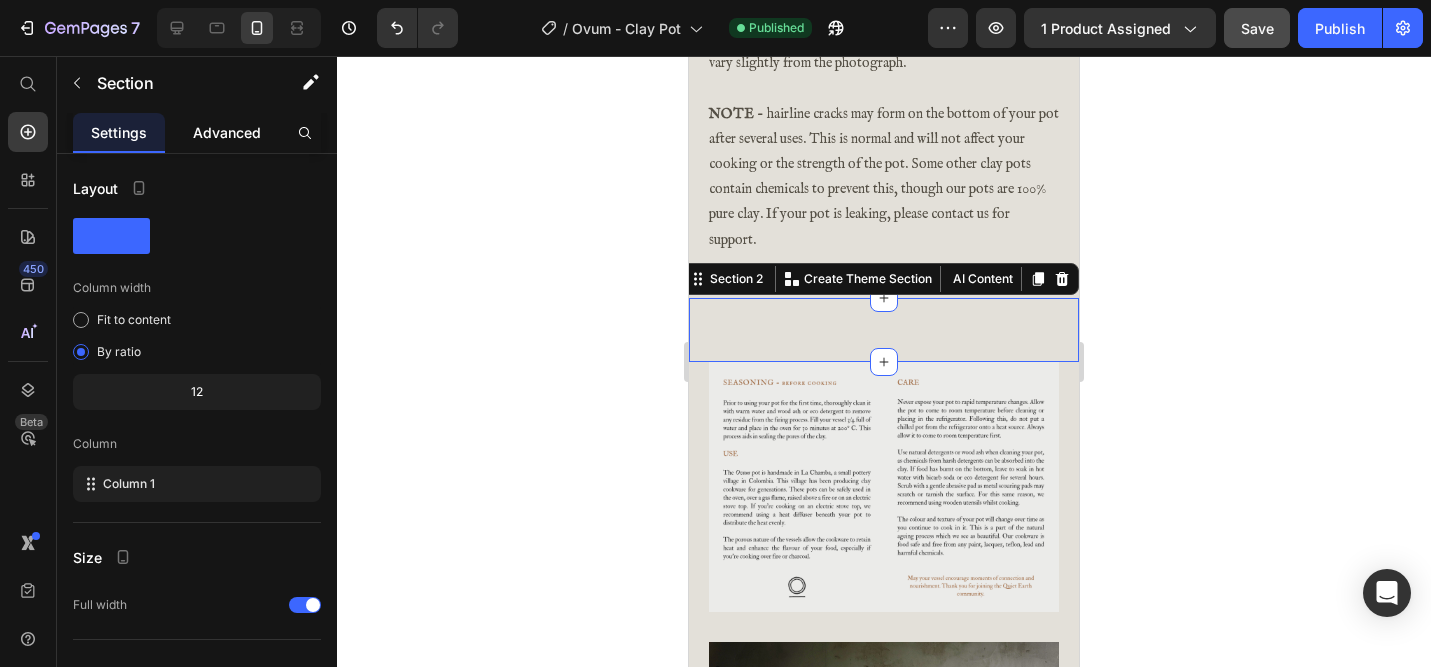 click on "Advanced" at bounding box center [227, 132] 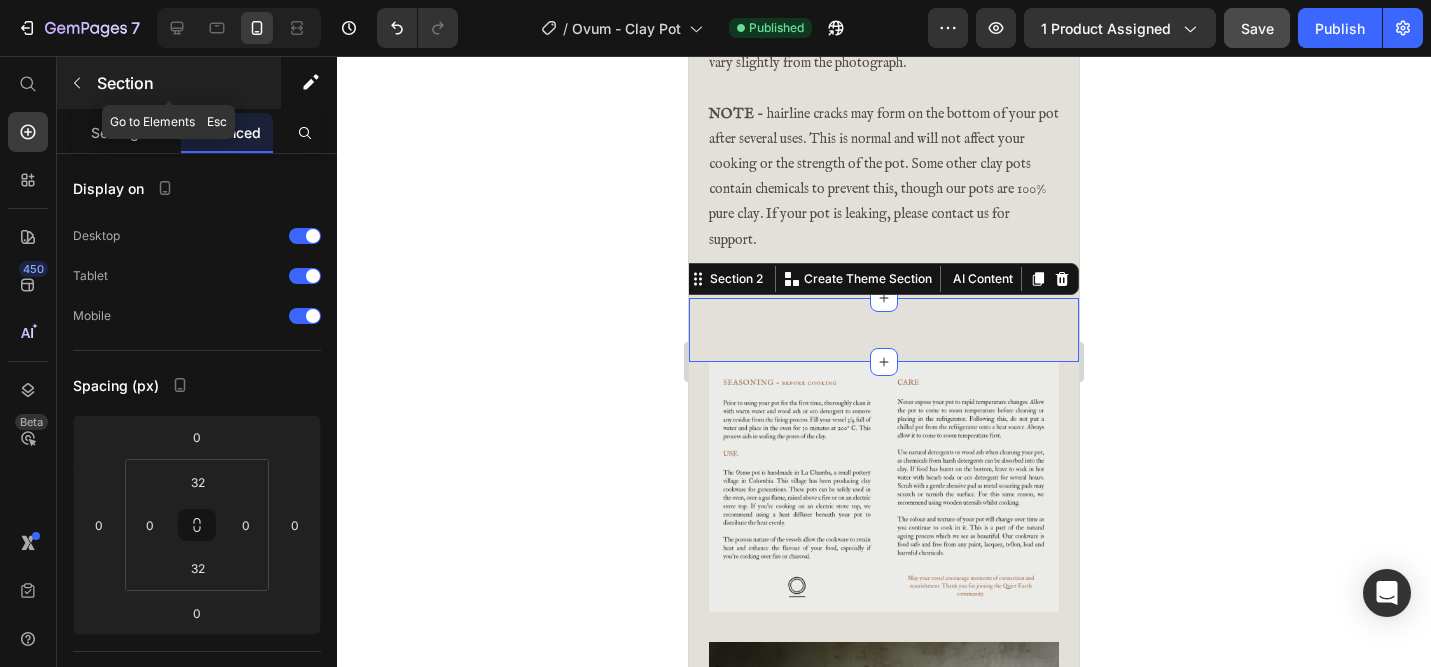 click on "Section" at bounding box center [169, 83] 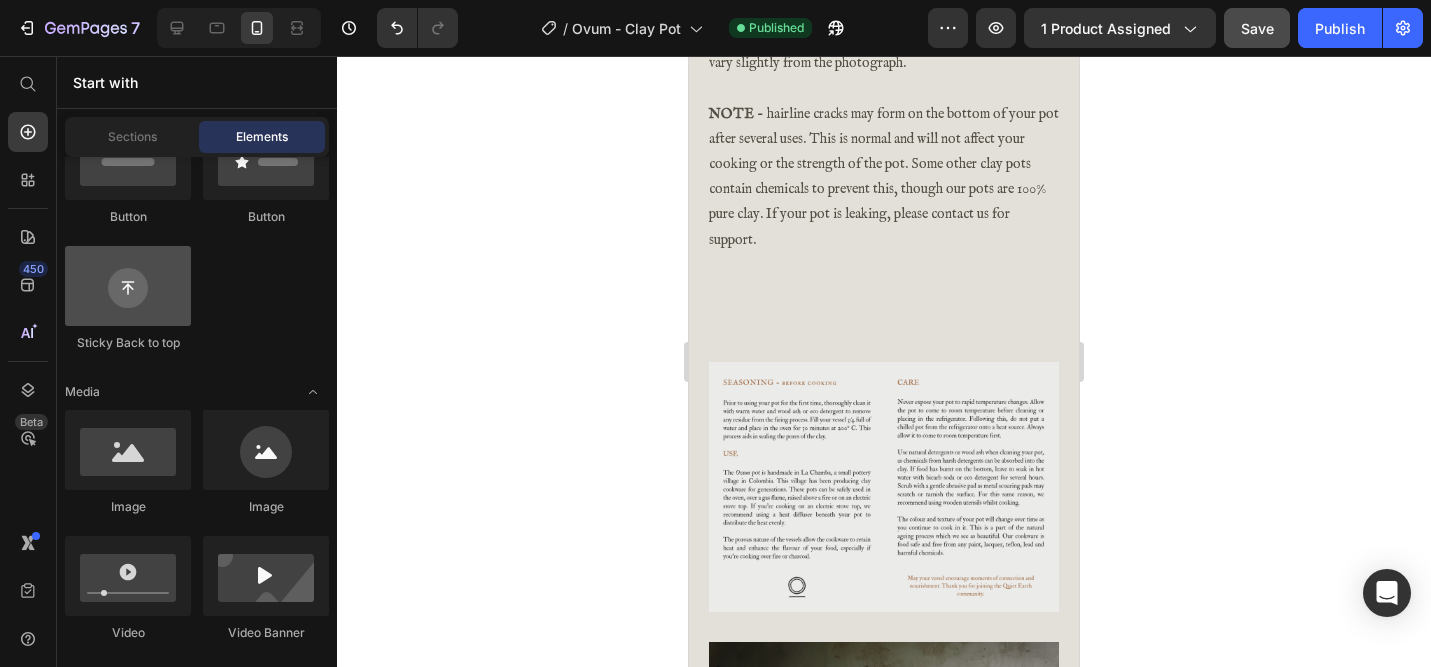 scroll, scrollTop: 529, scrollLeft: 0, axis: vertical 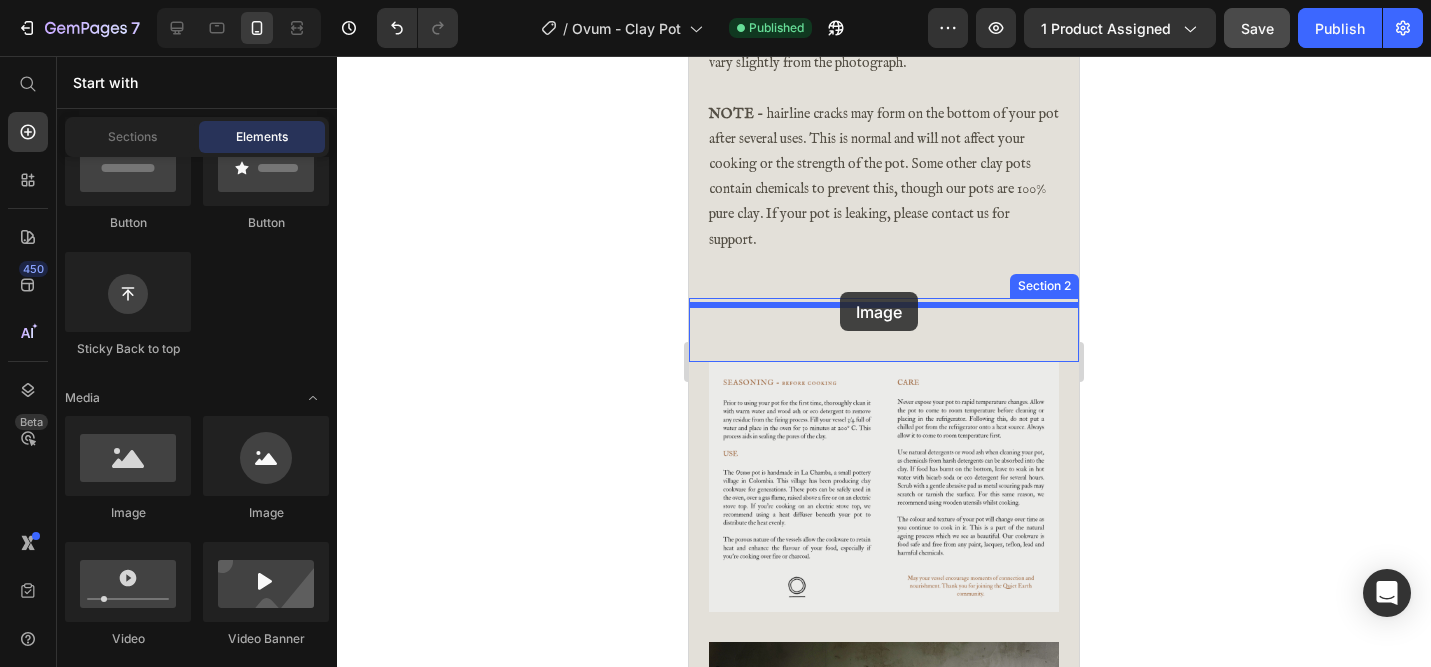 drag, startPoint x: 826, startPoint y: 512, endPoint x: 840, endPoint y: 292, distance: 220.445 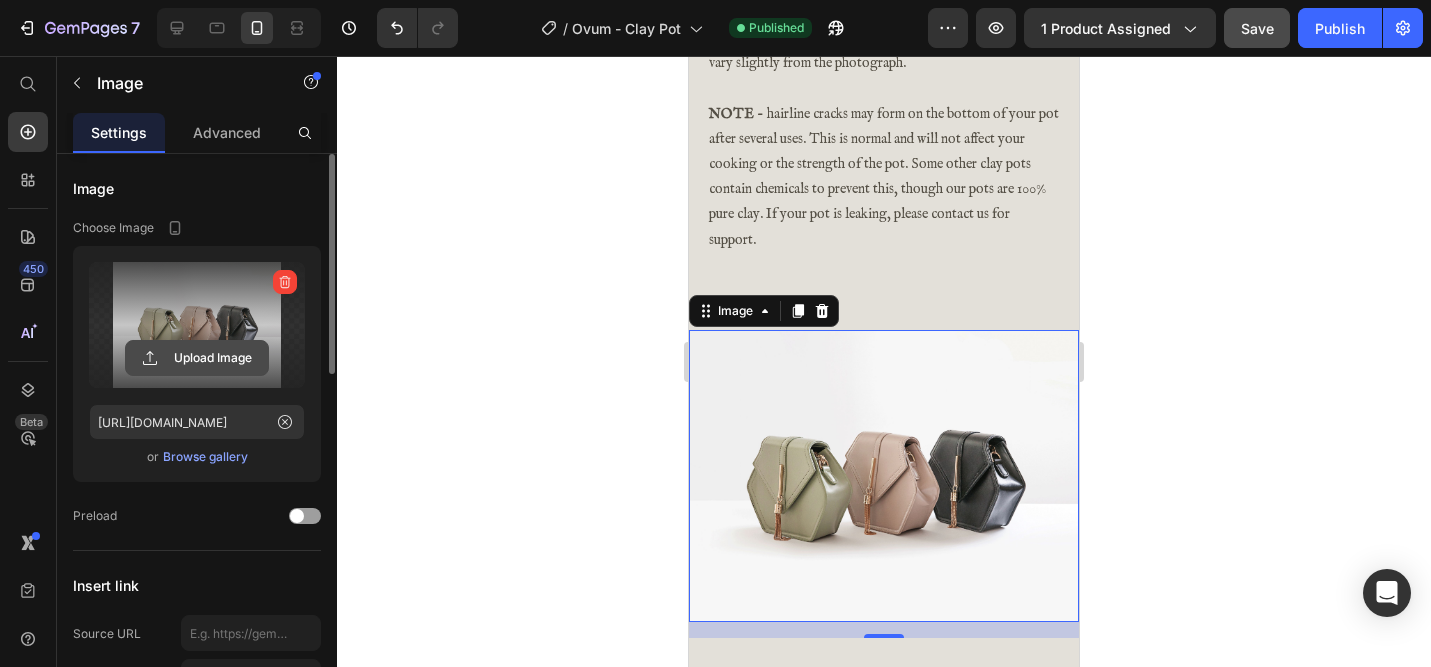 click 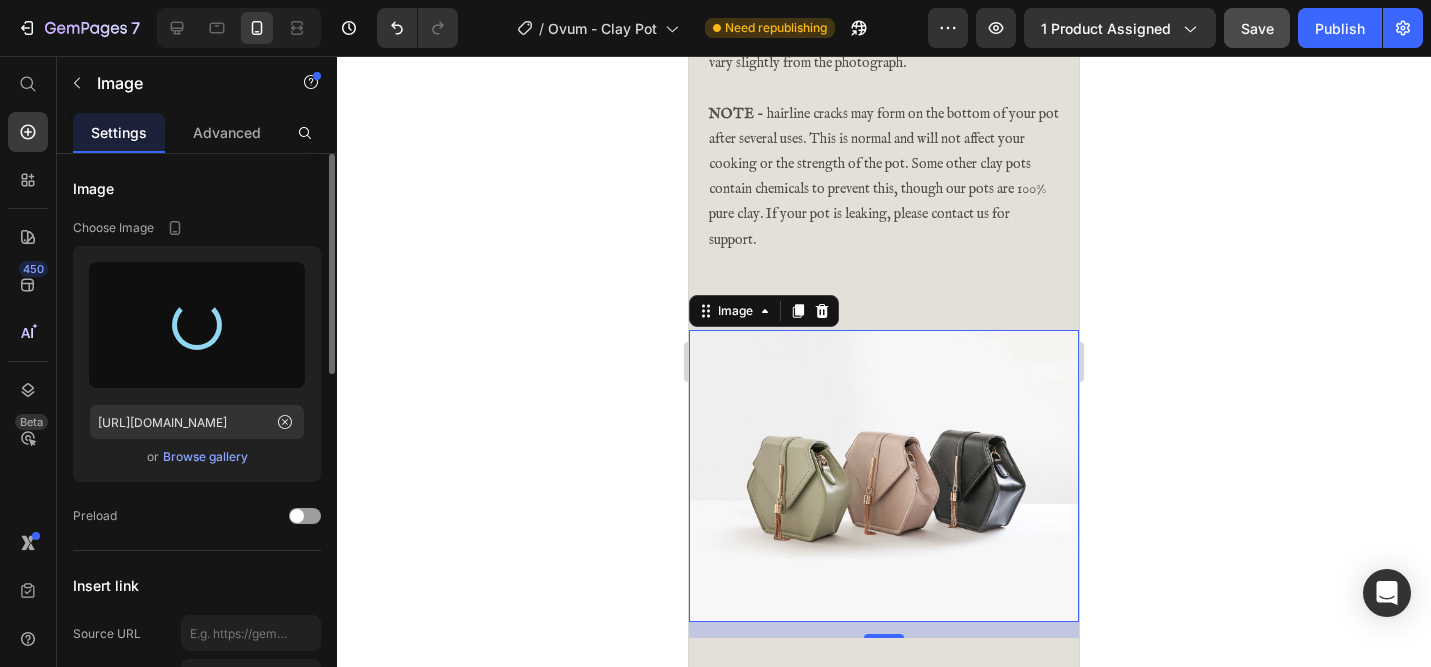 type on "[URL][DOMAIN_NAME]" 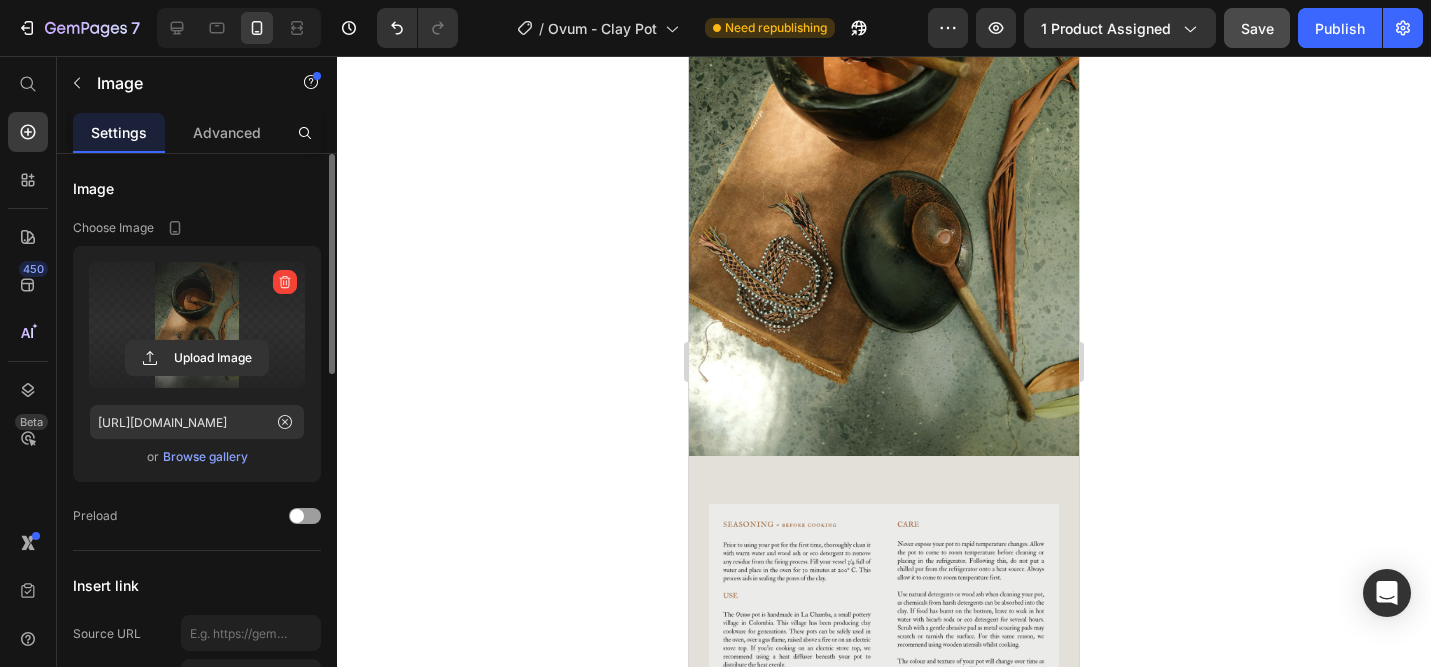 scroll, scrollTop: 2121, scrollLeft: 0, axis: vertical 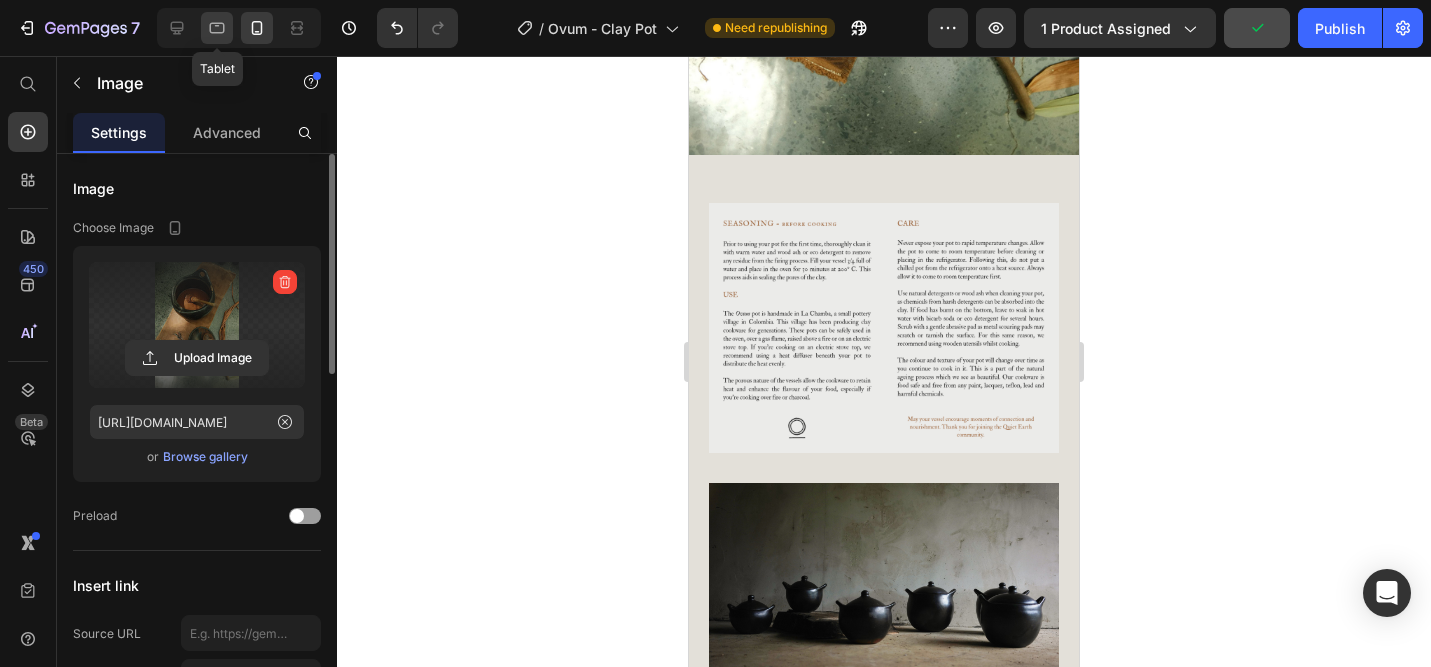click 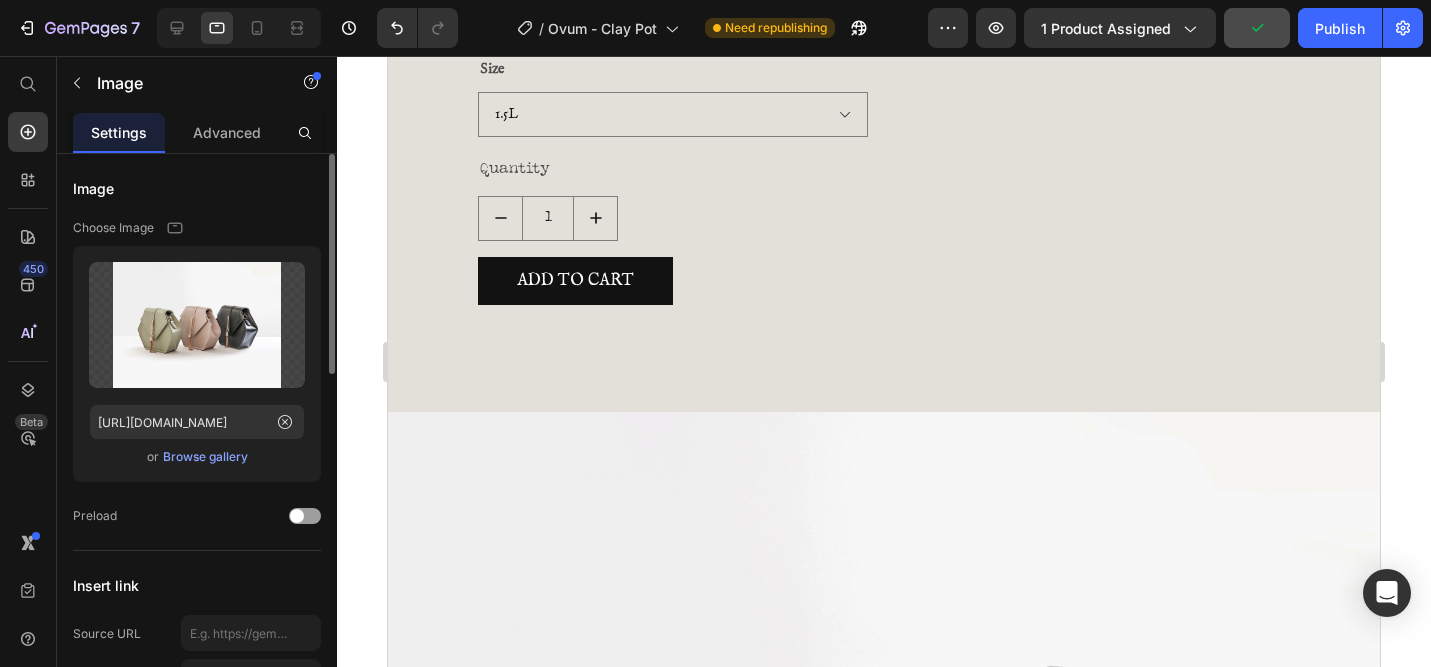 scroll, scrollTop: 1118, scrollLeft: 0, axis: vertical 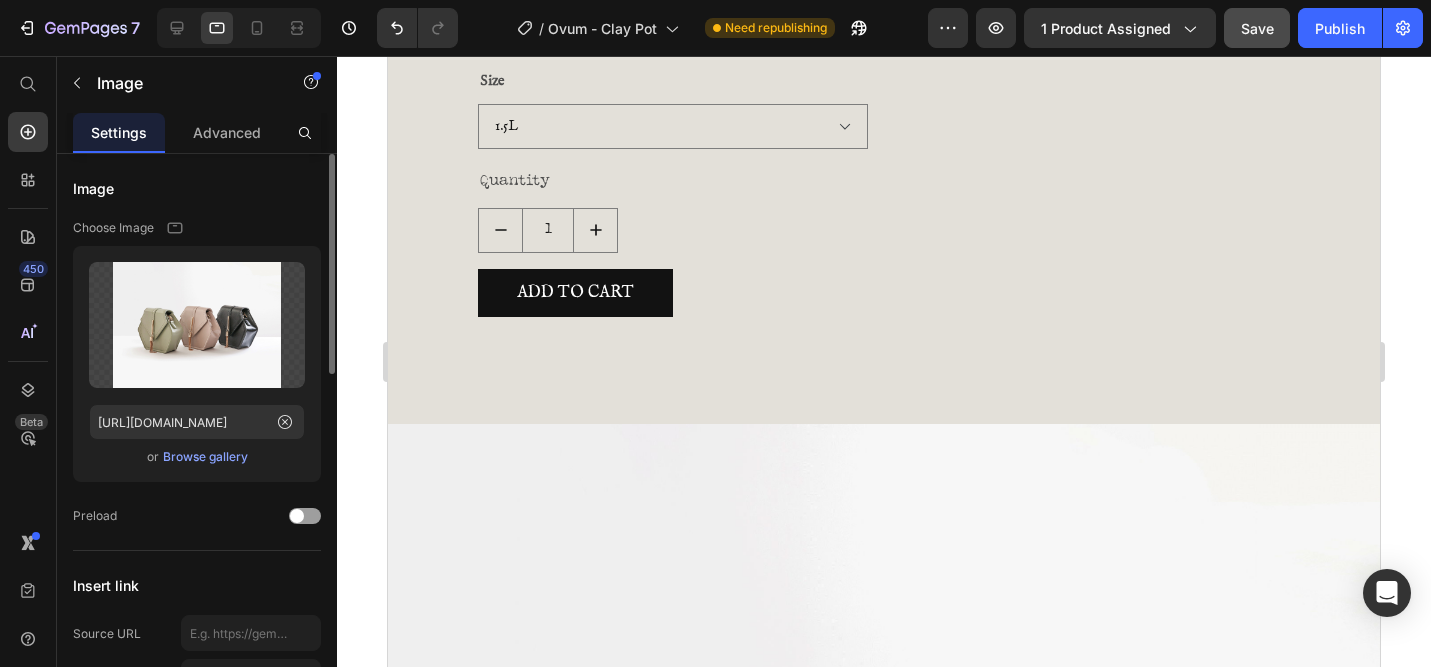 click at bounding box center [884, 796] 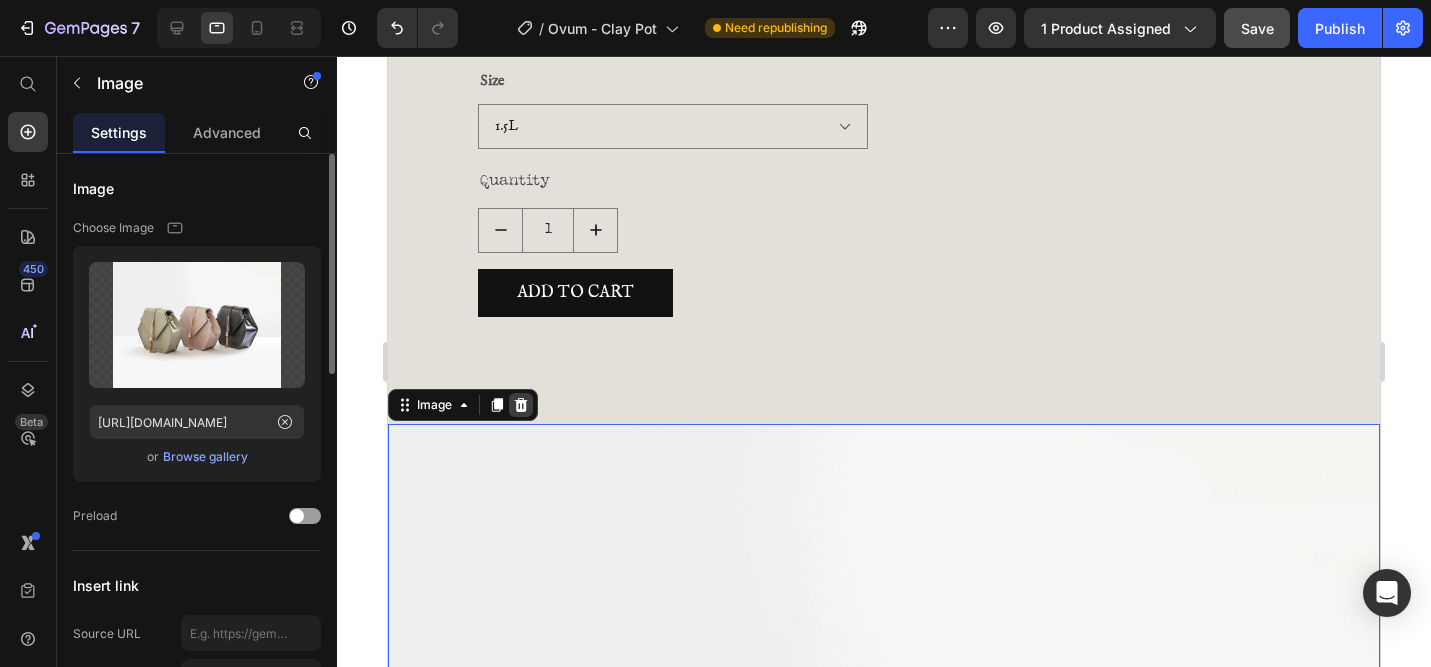 click 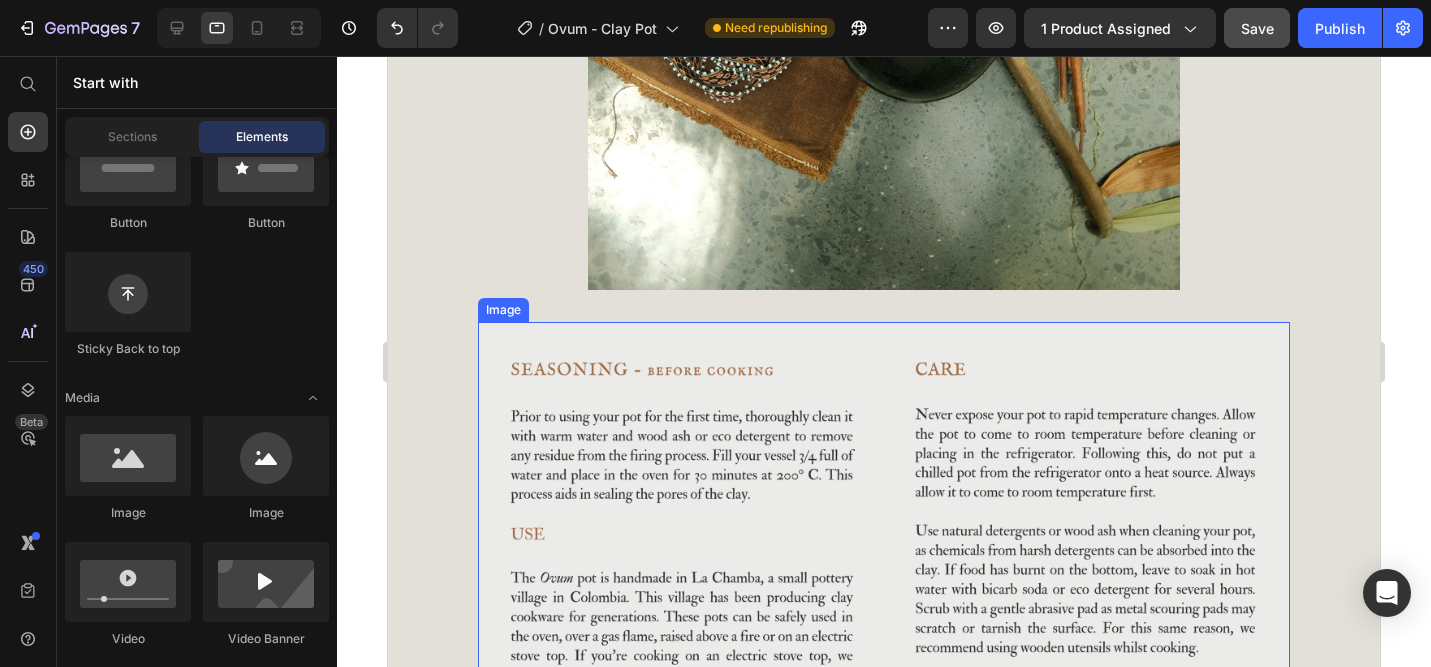 scroll, scrollTop: 2226, scrollLeft: 0, axis: vertical 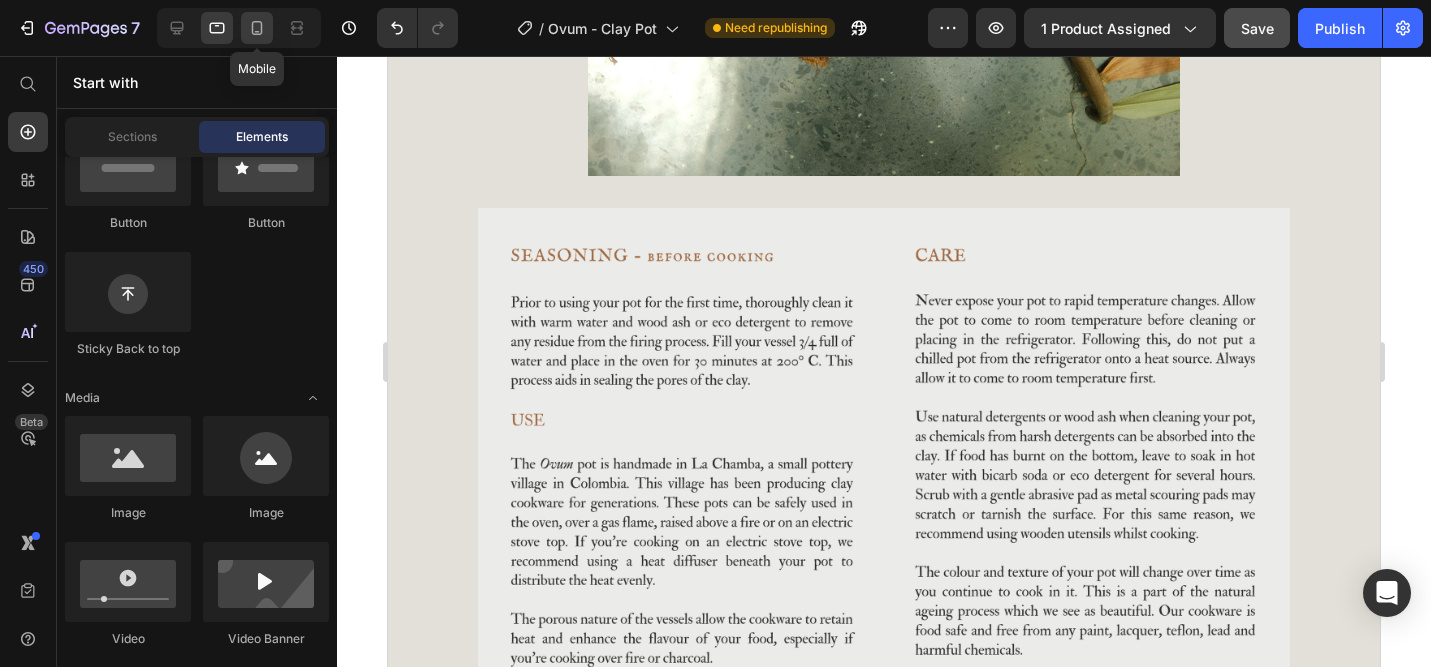 click 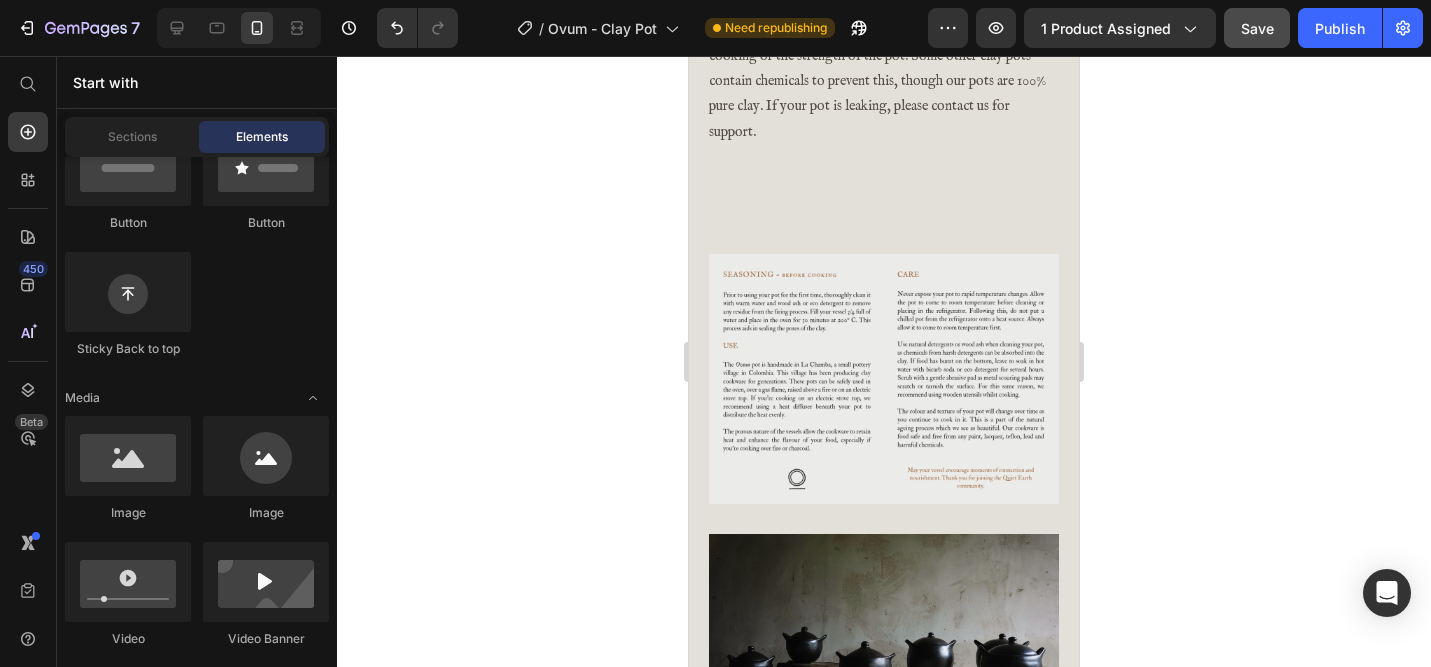 scroll, scrollTop: 1339, scrollLeft: 0, axis: vertical 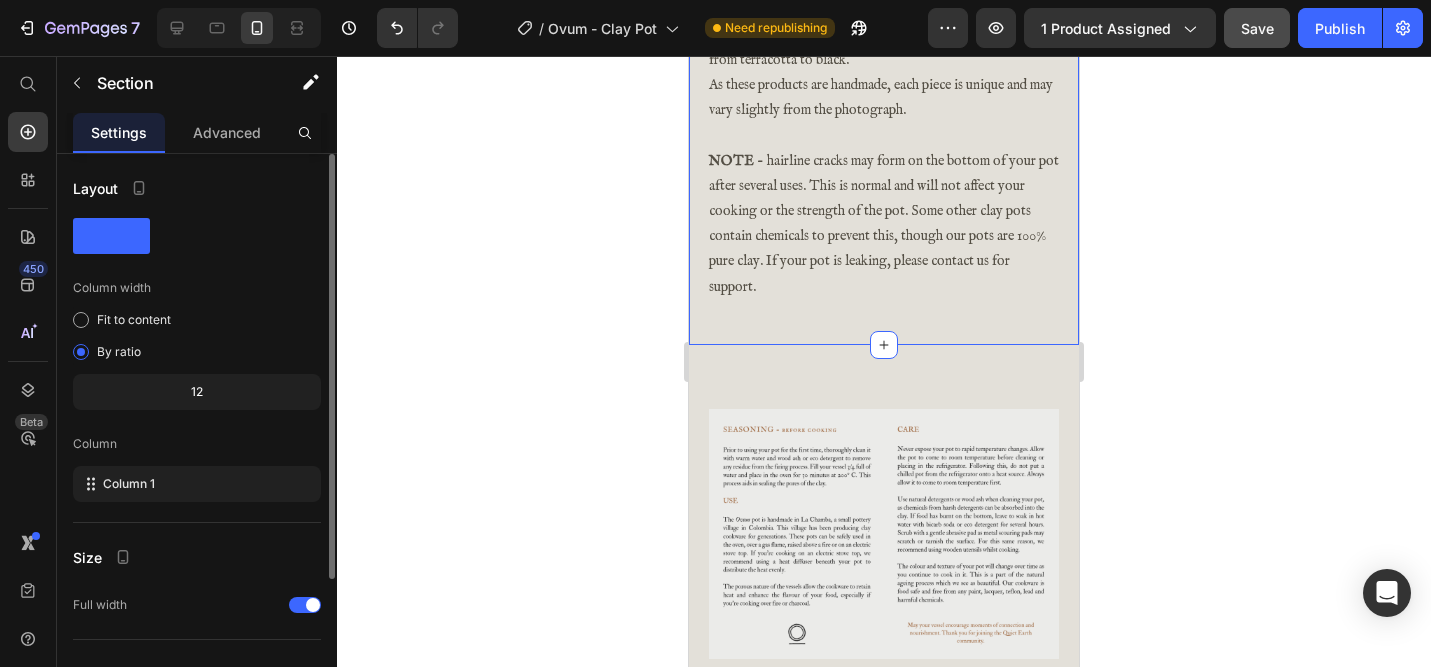 click on "Product Images
Product Images Ovum. Clay Pot Product Title $195.00 Product Price Row Size 1.5L 5L Product Variants & Swatches Quantity Text Block 1 Product Quantity ADD TO CART Add to Cart These pots are handmade in a small village called [GEOGRAPHIC_DATA] in the Andes of [GEOGRAPHIC_DATA]. The origin of this cookware can be traced back over 700 years to vases and pitchers found in archeological sites.
They are a delight to cook with. I believe cooking in clay pots makes your food taste better, especially if you’re cooking on charcoal or fire as a smoky flavour will permeate through the clay into the food.
After drying, the surface of the pots are rubbed and polished by hand using local stones which gives the pots their natural patina and sheen. They are then placed in large earthenware vessels and fired in kilns. The firing process turns the pots from terracotta to black." at bounding box center [884, -449] 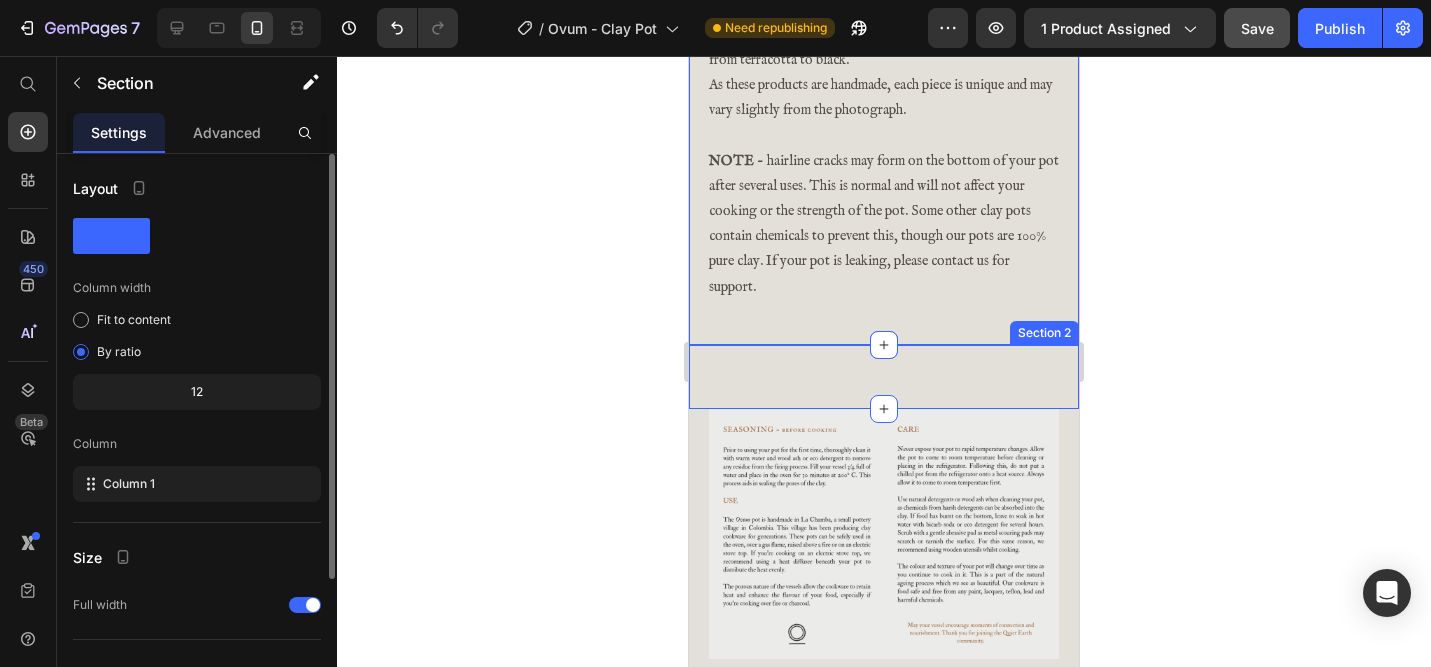 click on "Image Section 2" at bounding box center (884, 377) 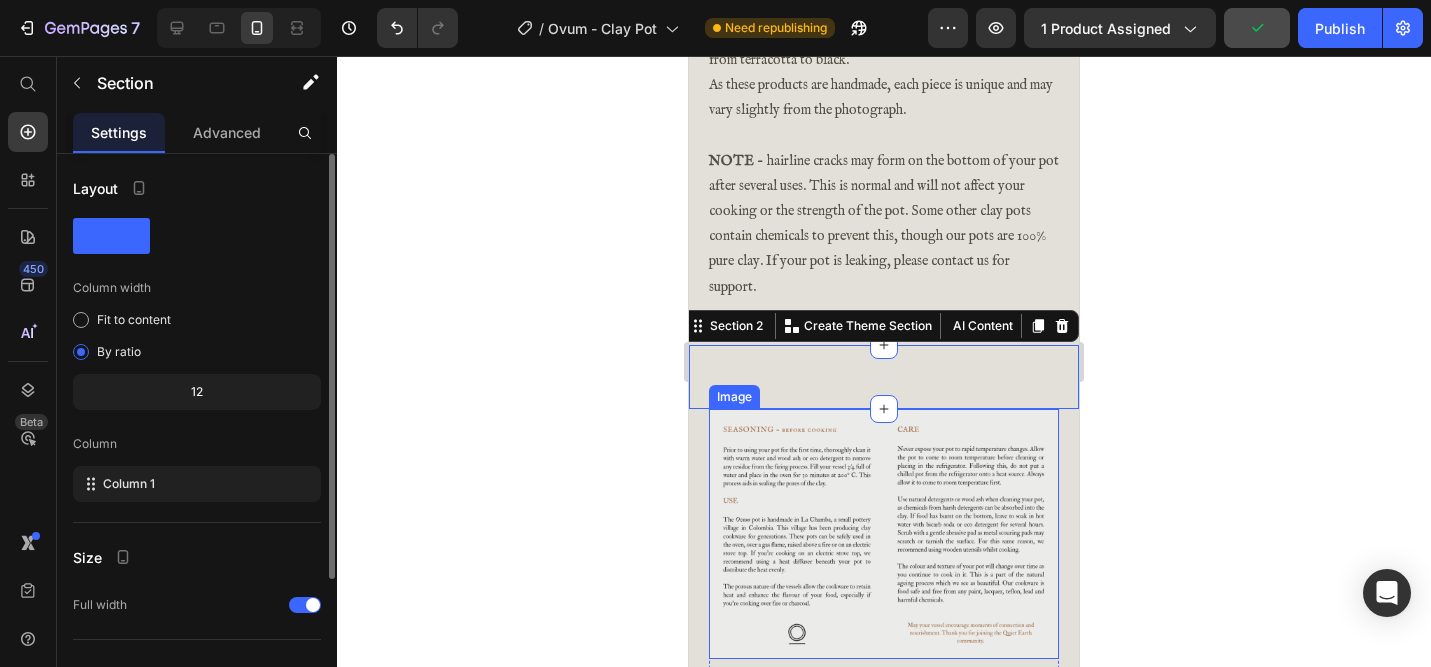 drag, startPoint x: 881, startPoint y: 383, endPoint x: 891, endPoint y: 455, distance: 72.691124 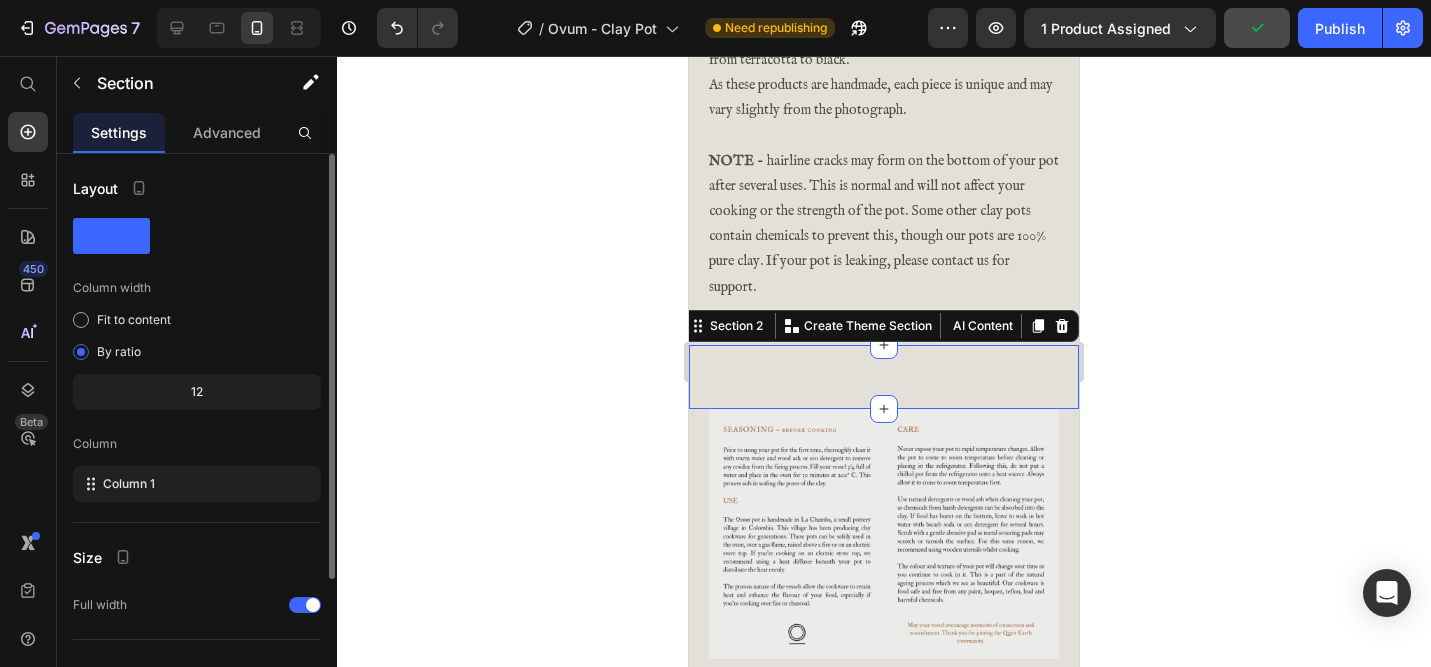 click 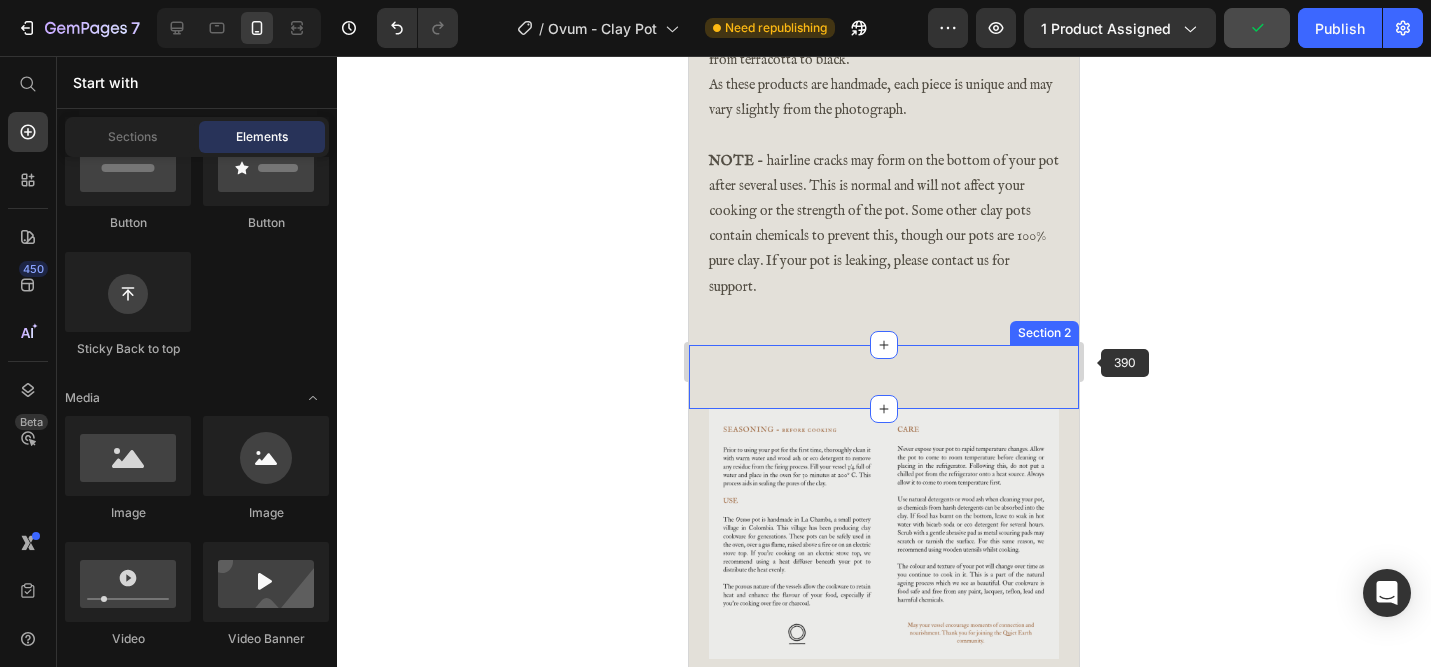 click on "Image Section 2" at bounding box center [884, 377] 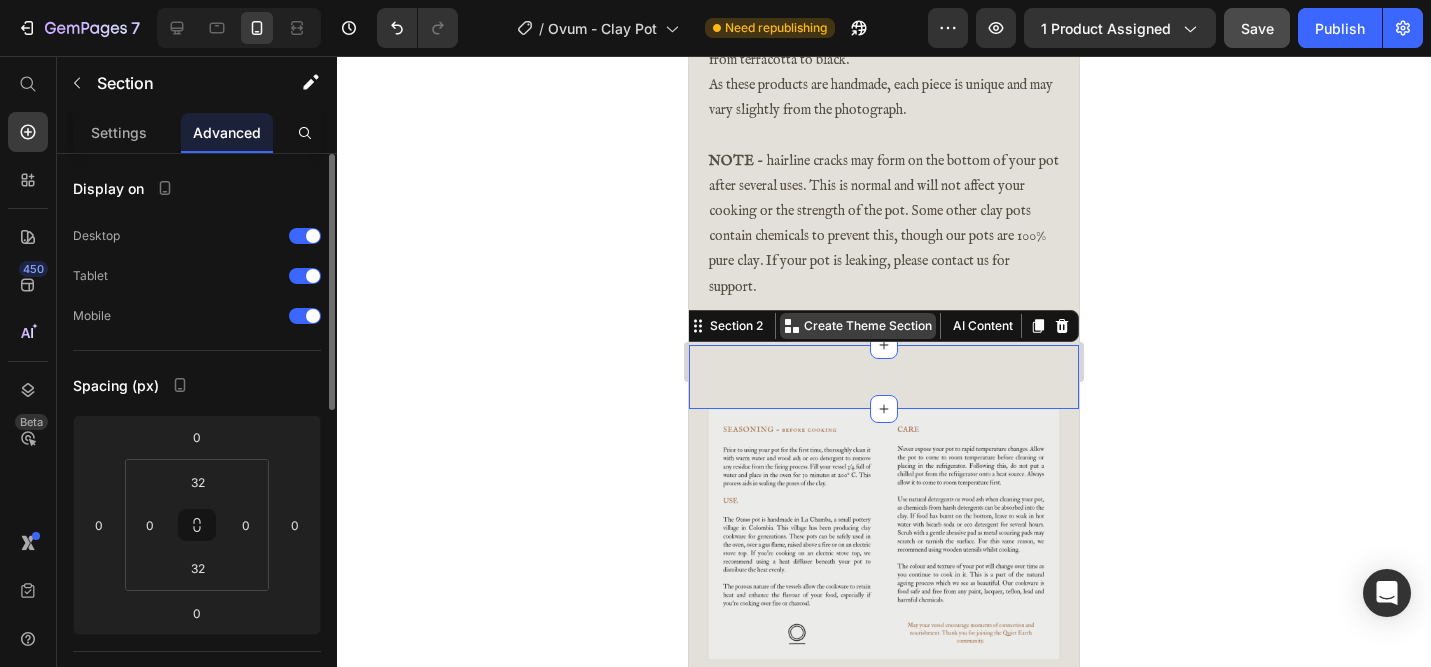 click on "Create Theme Section" at bounding box center (858, 326) 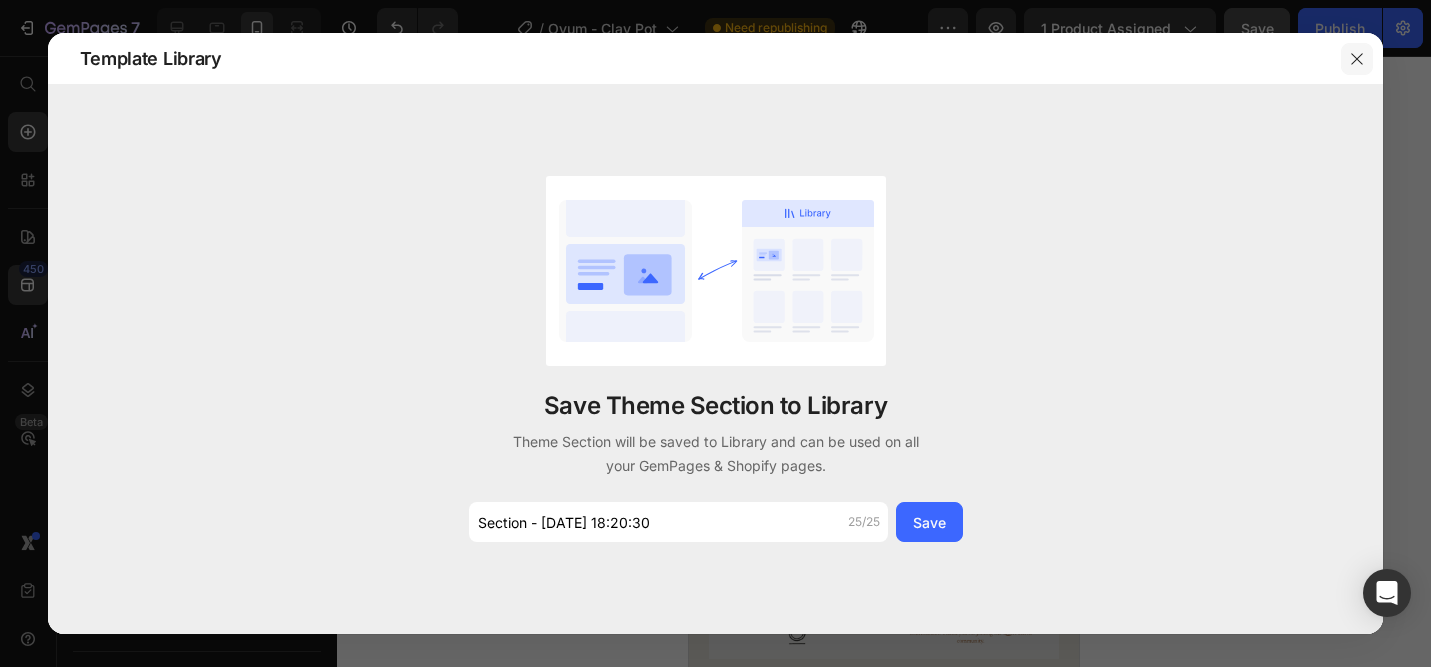 click 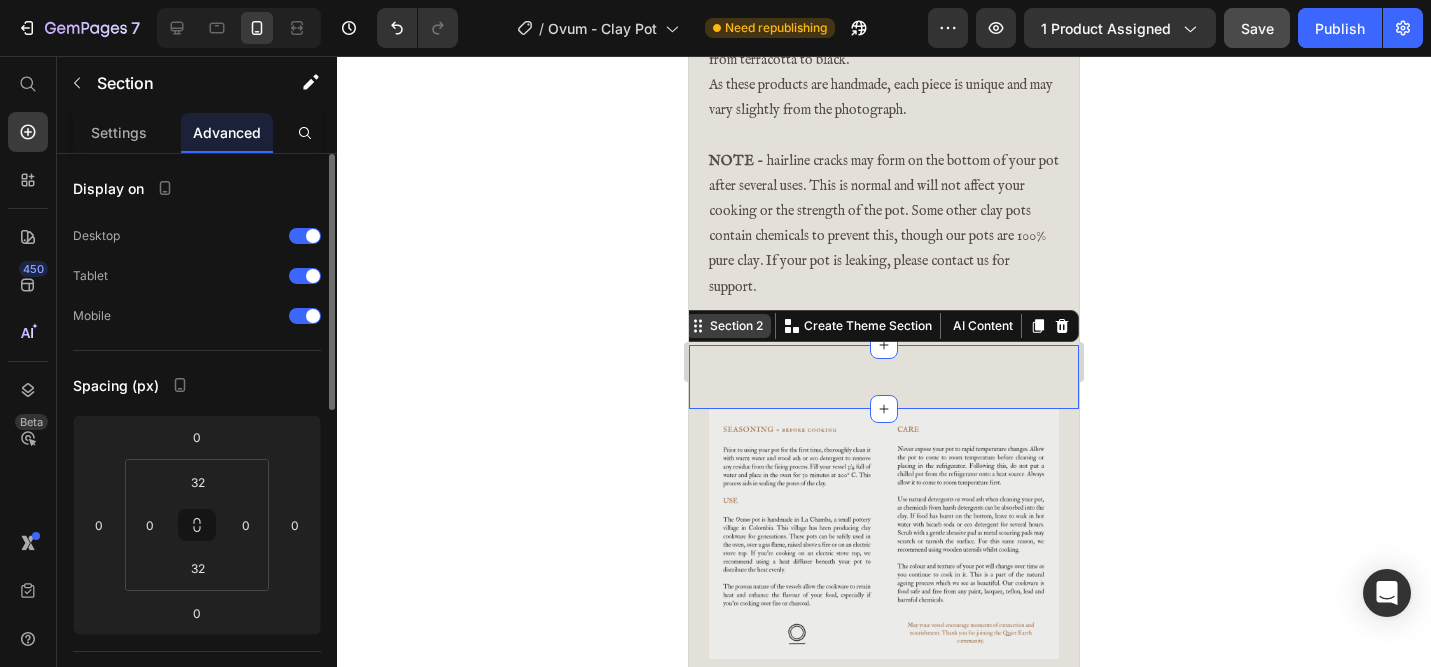 click on "Section 2" at bounding box center (736, 326) 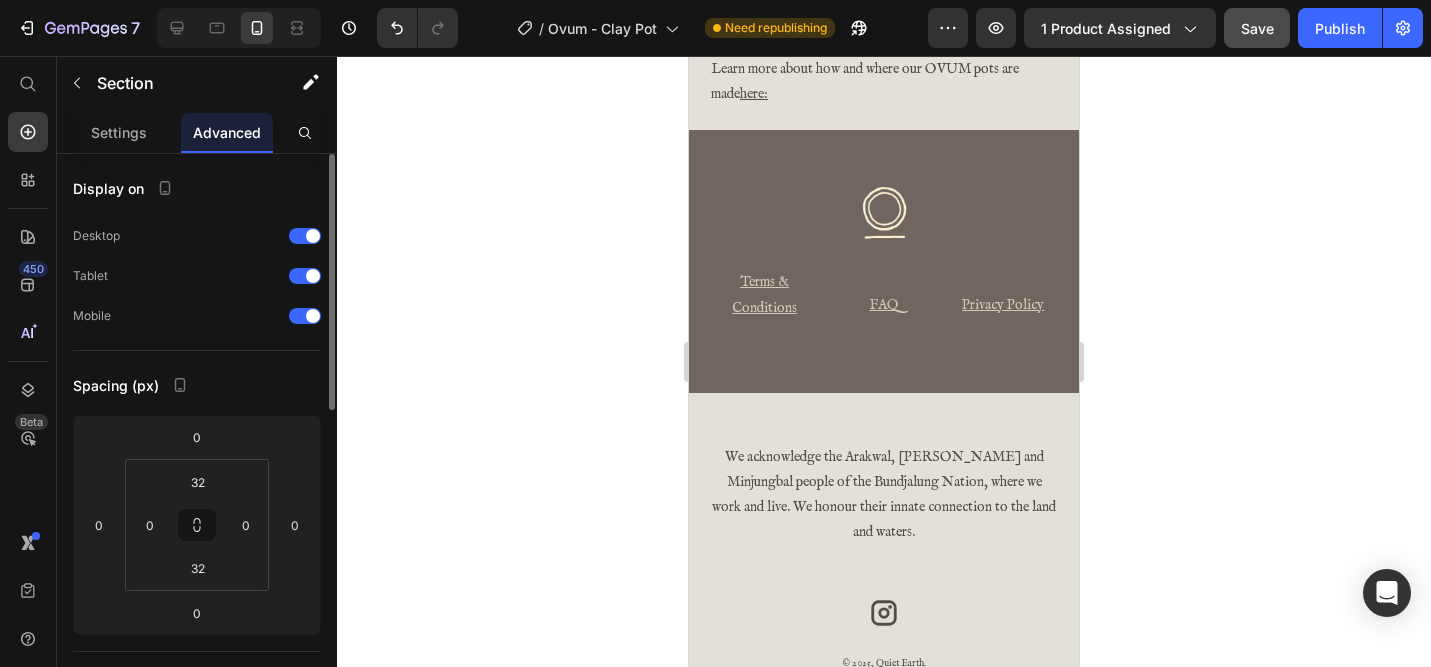 scroll, scrollTop: 3513, scrollLeft: 0, axis: vertical 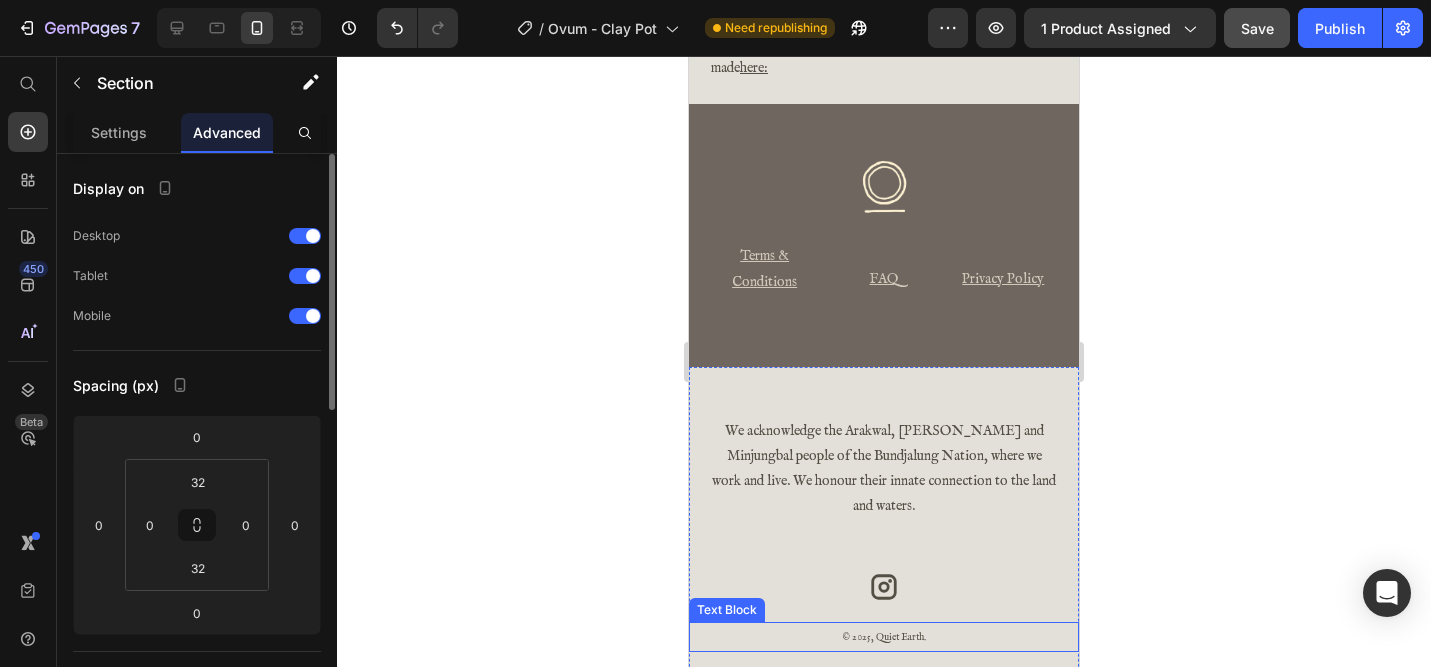 click on "© 2025, Quiet Earth." at bounding box center (884, 637) 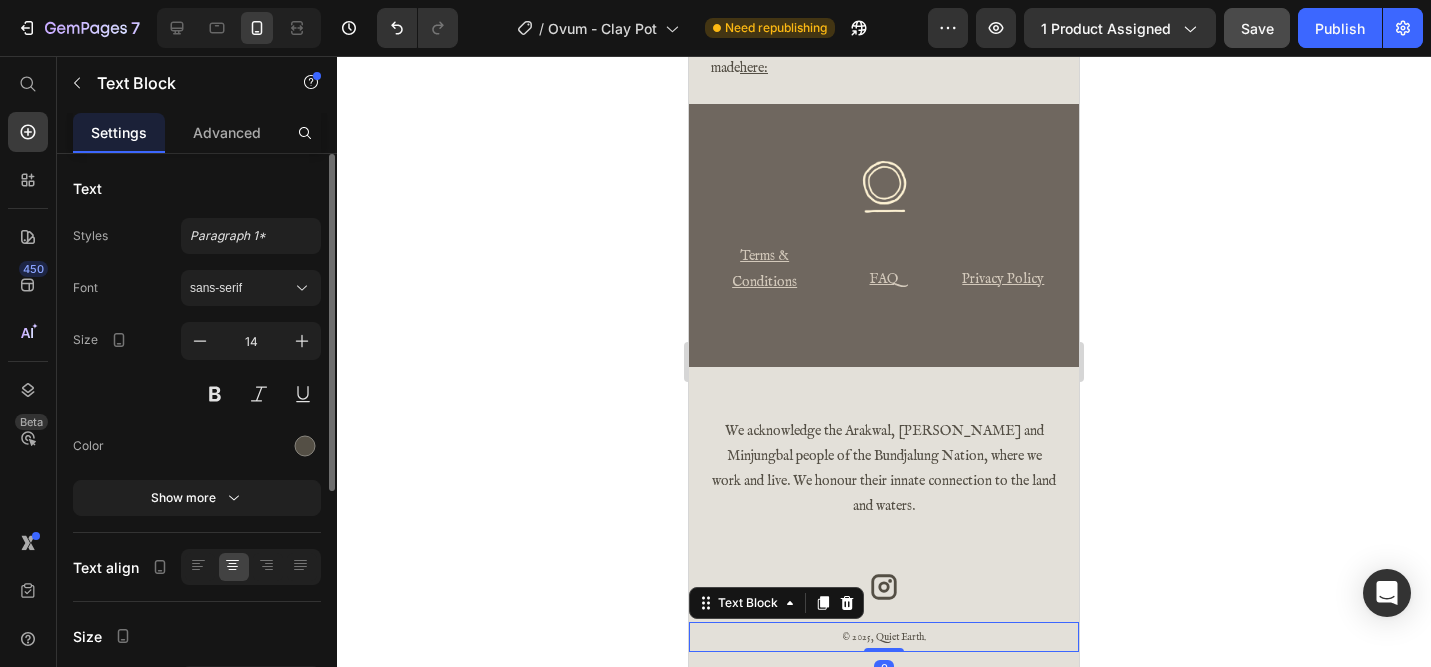 click on "© 2025, Quiet Earth." at bounding box center (884, 637) 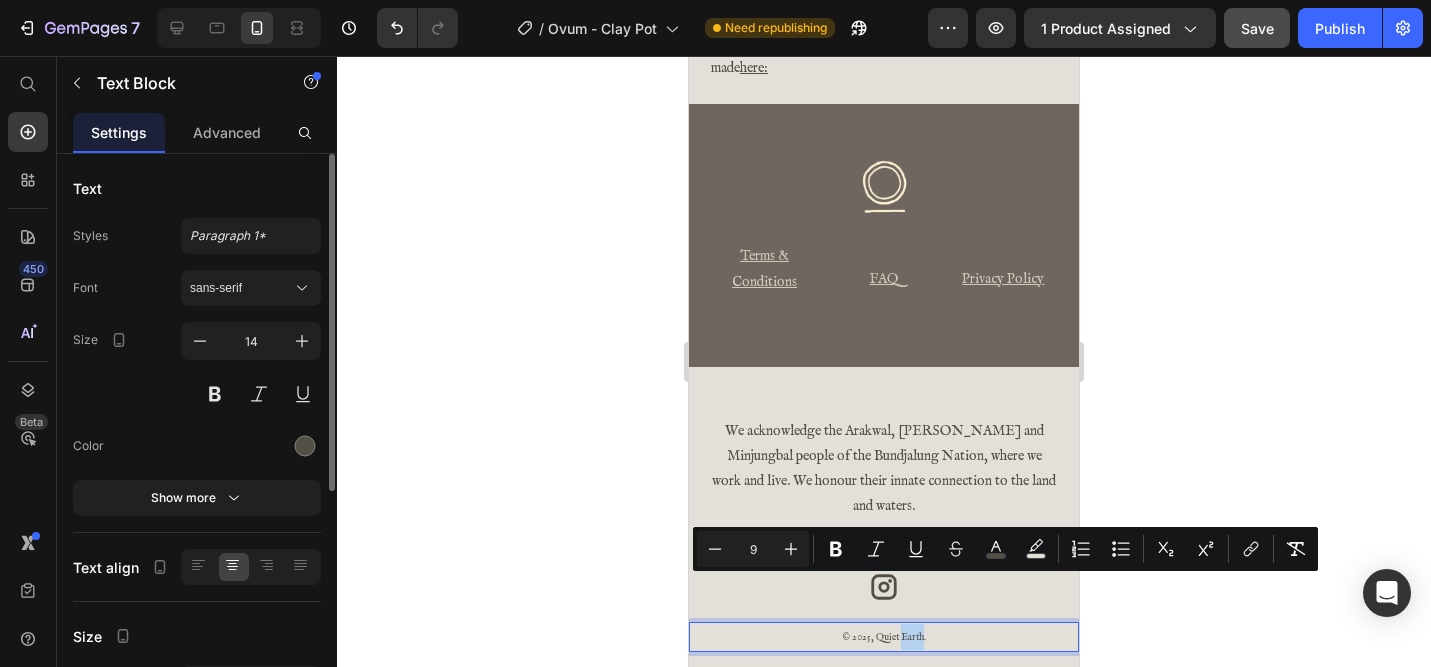 click on "© 2025, Quiet Earth." at bounding box center (884, 637) 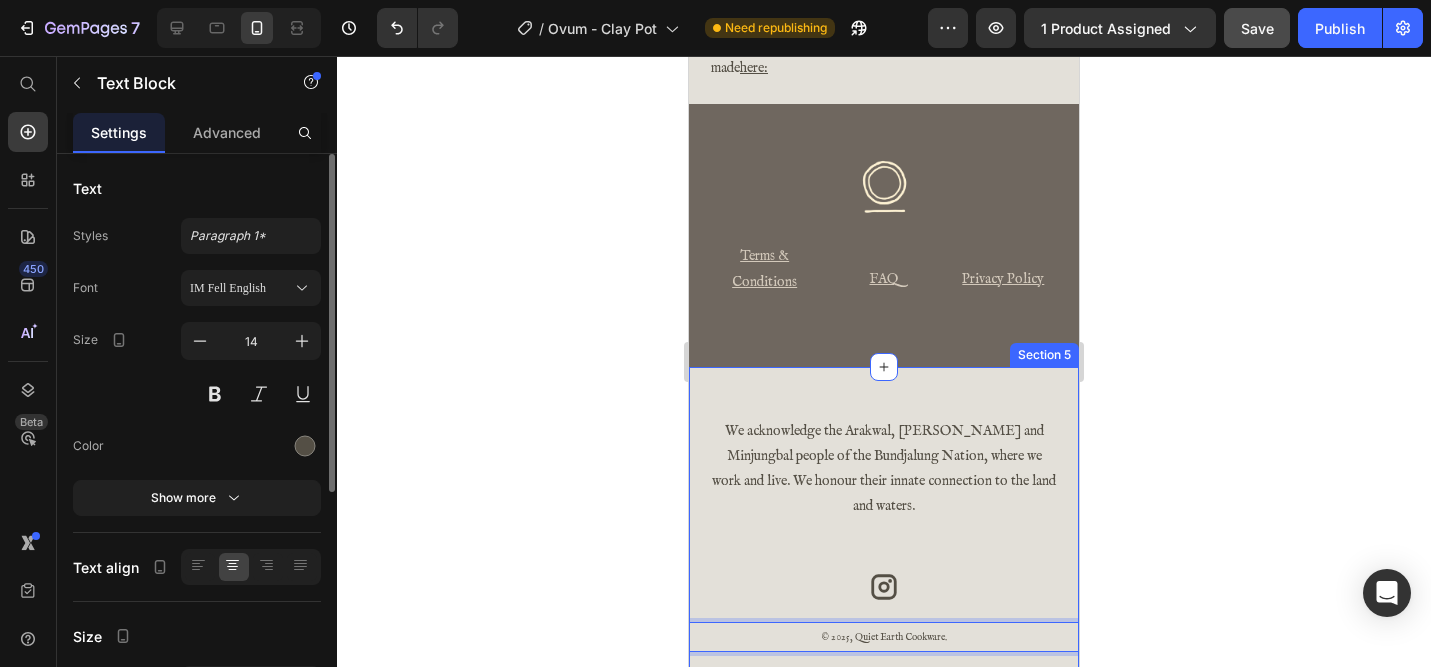 click 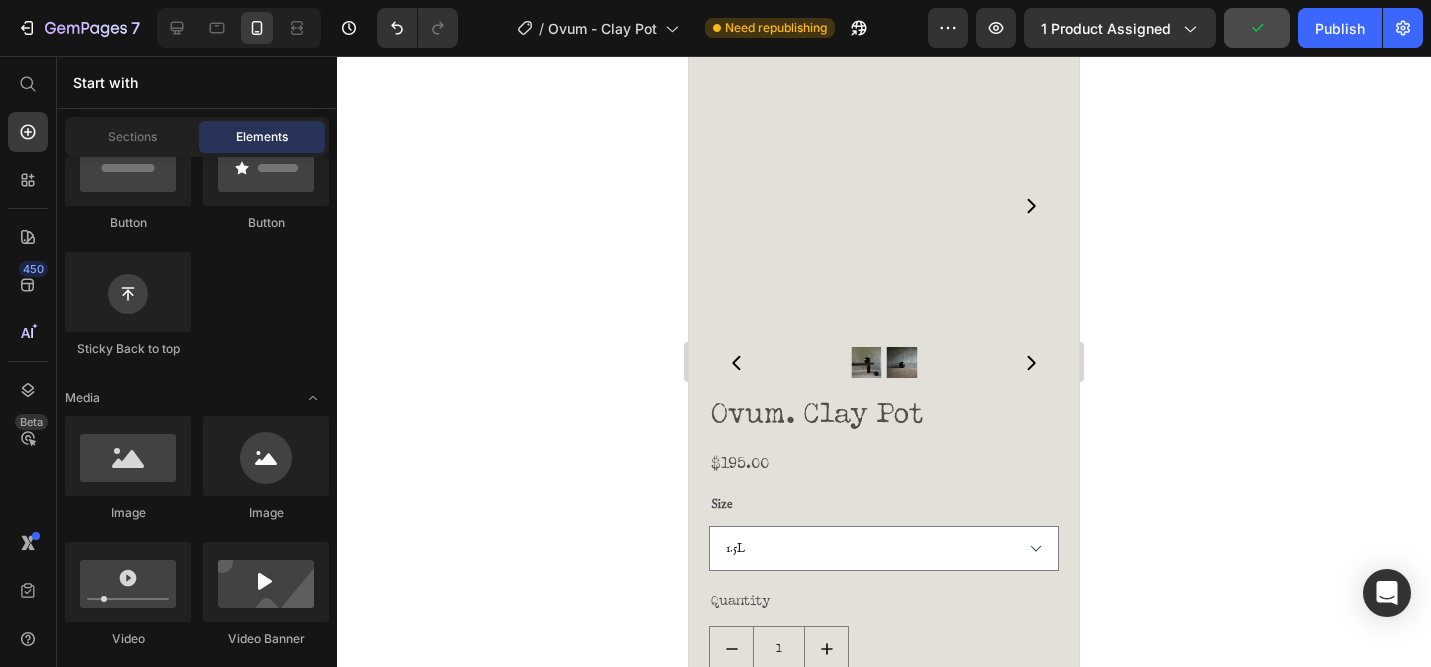 scroll, scrollTop: 0, scrollLeft: 0, axis: both 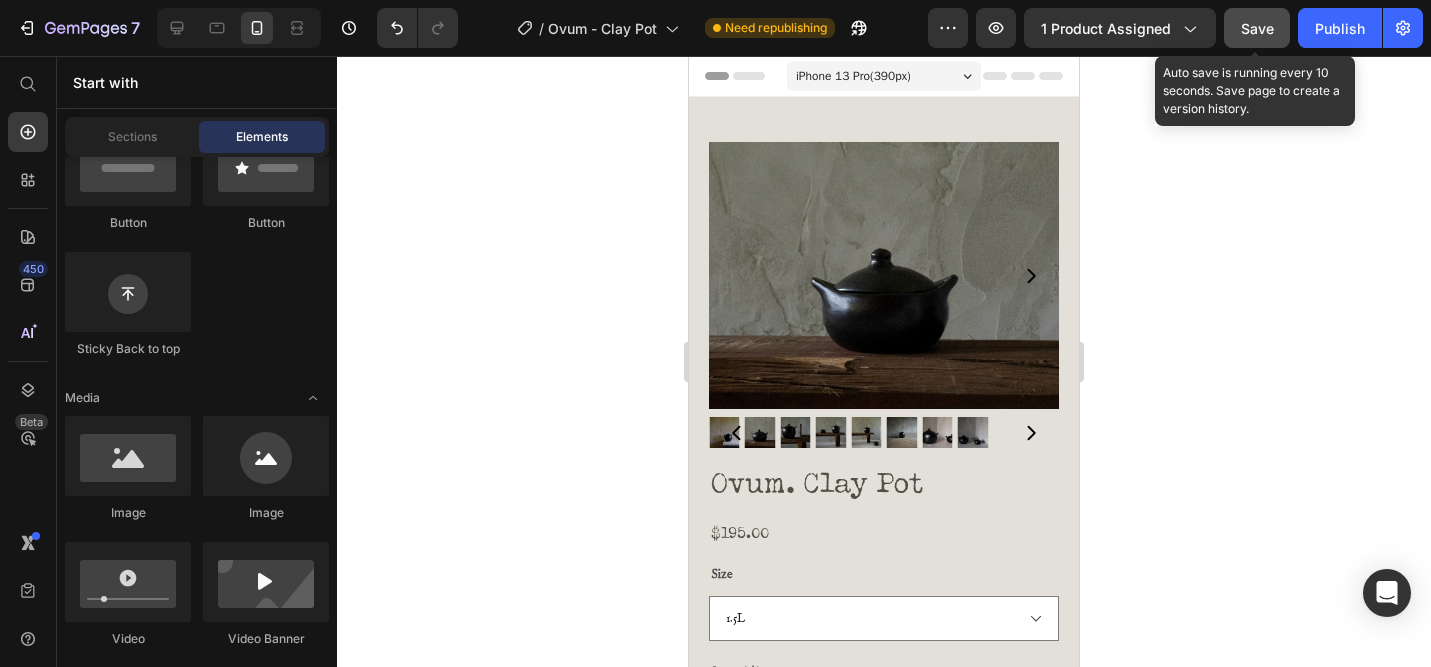 click on "Save" 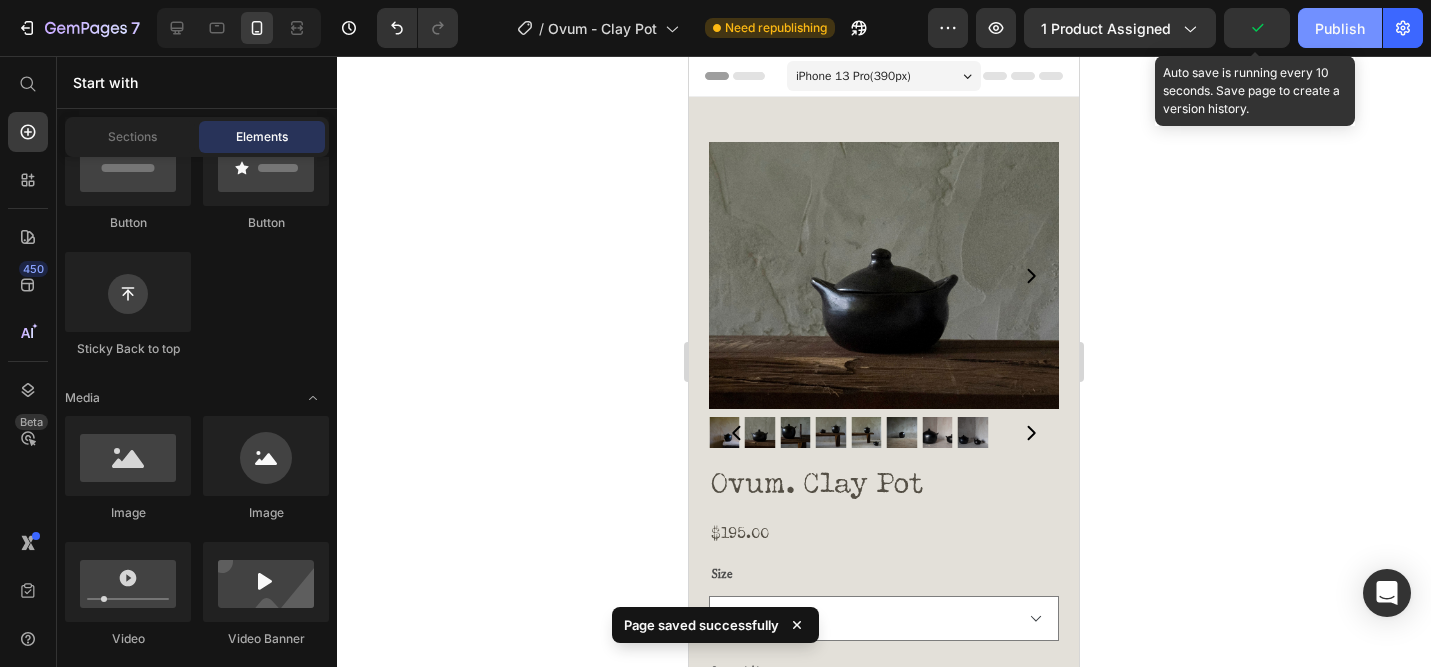 click on "Publish" at bounding box center (1340, 28) 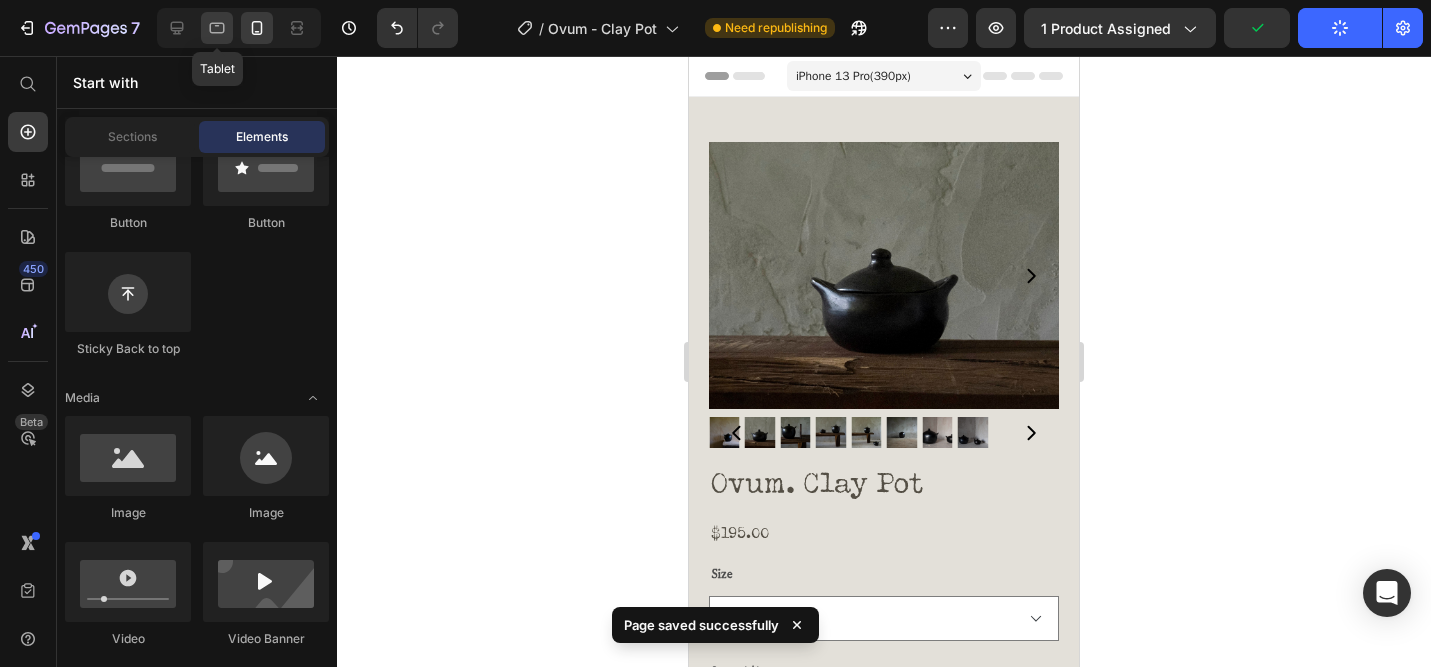 click 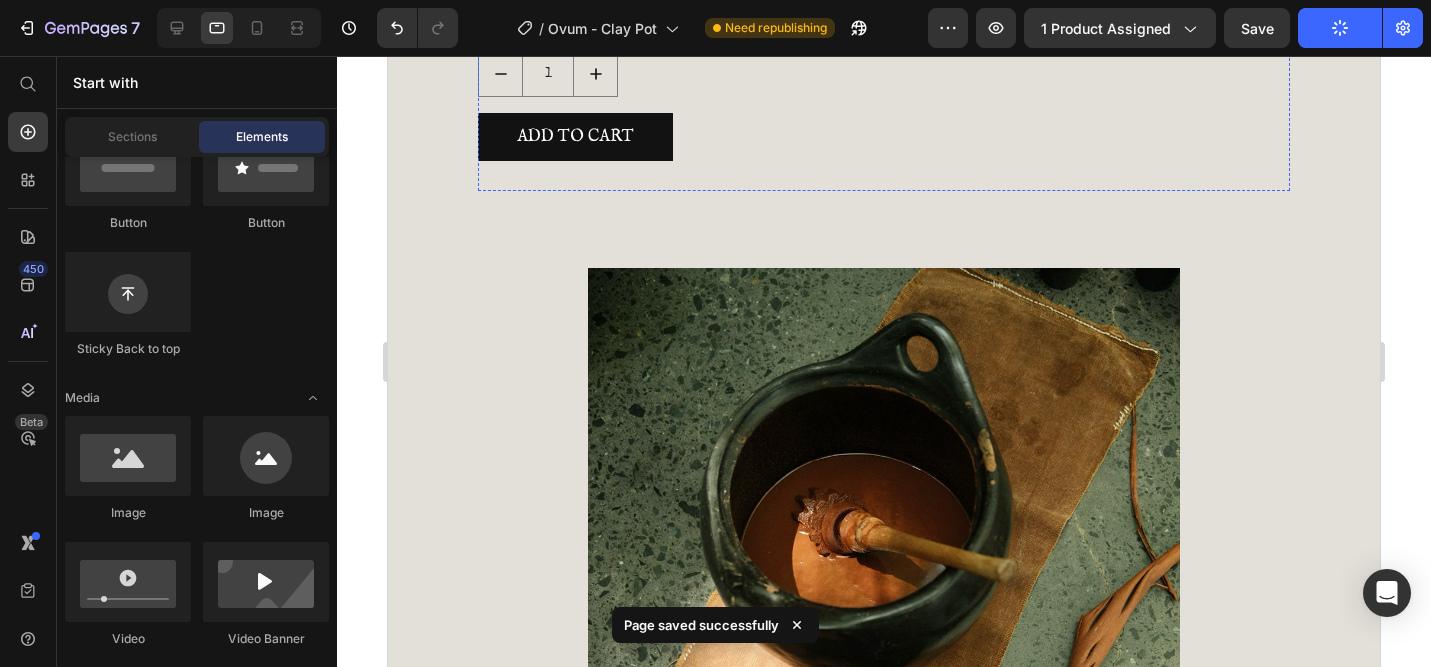scroll, scrollTop: 1251, scrollLeft: 0, axis: vertical 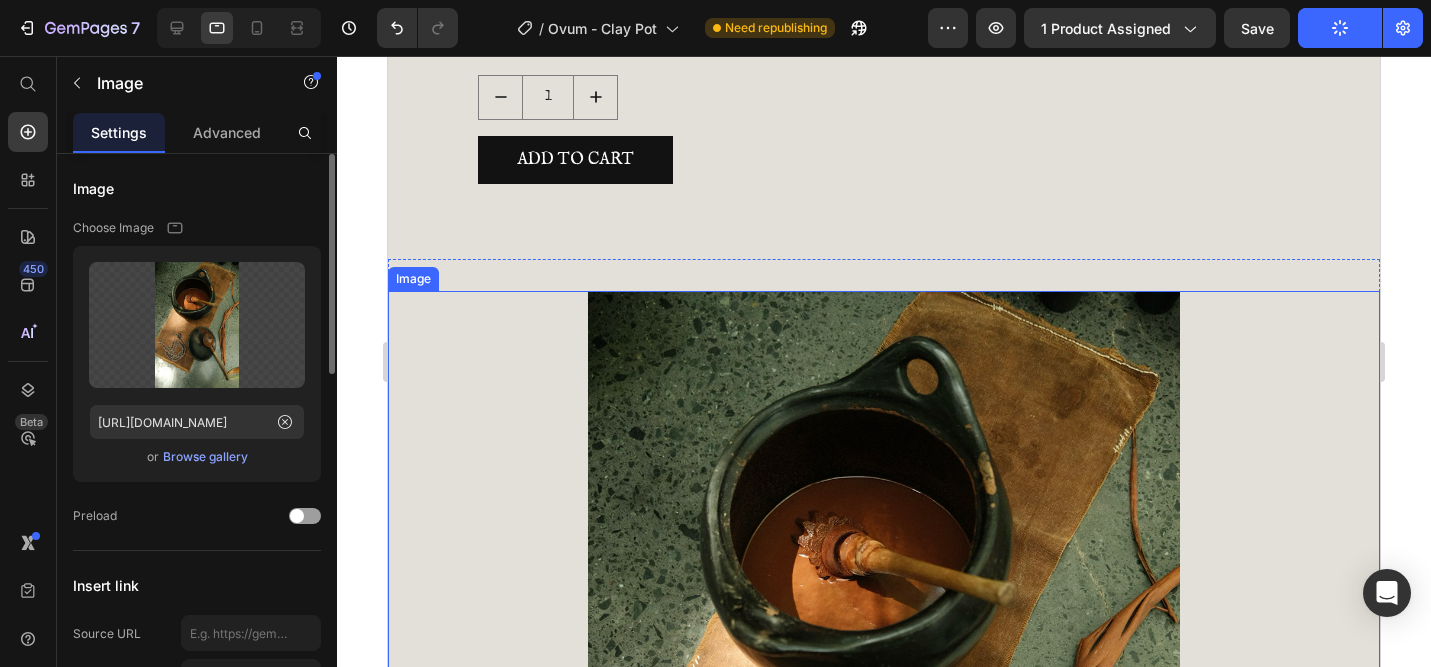 click at bounding box center (884, 735) 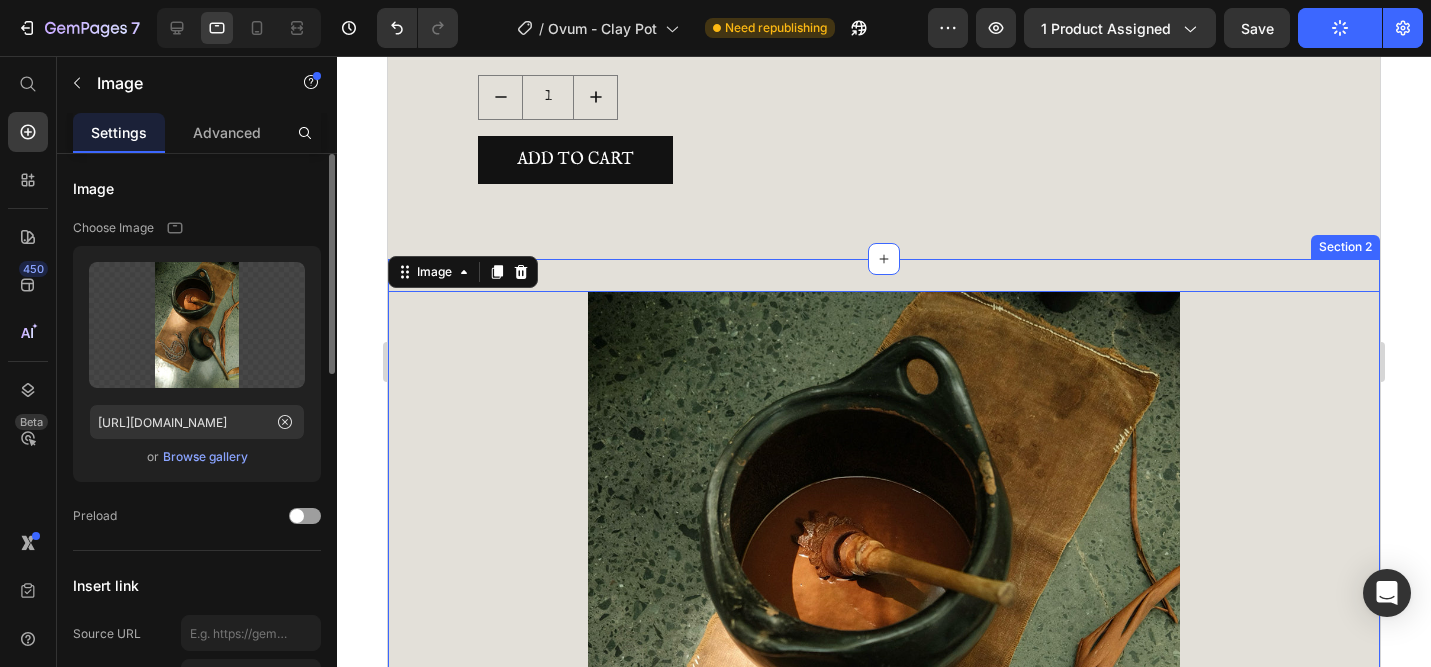 click on "Image   0 Section 2" at bounding box center (884, 735) 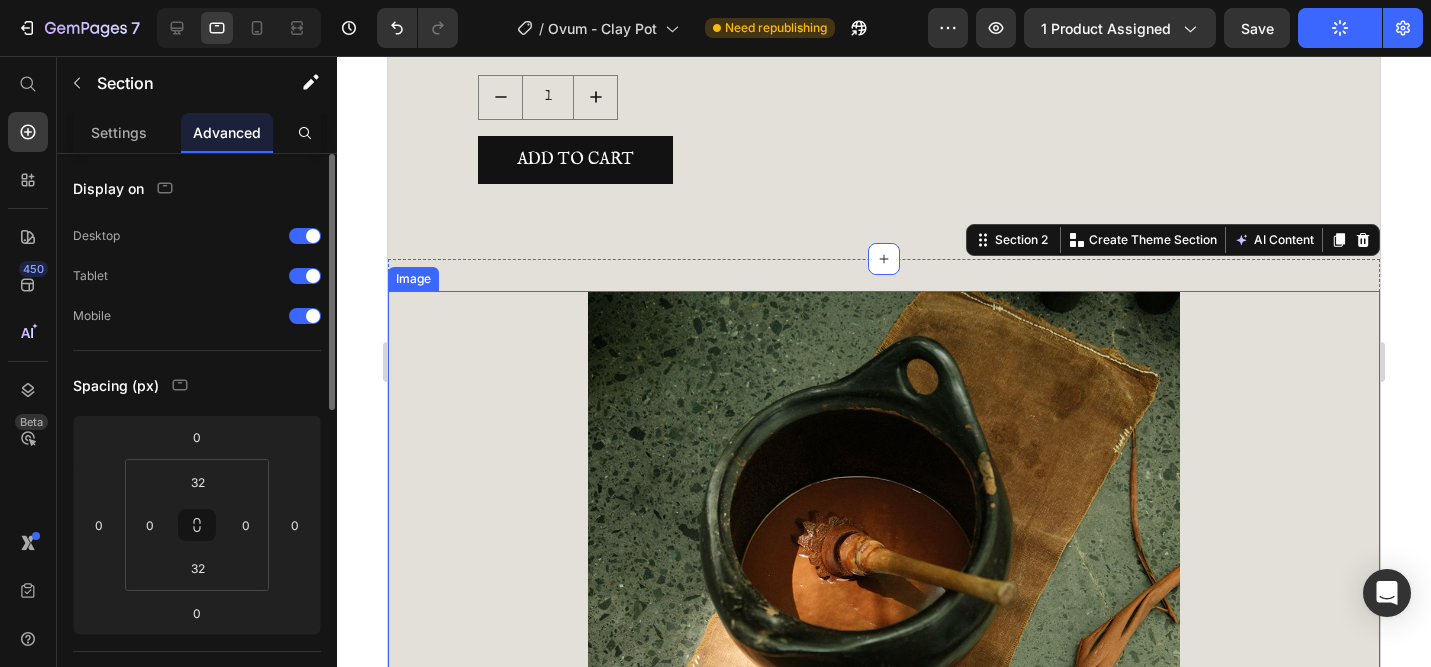 click at bounding box center [884, 735] 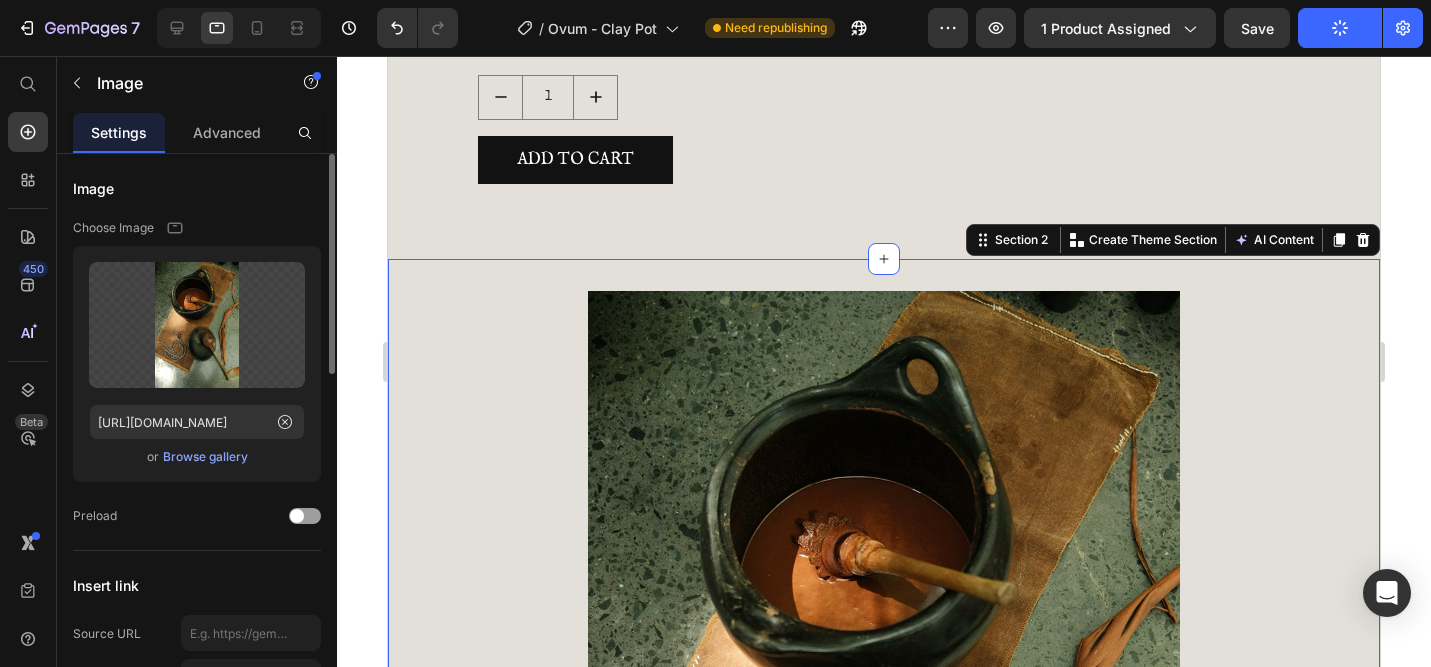 click on "Image Section 2   Create Theme Section AI Content Write with GemAI What would you like to describe here? Tone and Voice Persuasive Product Village Pot Four. Show more Generate" at bounding box center (884, 735) 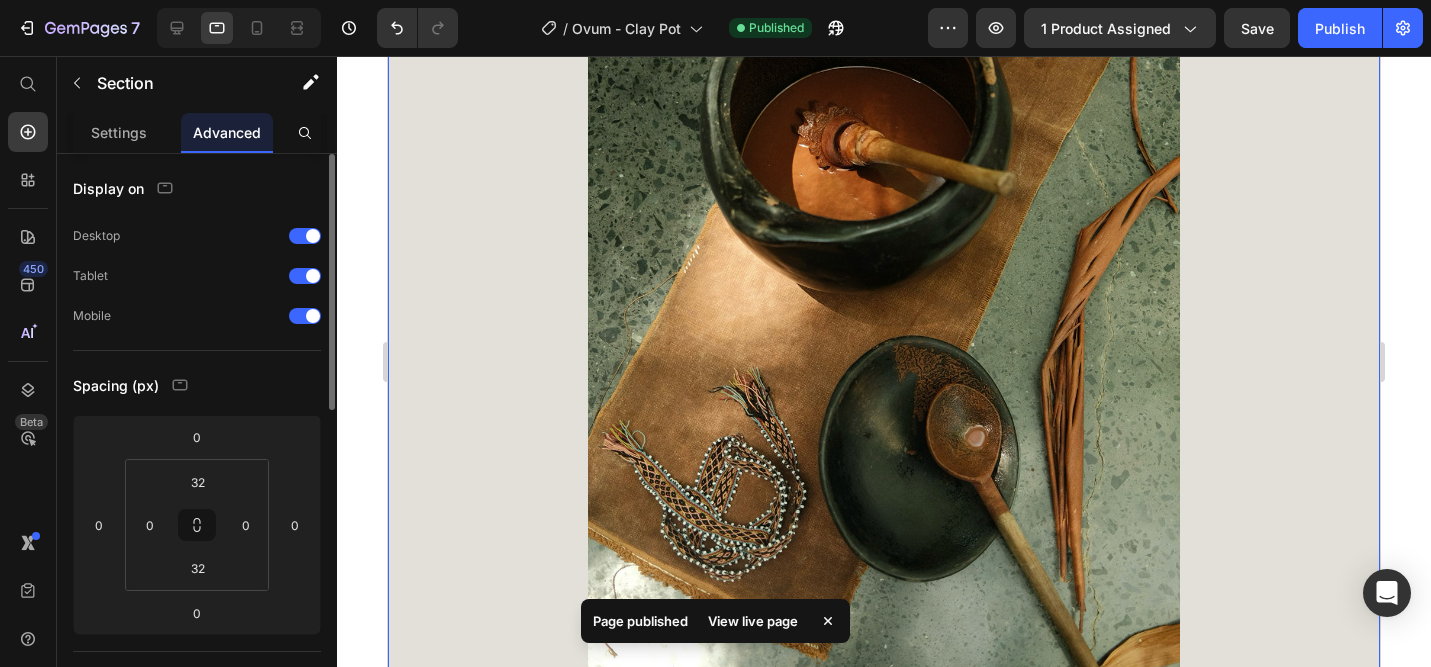 scroll, scrollTop: 1945, scrollLeft: 0, axis: vertical 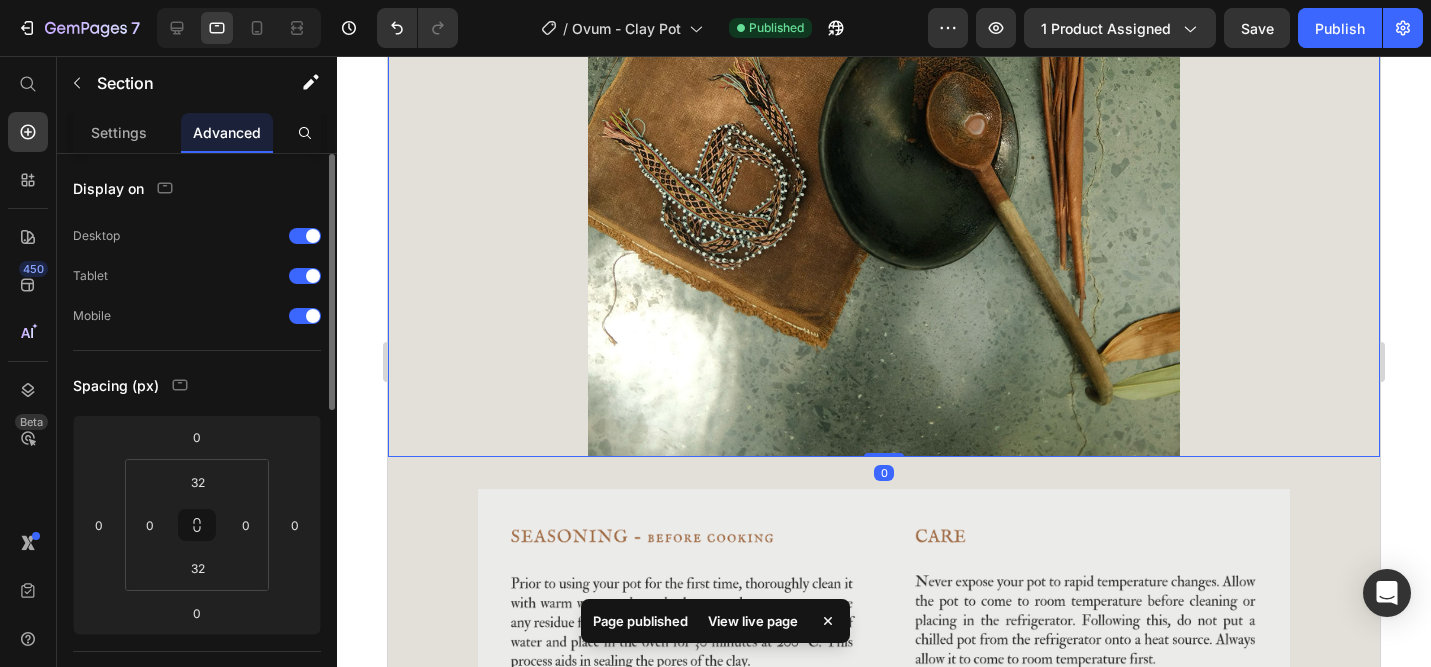 click at bounding box center (884, 13) 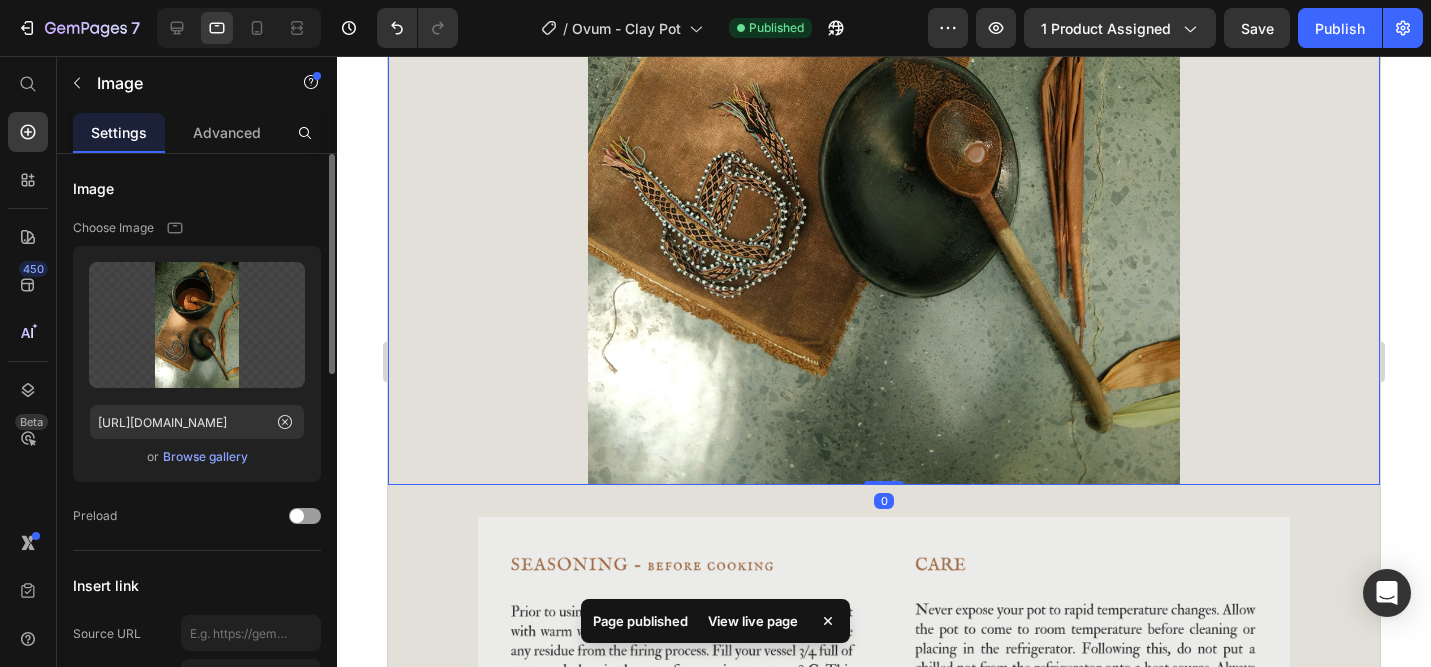 scroll, scrollTop: 1295, scrollLeft: 0, axis: vertical 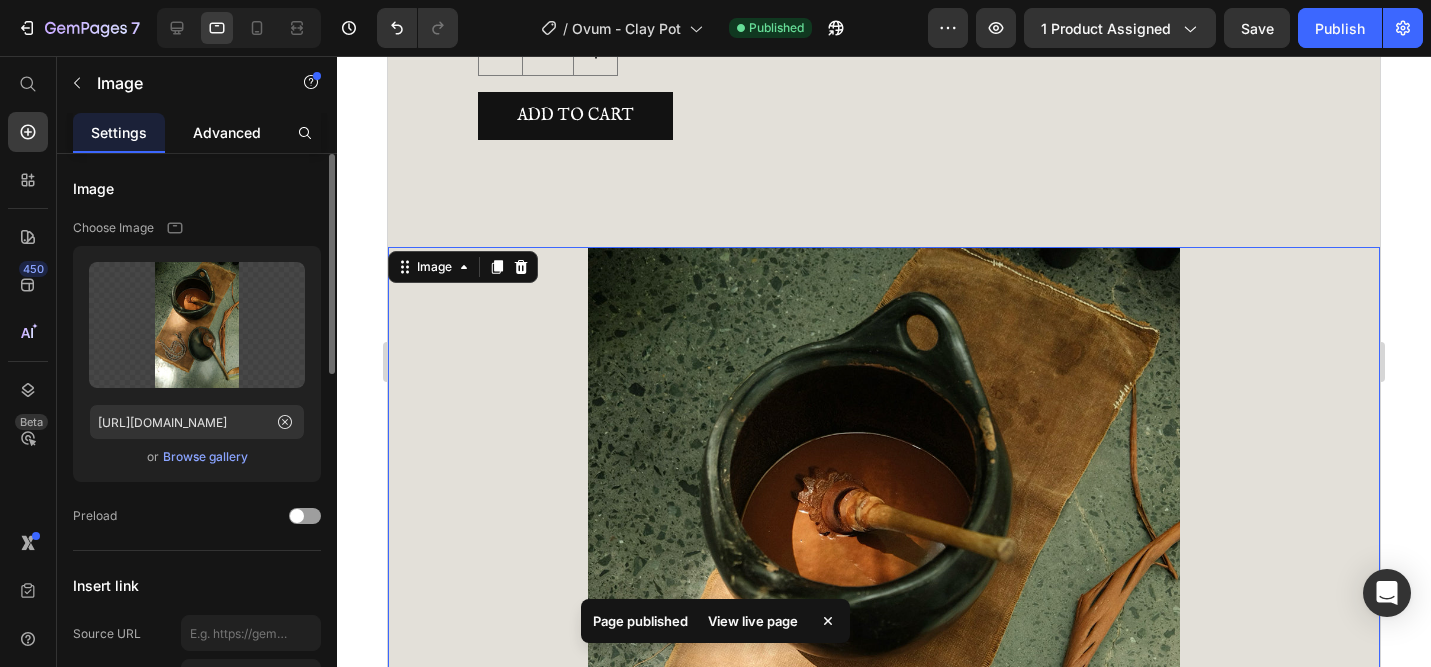 click on "Advanced" at bounding box center [227, 132] 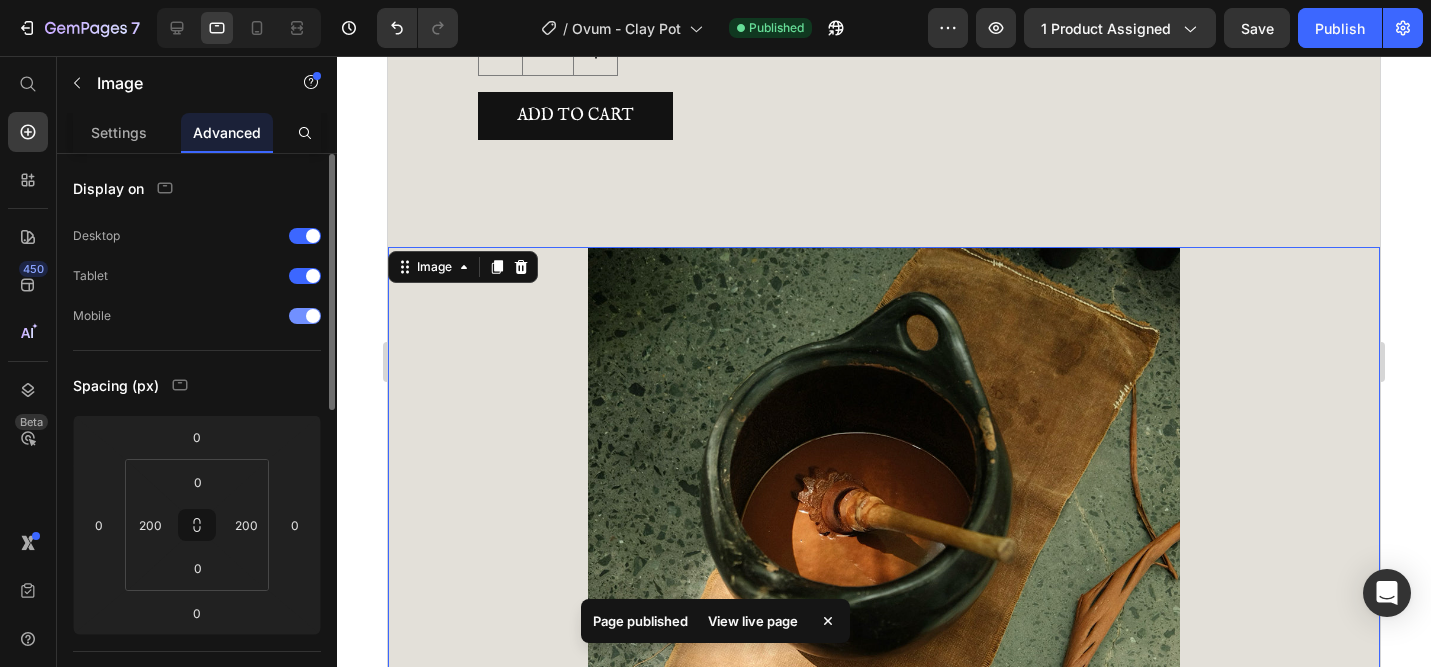 click at bounding box center (313, 316) 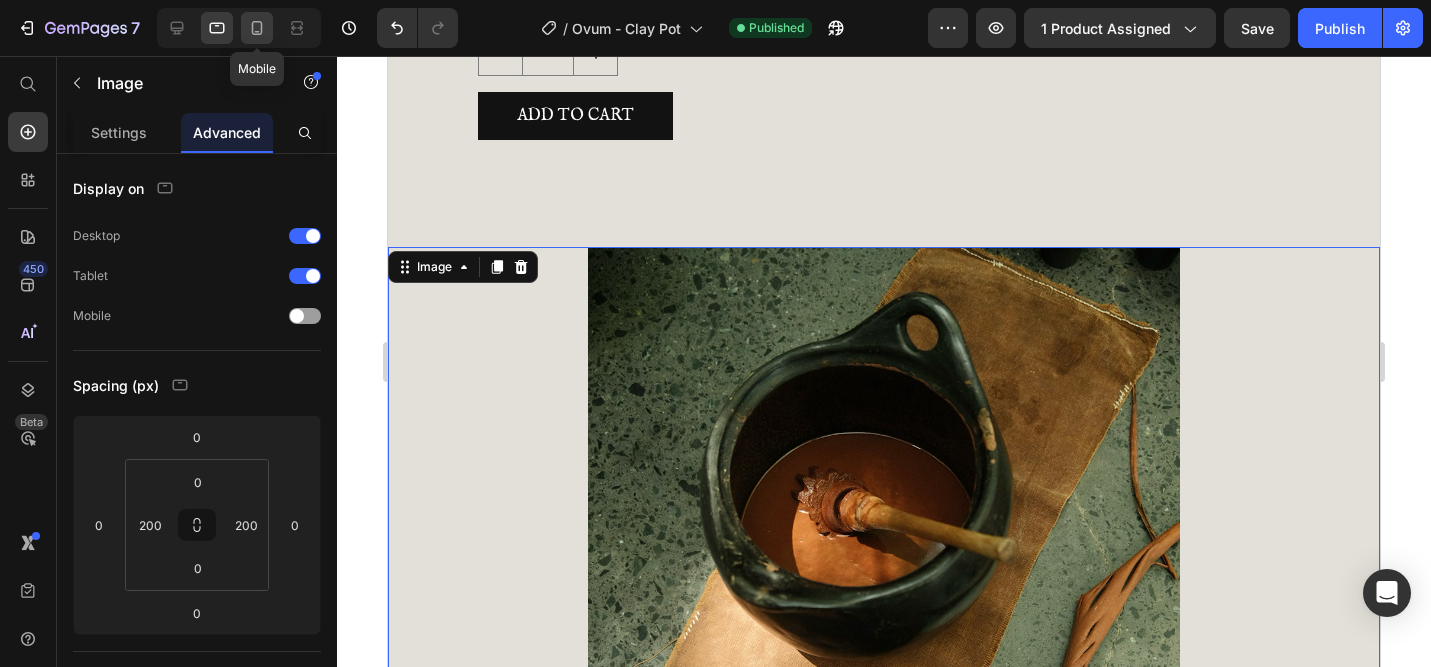 click 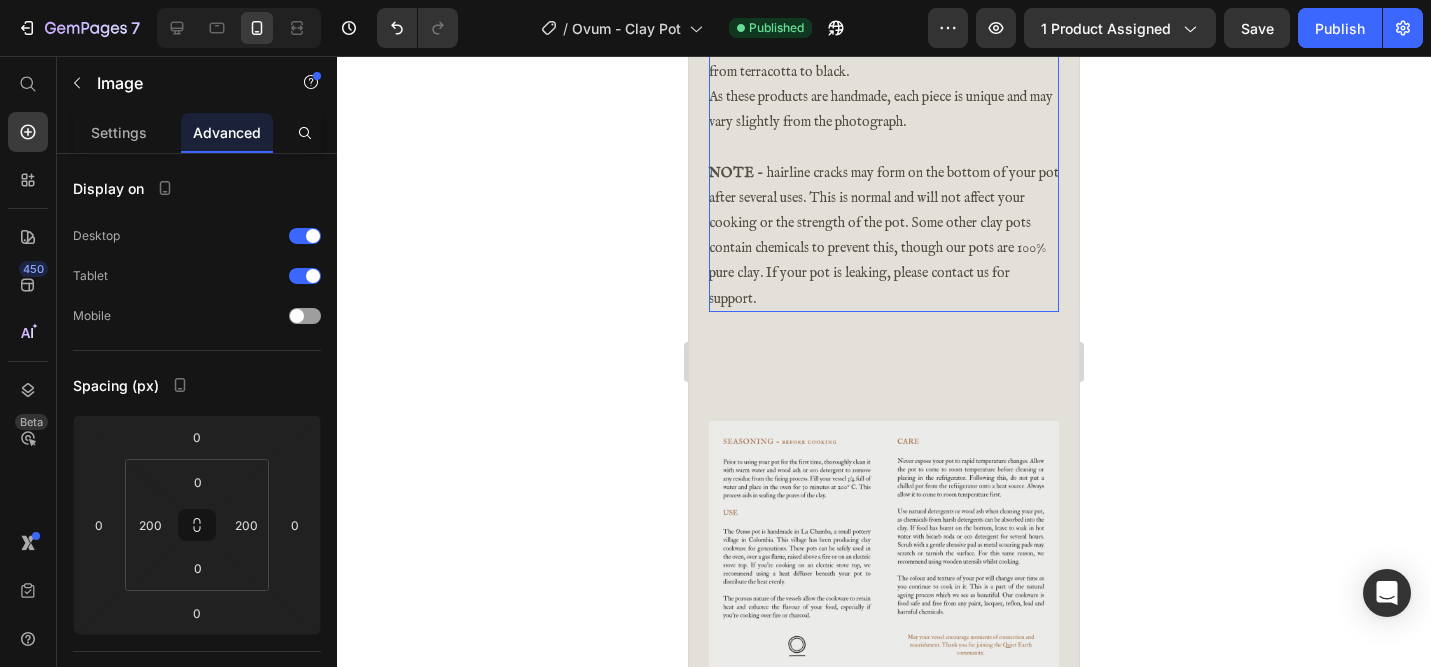 scroll, scrollTop: 1337, scrollLeft: 0, axis: vertical 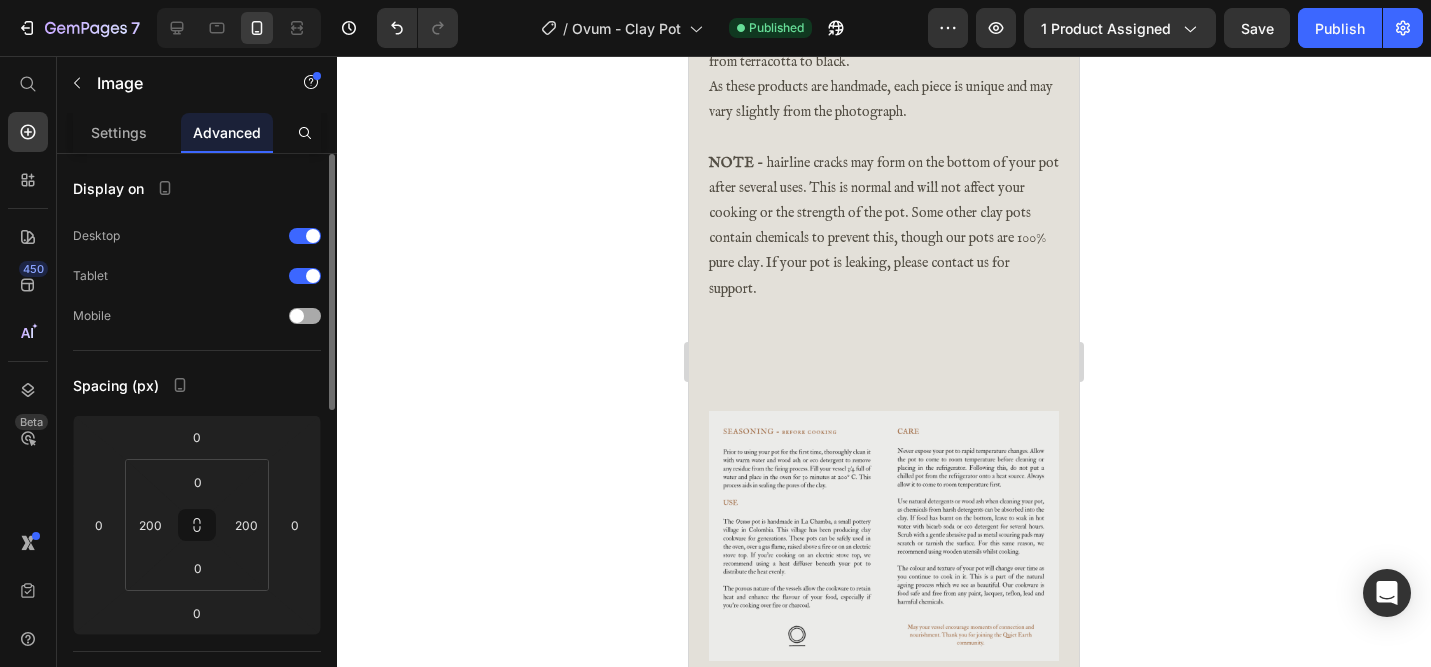 click at bounding box center (305, 316) 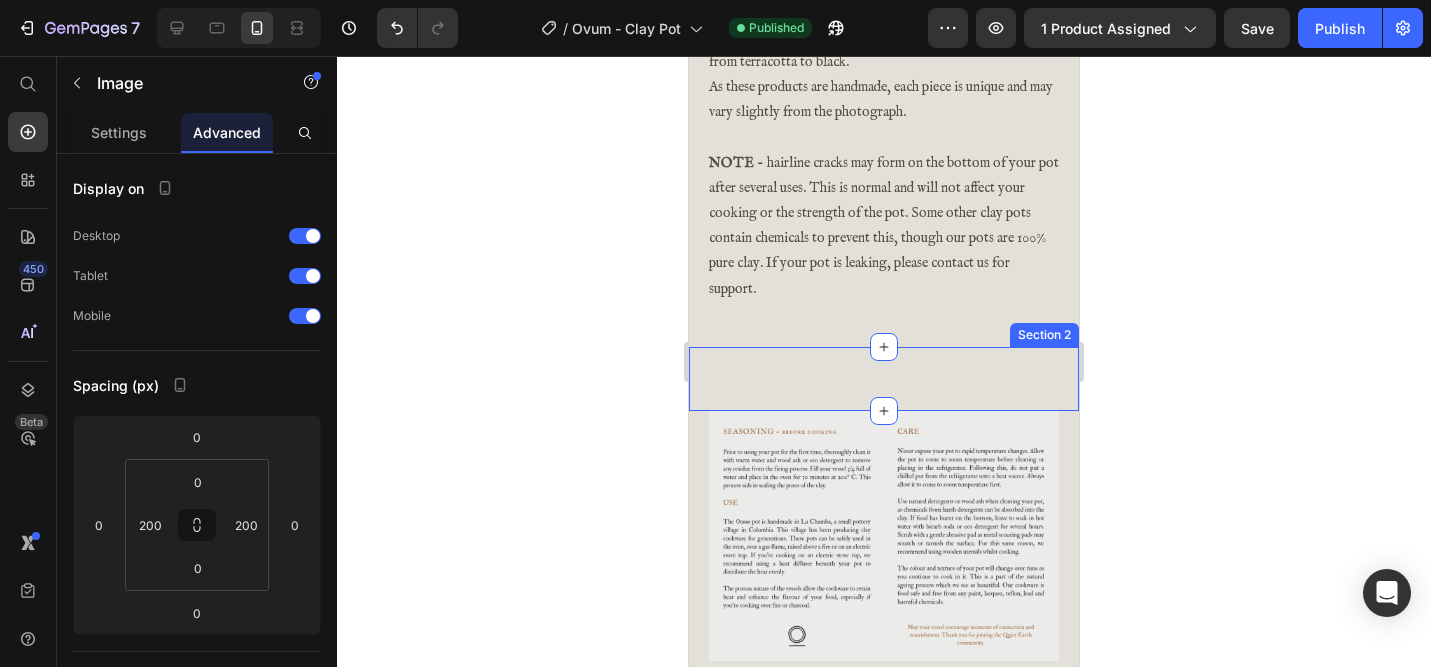 click on "Image Section 2" at bounding box center [884, 379] 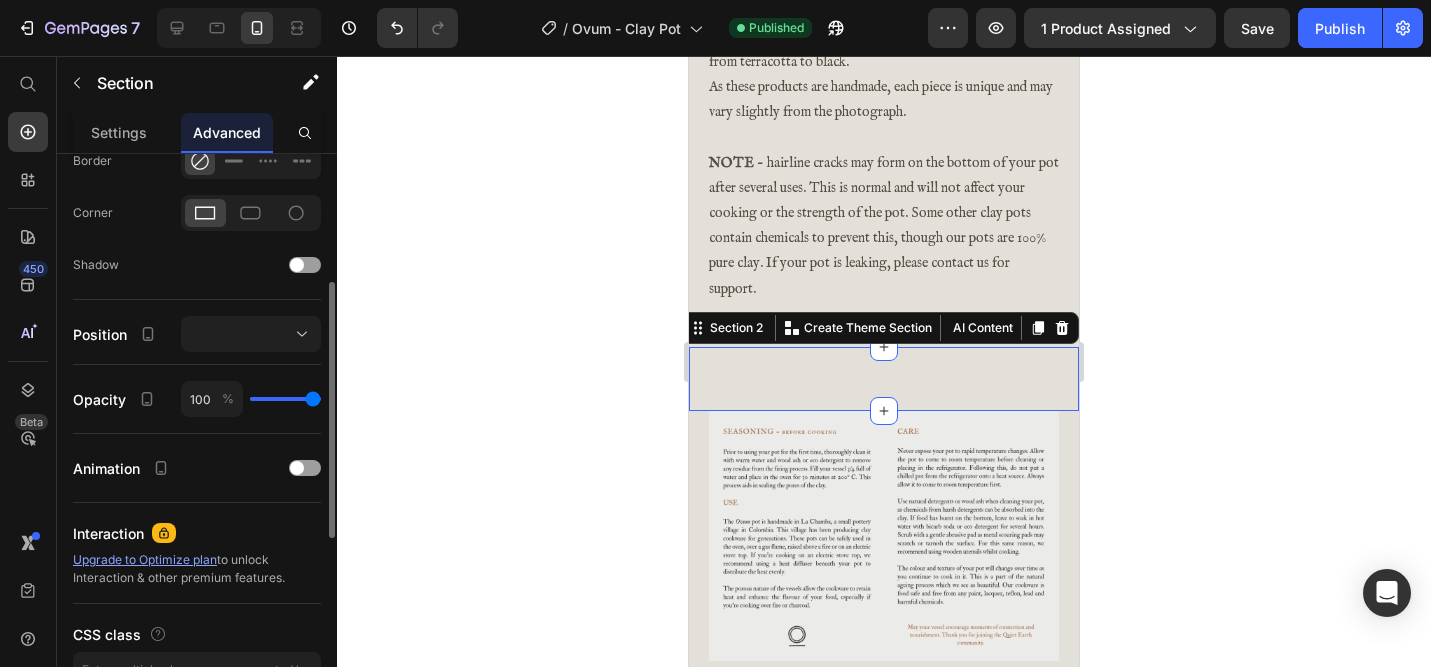 scroll, scrollTop: 575, scrollLeft: 0, axis: vertical 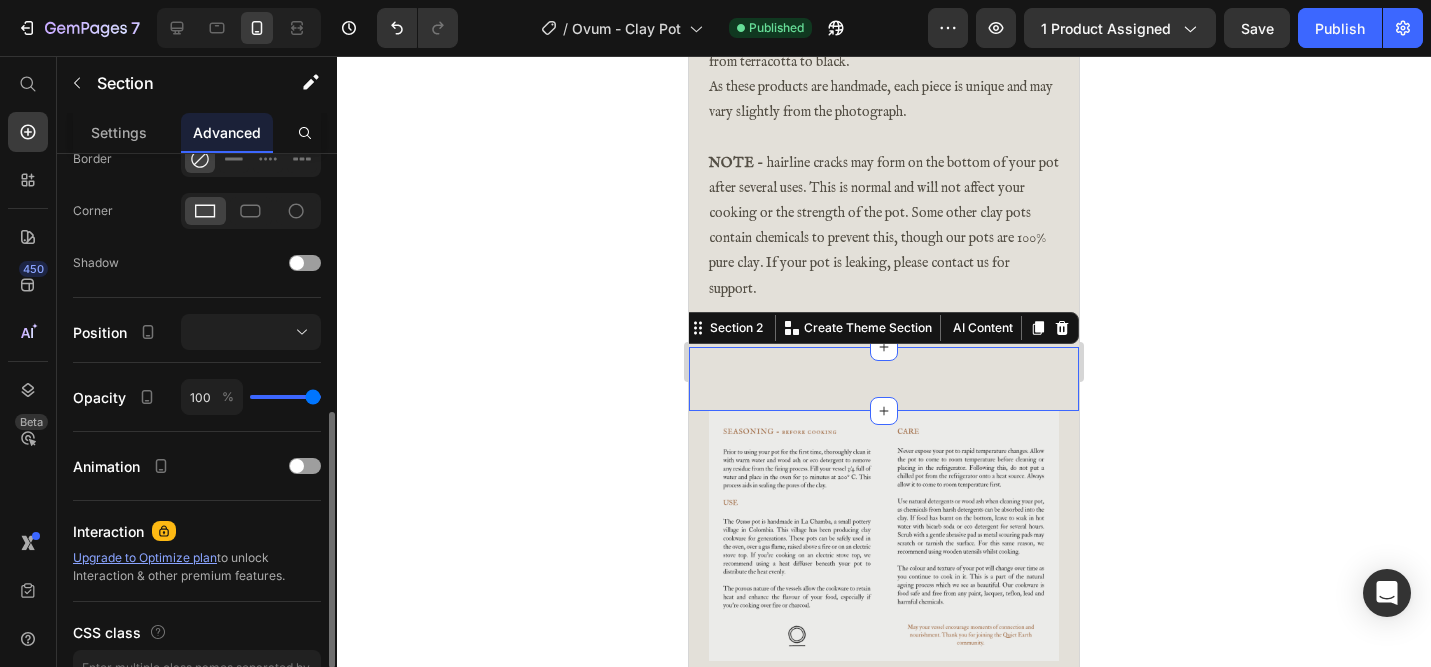 click on "Position" 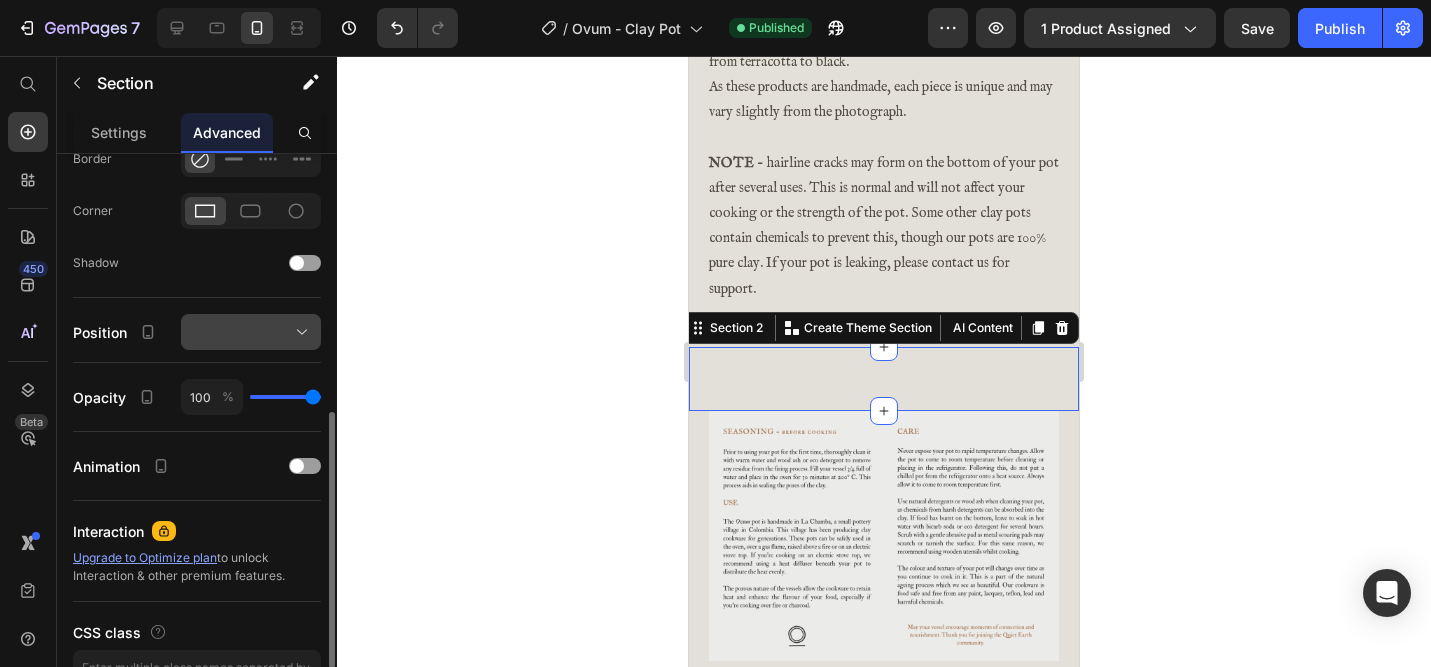 click at bounding box center (251, 332) 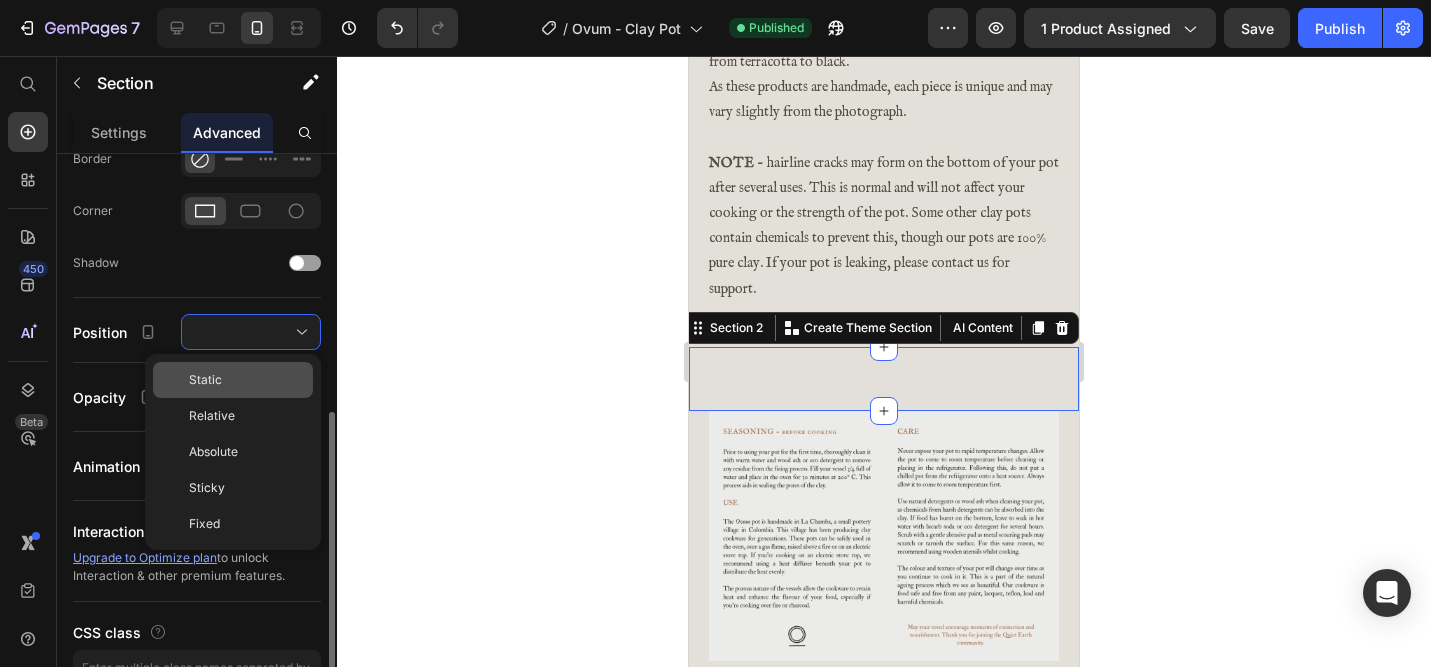 click on "Static" at bounding box center (247, 380) 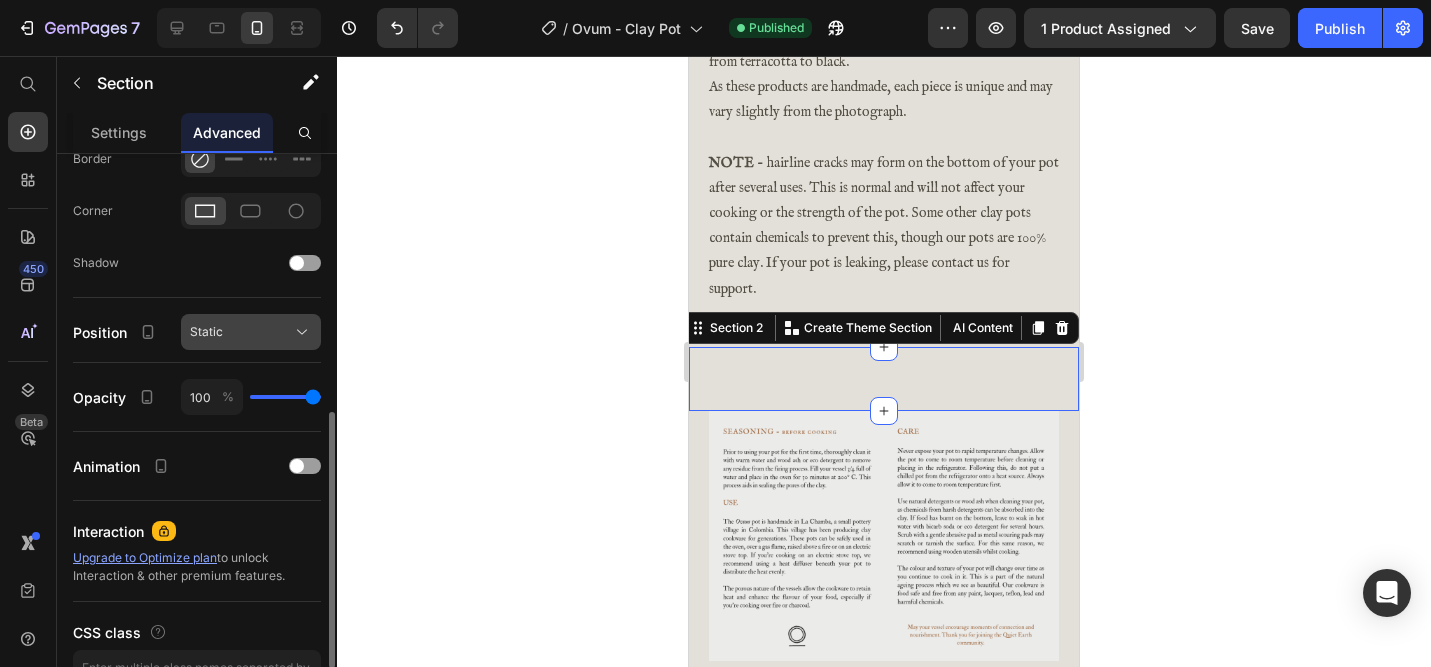 click on "Static" 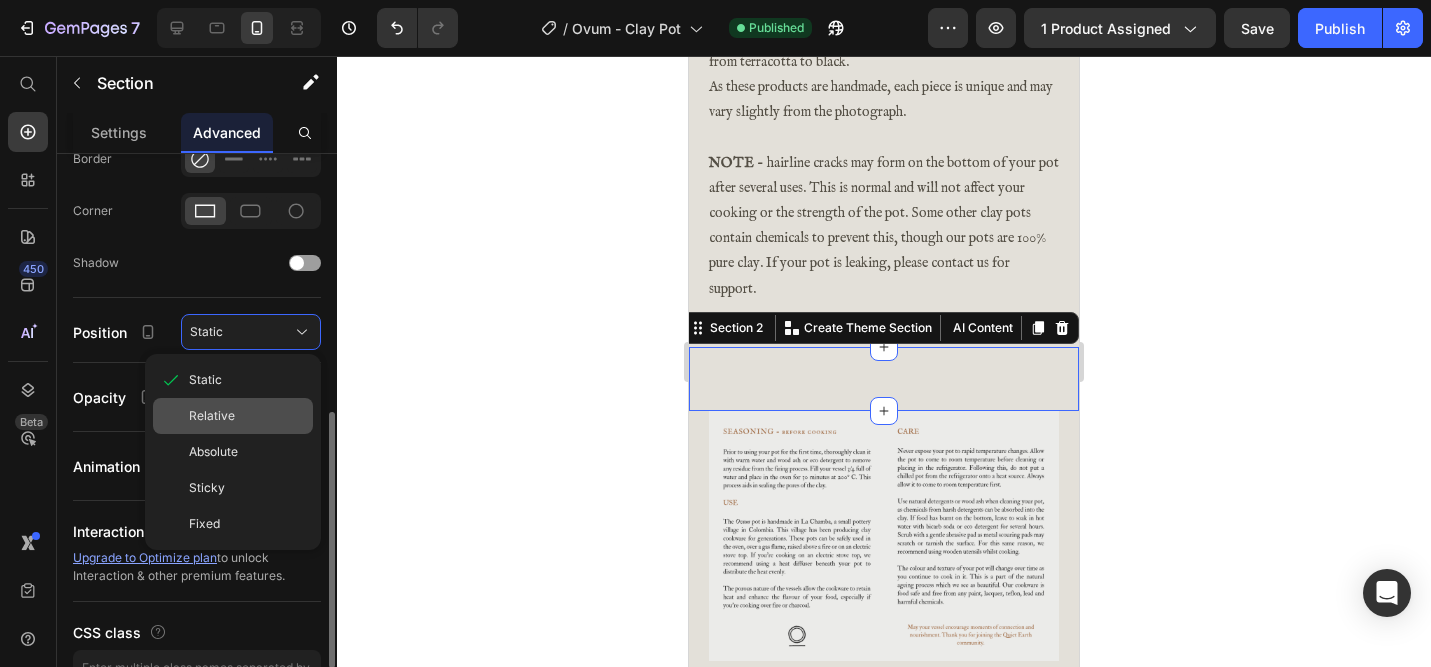 click on "Relative" at bounding box center [212, 416] 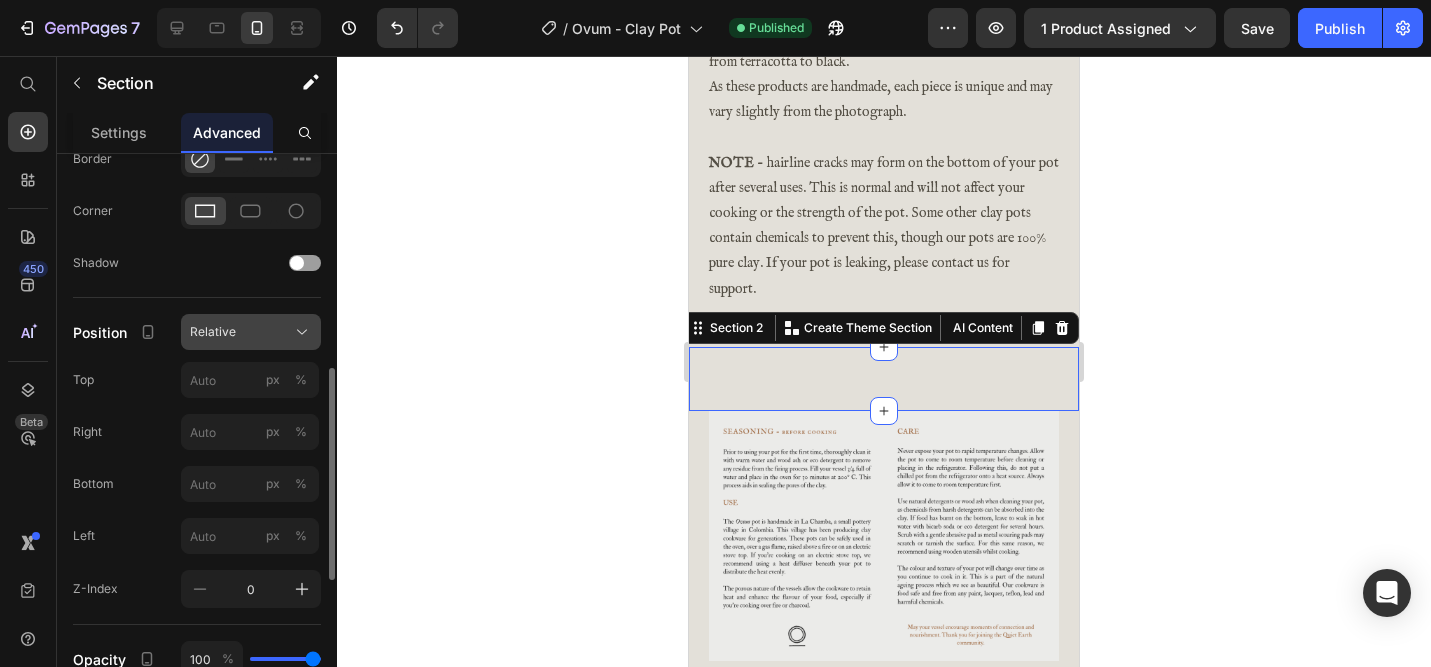 click on "Relative" at bounding box center (213, 332) 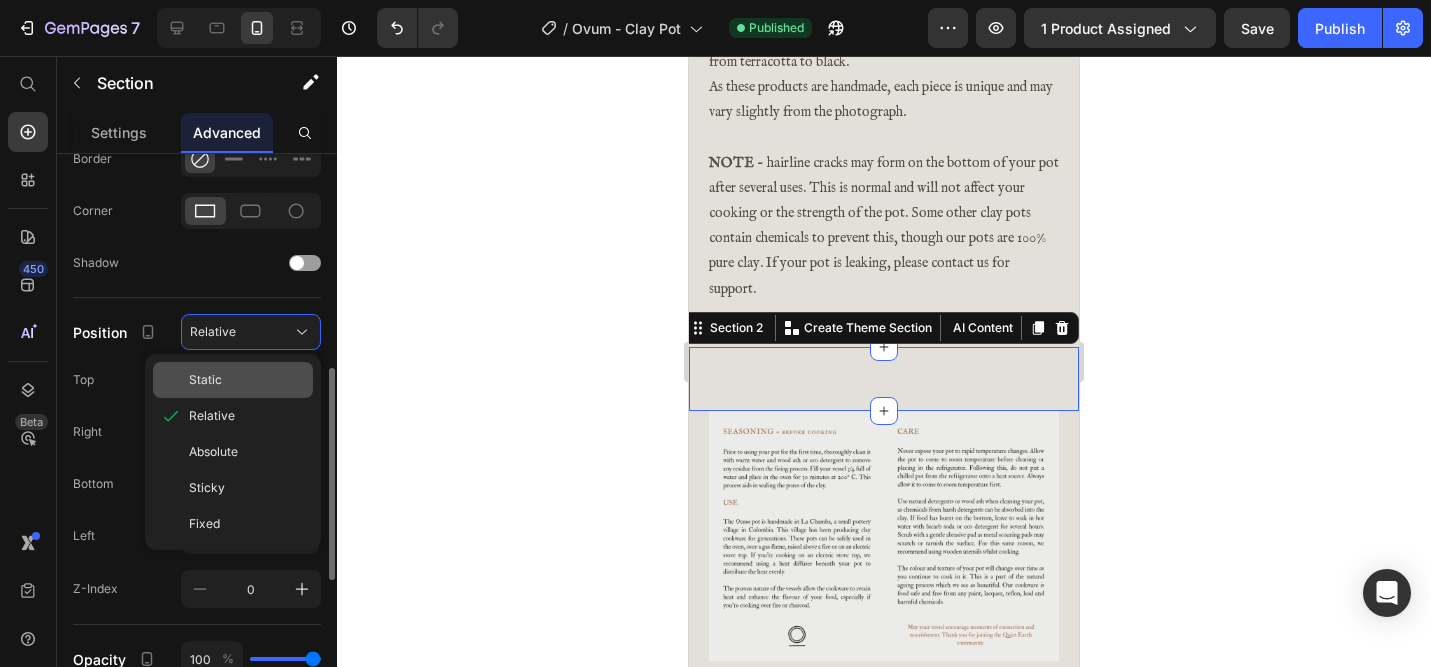 click on "Static" at bounding box center (205, 380) 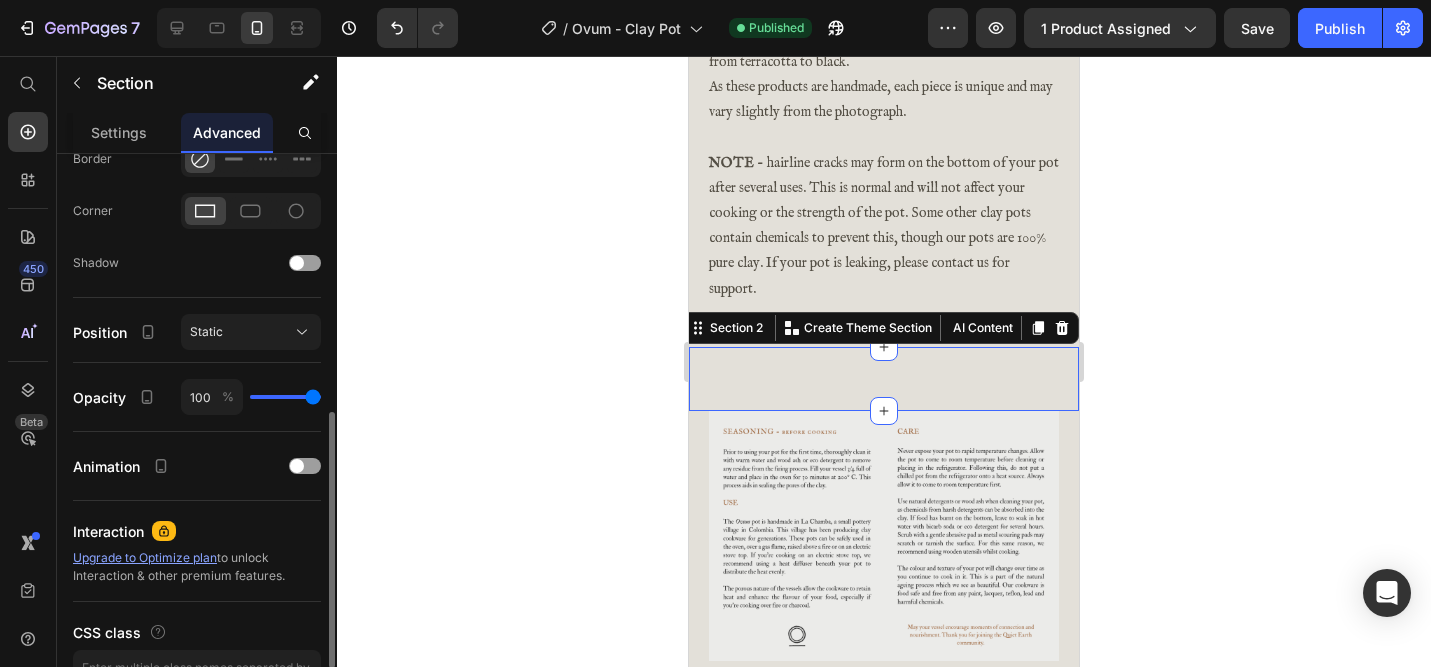 click 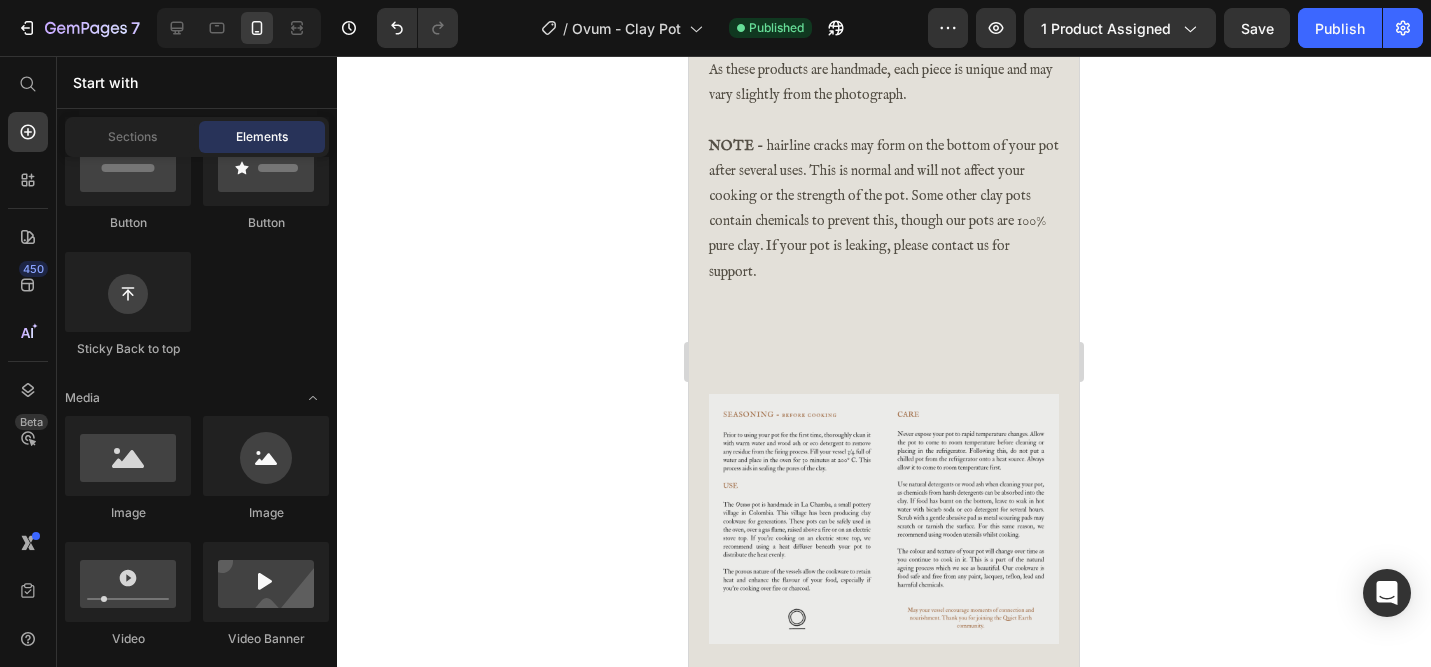scroll, scrollTop: 1337, scrollLeft: 0, axis: vertical 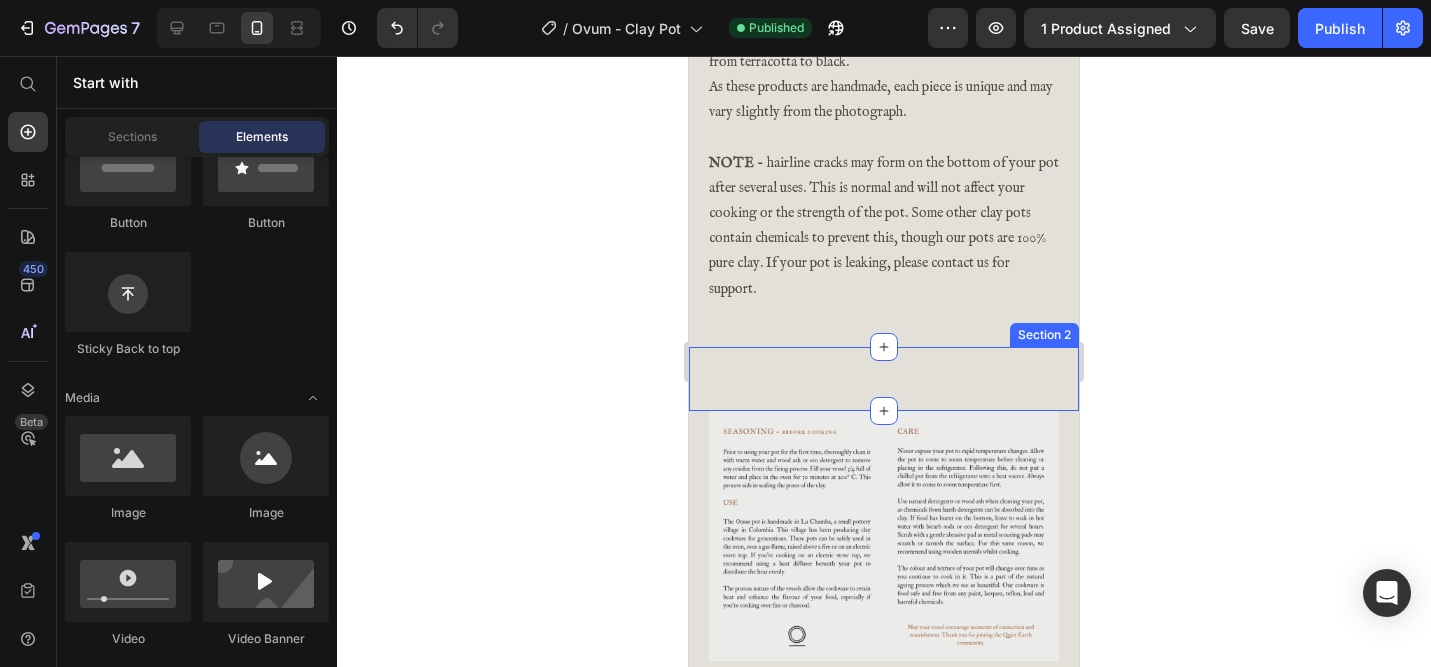click on "Product Images
Product Images Ovum. Clay Pot Product Title $195.00 Product Price Row Size 1.5L 5L Product Variants & Swatches Quantity Text Block 1 Product Quantity ADD TO CART Add to Cart These pots are handmade in a small village called [GEOGRAPHIC_DATA] in the Andes of [GEOGRAPHIC_DATA]. The origin of this cookware can be traced back over 700 years to vases and pitchers found in archeological sites.
They are a delight to cook with. I believe cooking in clay pots makes your food taste better, especially if you’re cooking on charcoal or fire as a smoky flavour will permeate through the clay into the food.
After drying, the surface of the pots are rubbed and polished by hand using local stones which gives the pots their natural patina and sheen. They are then placed in large earthenware vessels and fired in kilns. The firing process turns the pots from terracotta to black." at bounding box center (884, -447) 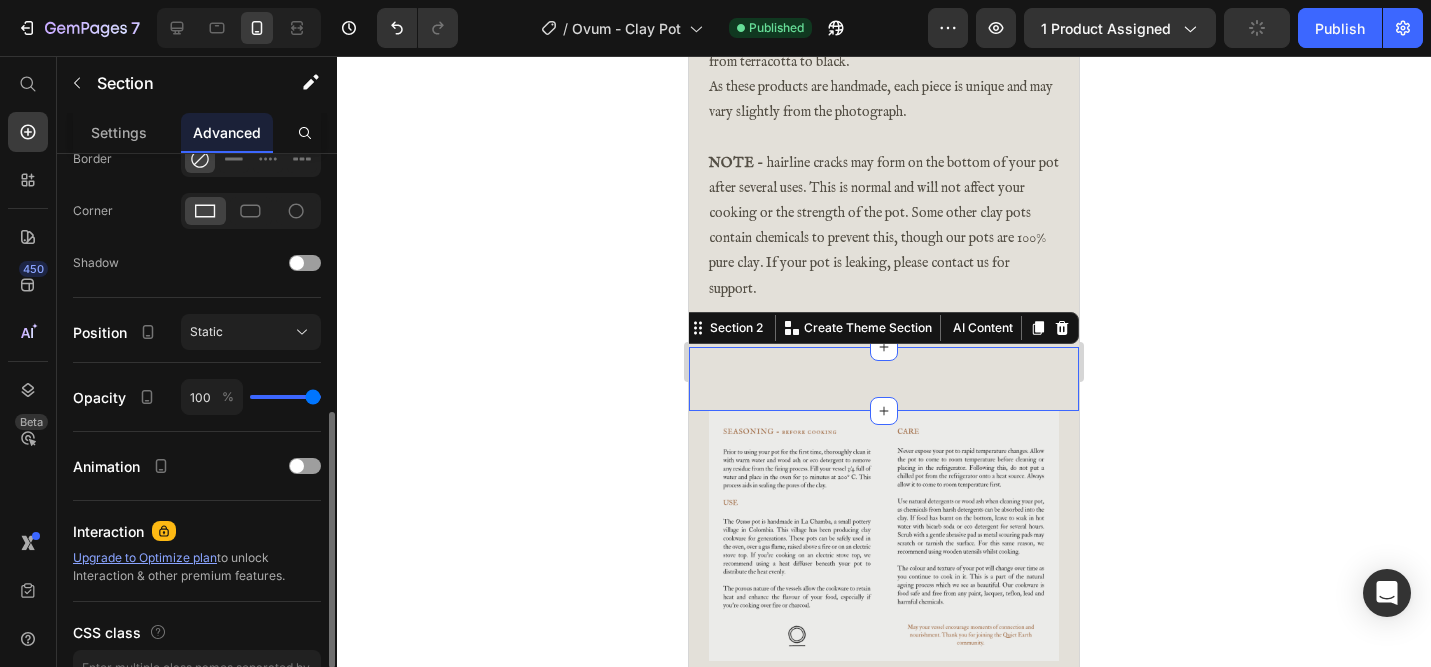 click on "Image Section 2   Create Theme Section AI Content Write with GemAI What would you like to describe here? Tone and Voice Persuasive Product Village Pot Four. Show more Generate" at bounding box center [884, 379] 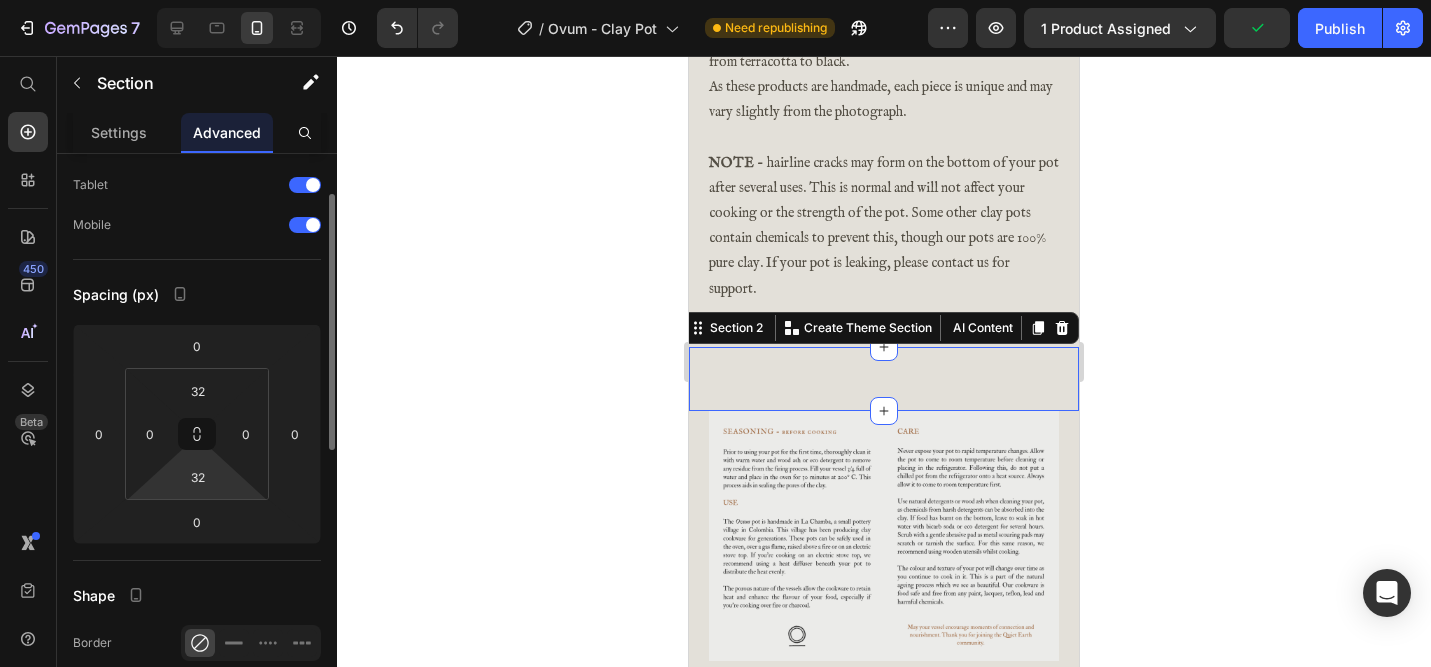 scroll, scrollTop: 0, scrollLeft: 0, axis: both 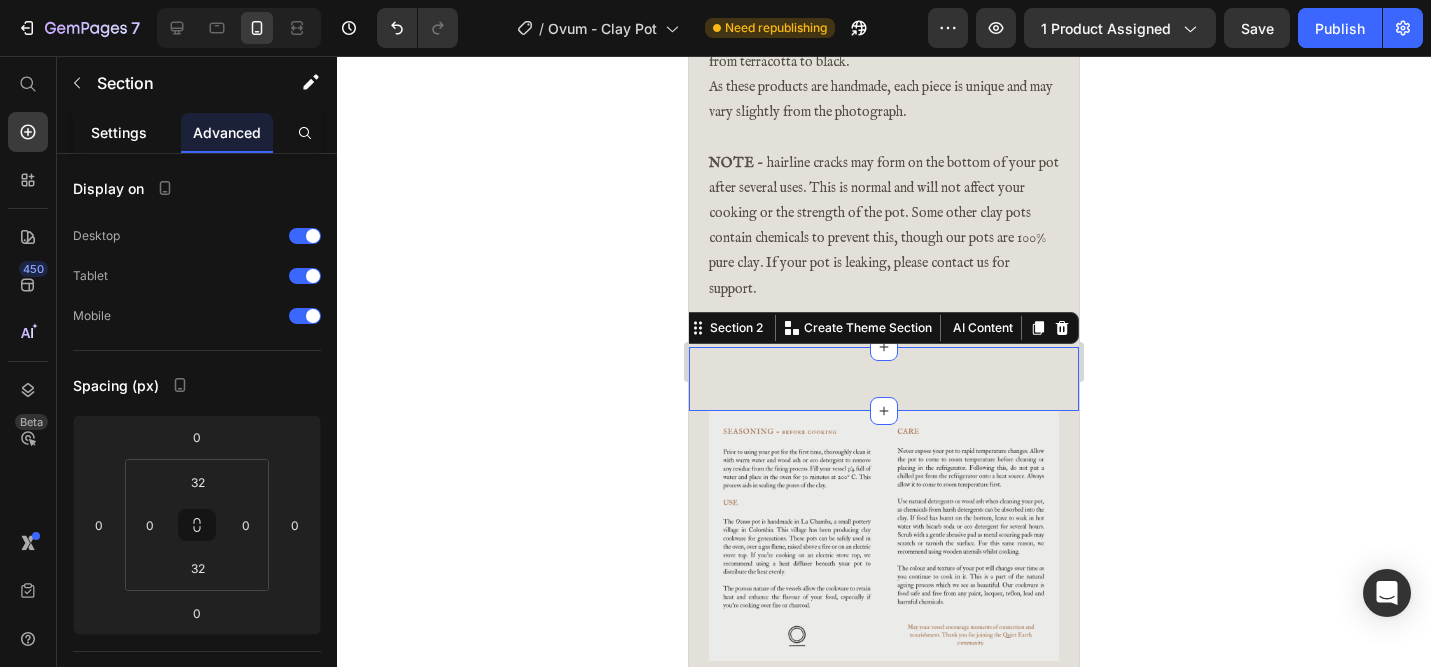 click on "Settings" at bounding box center (119, 132) 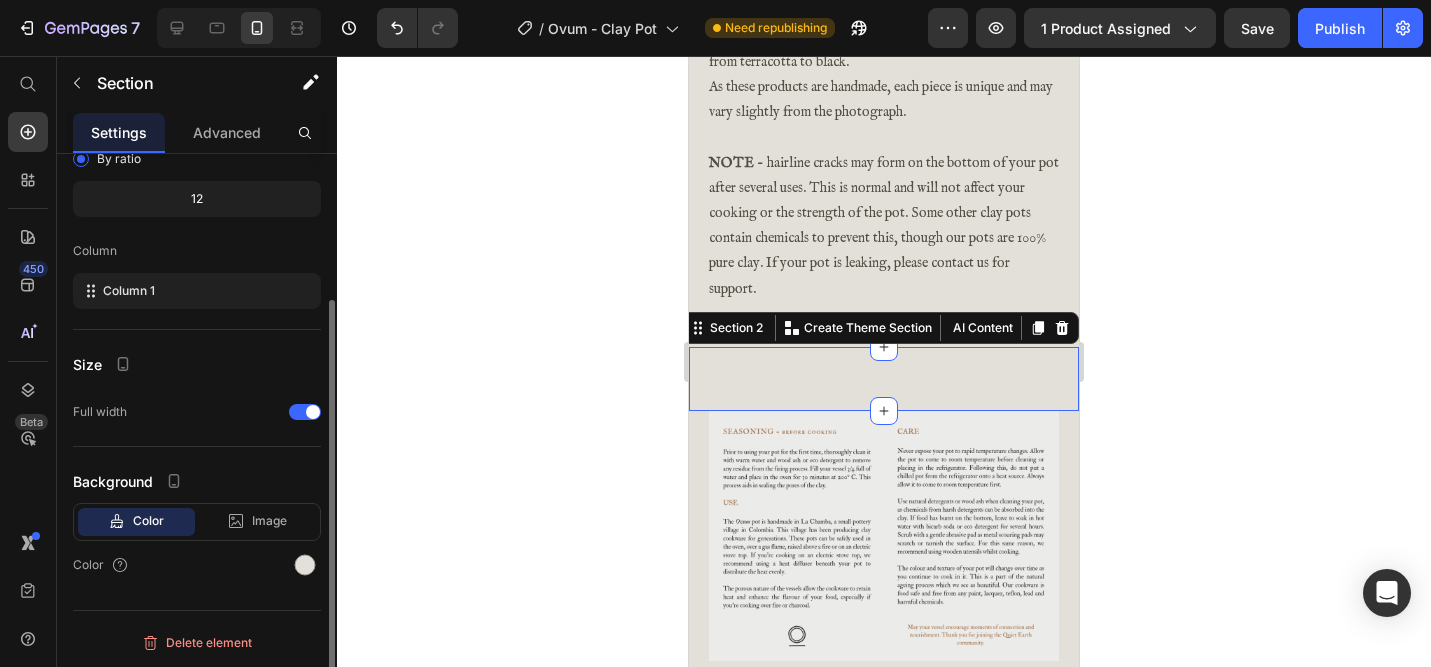 scroll, scrollTop: 194, scrollLeft: 0, axis: vertical 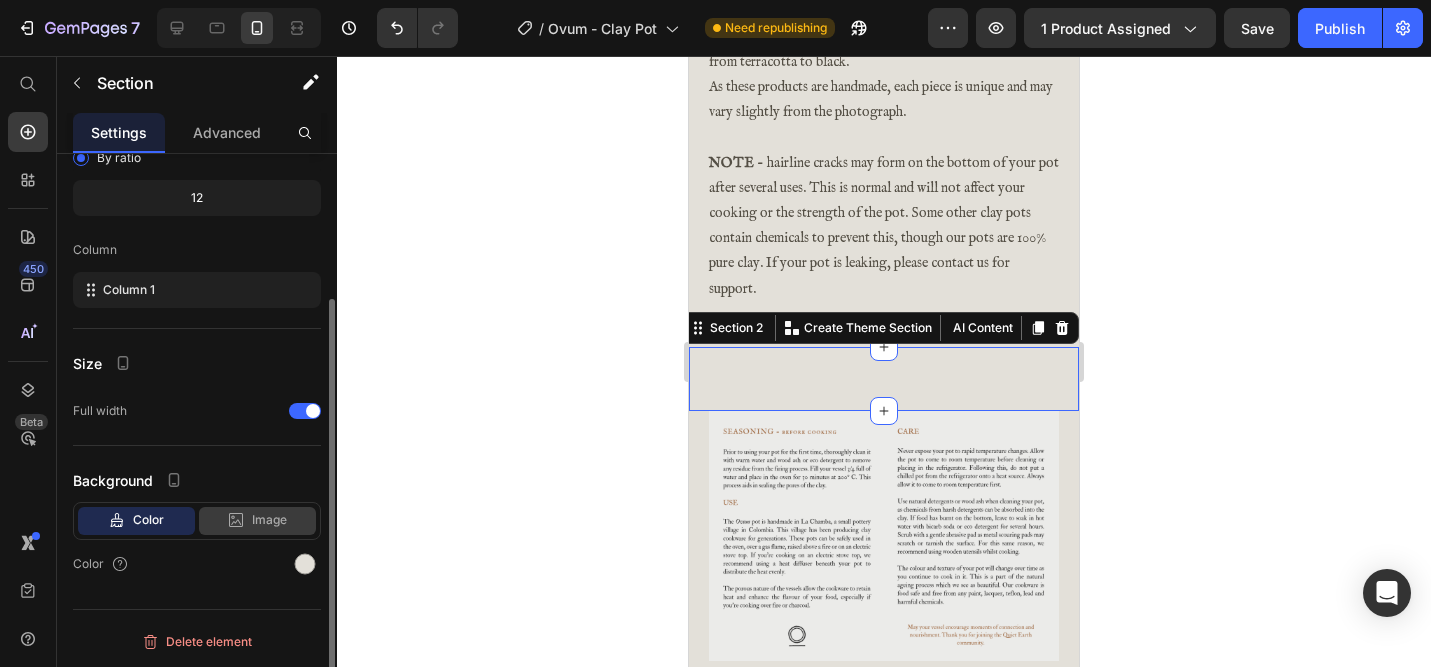 click on "Image" at bounding box center [269, 520] 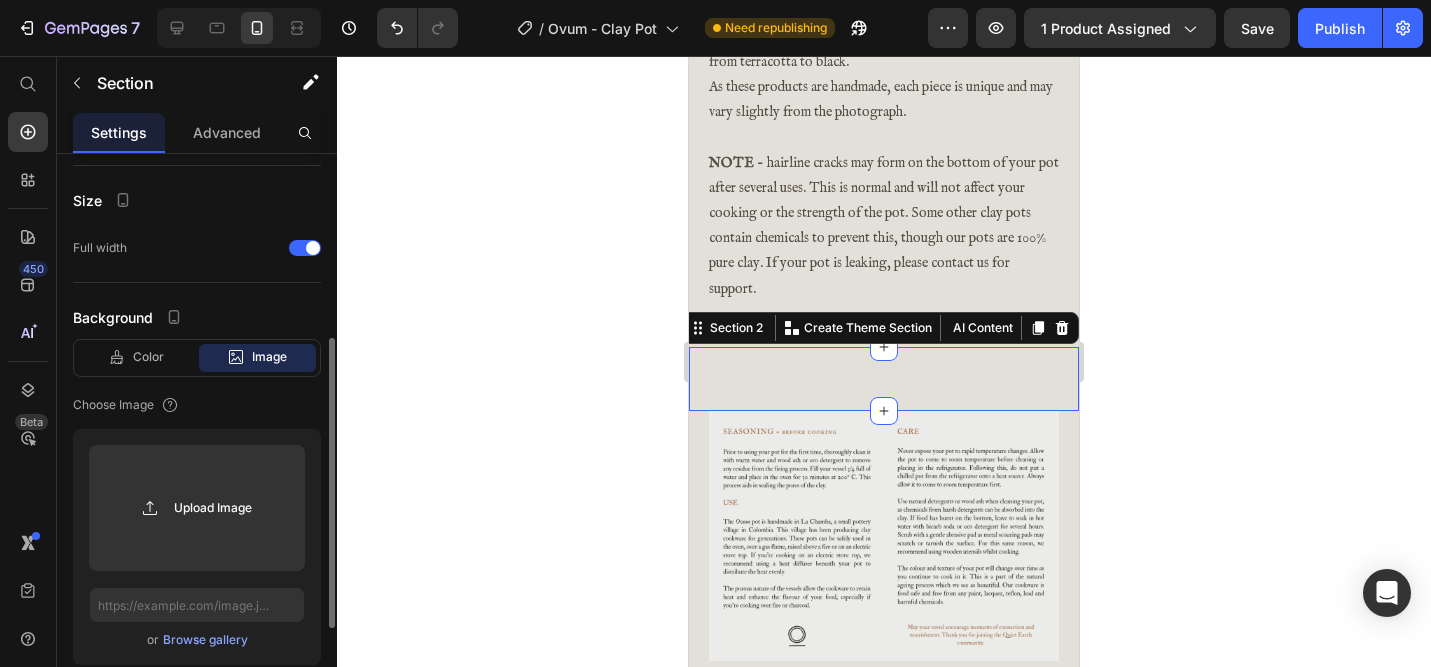 scroll, scrollTop: 359, scrollLeft: 0, axis: vertical 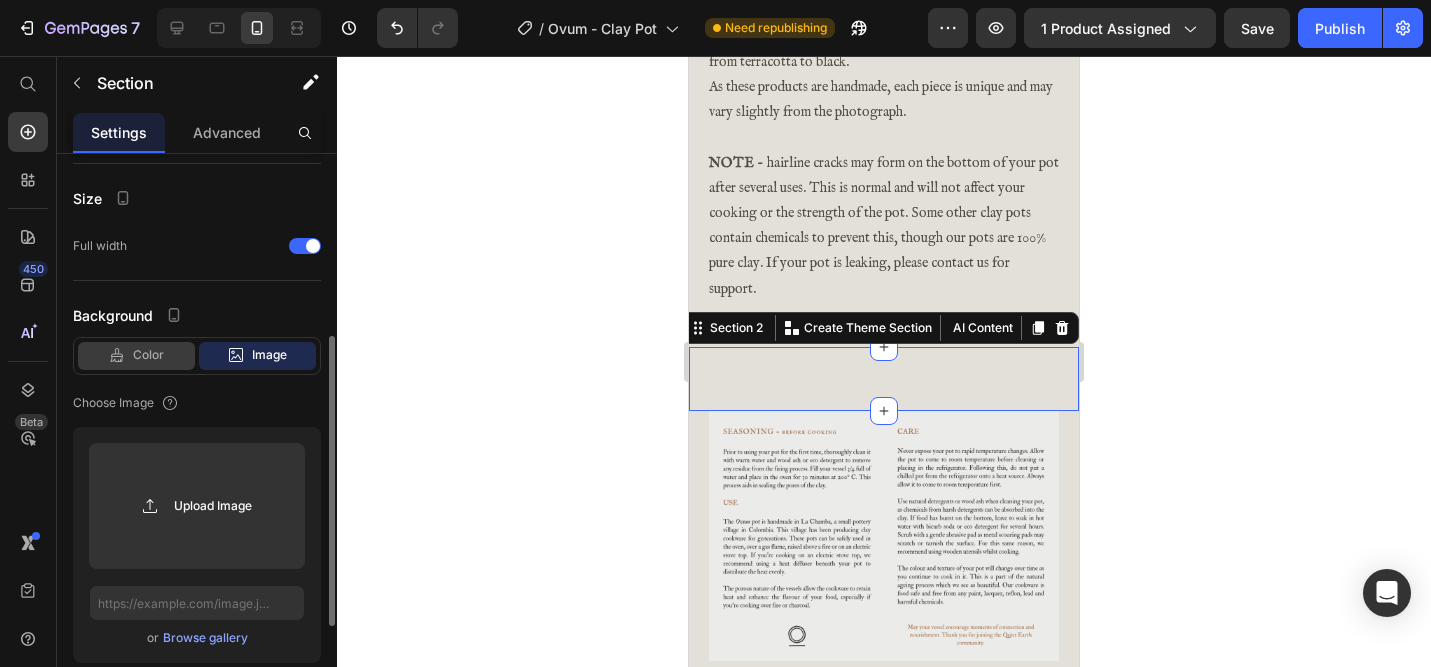 click on "Color" 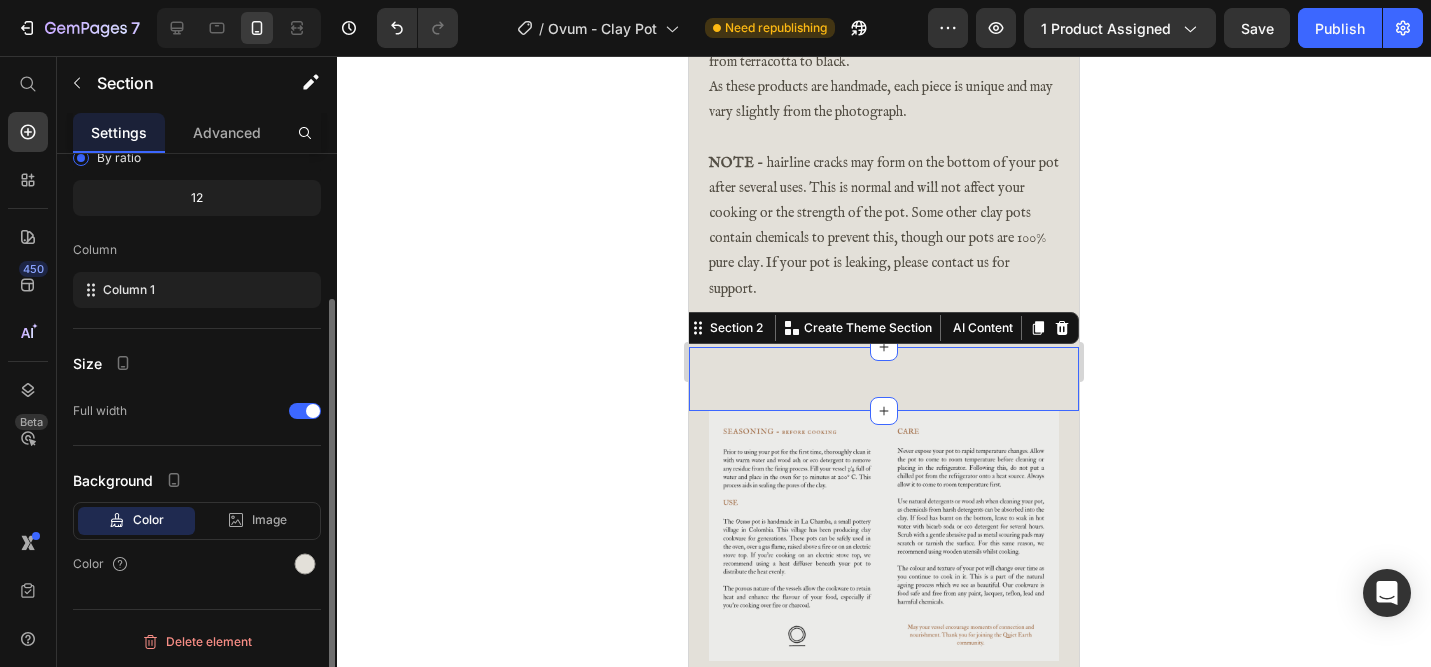scroll, scrollTop: 194, scrollLeft: 0, axis: vertical 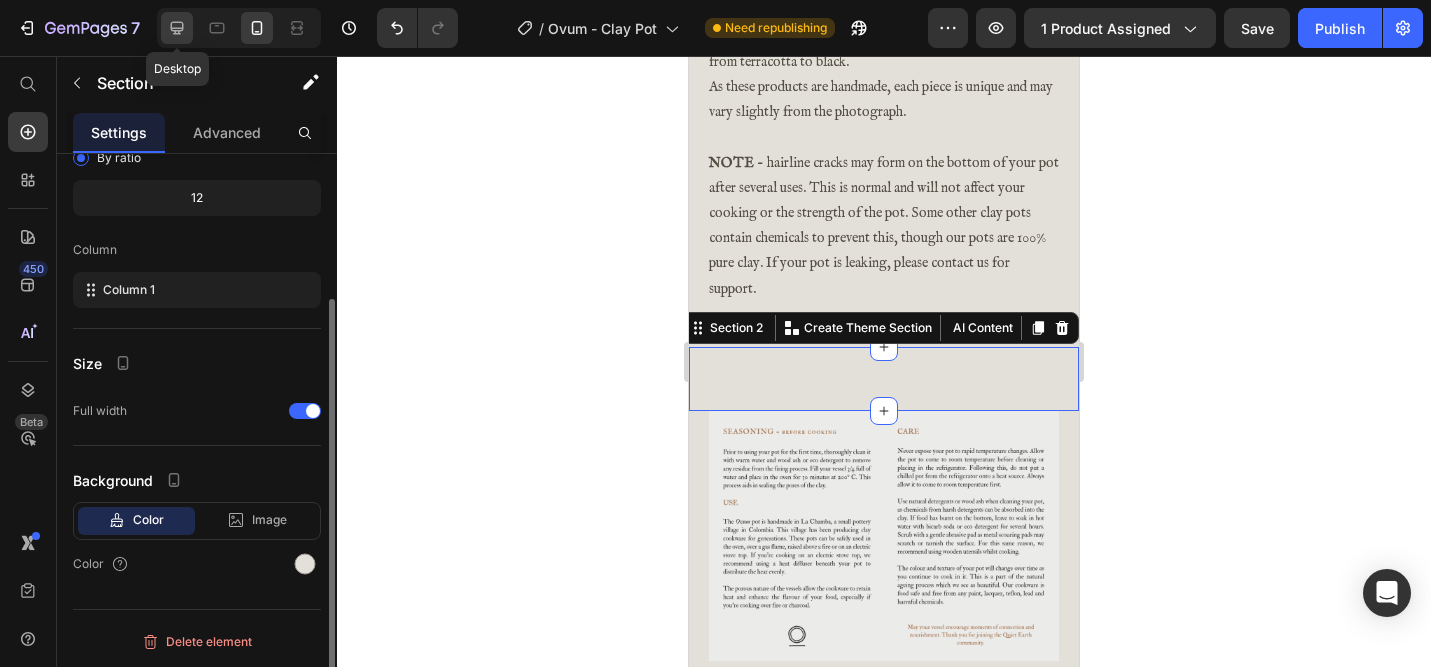 click 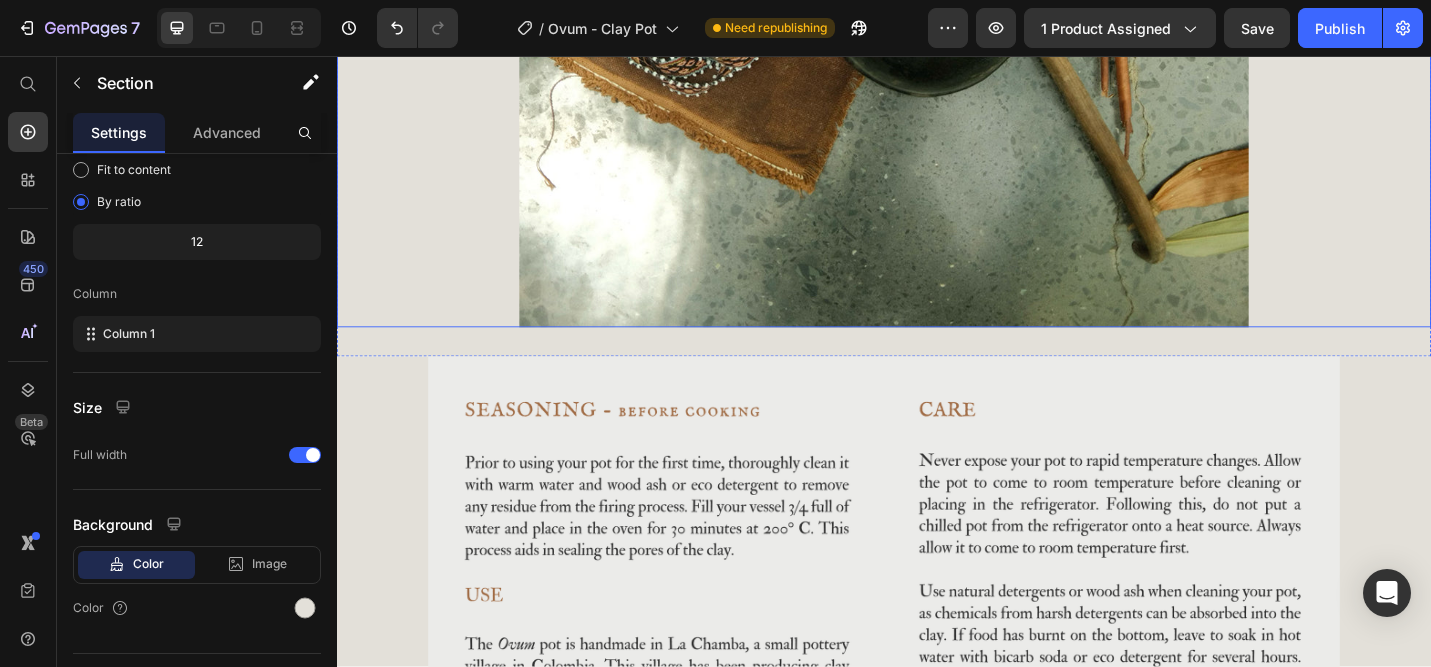 scroll, scrollTop: 1530, scrollLeft: 0, axis: vertical 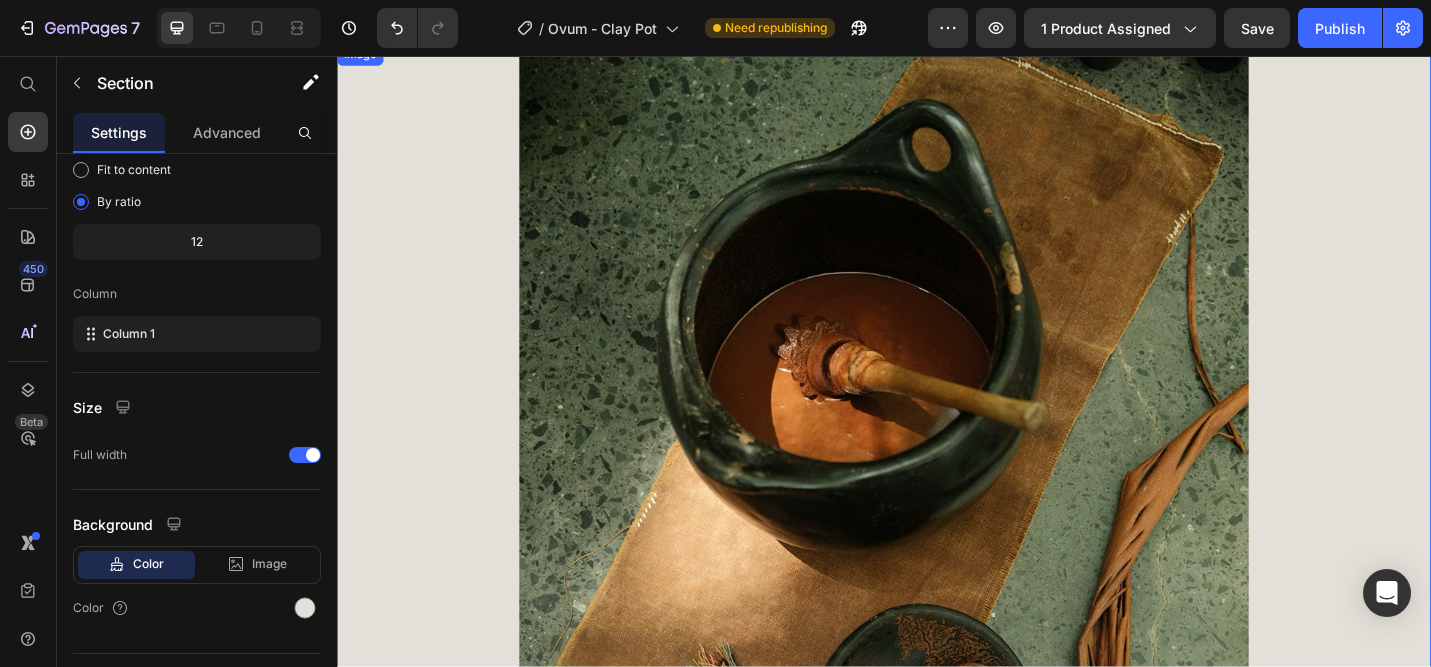 click at bounding box center [937, 643] 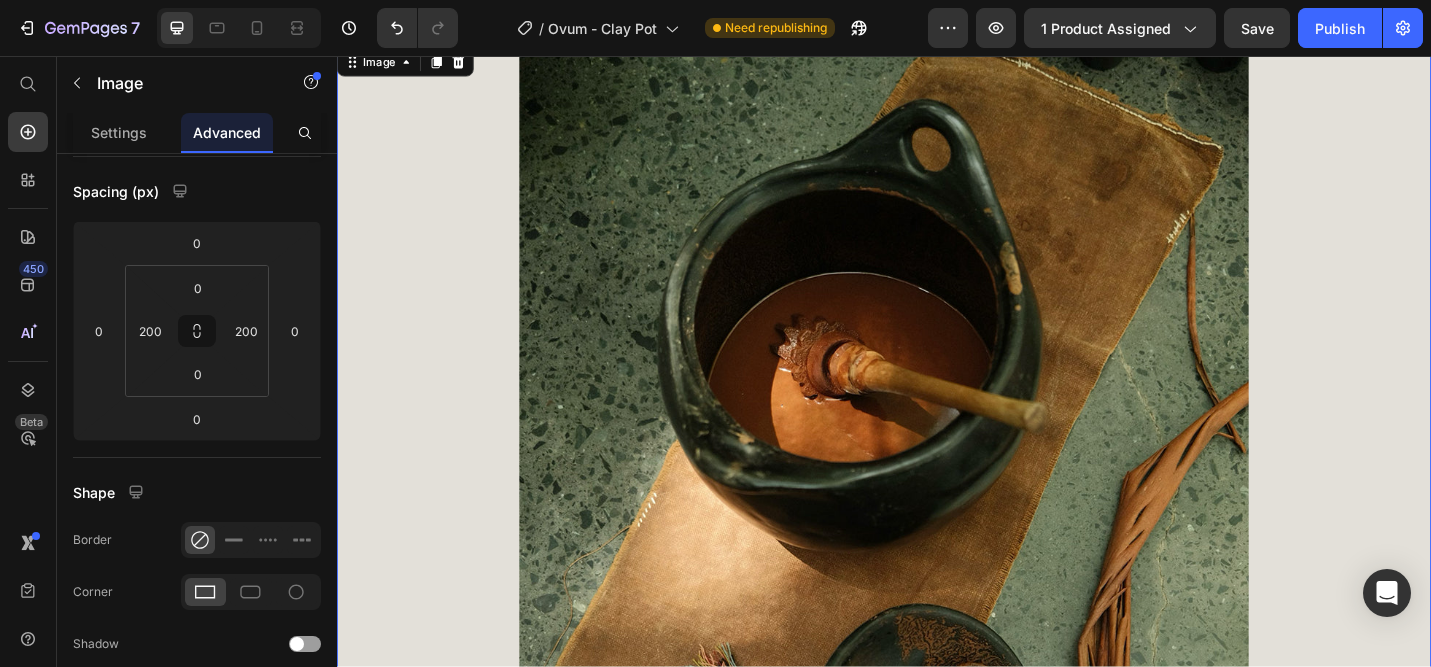 scroll, scrollTop: 0, scrollLeft: 0, axis: both 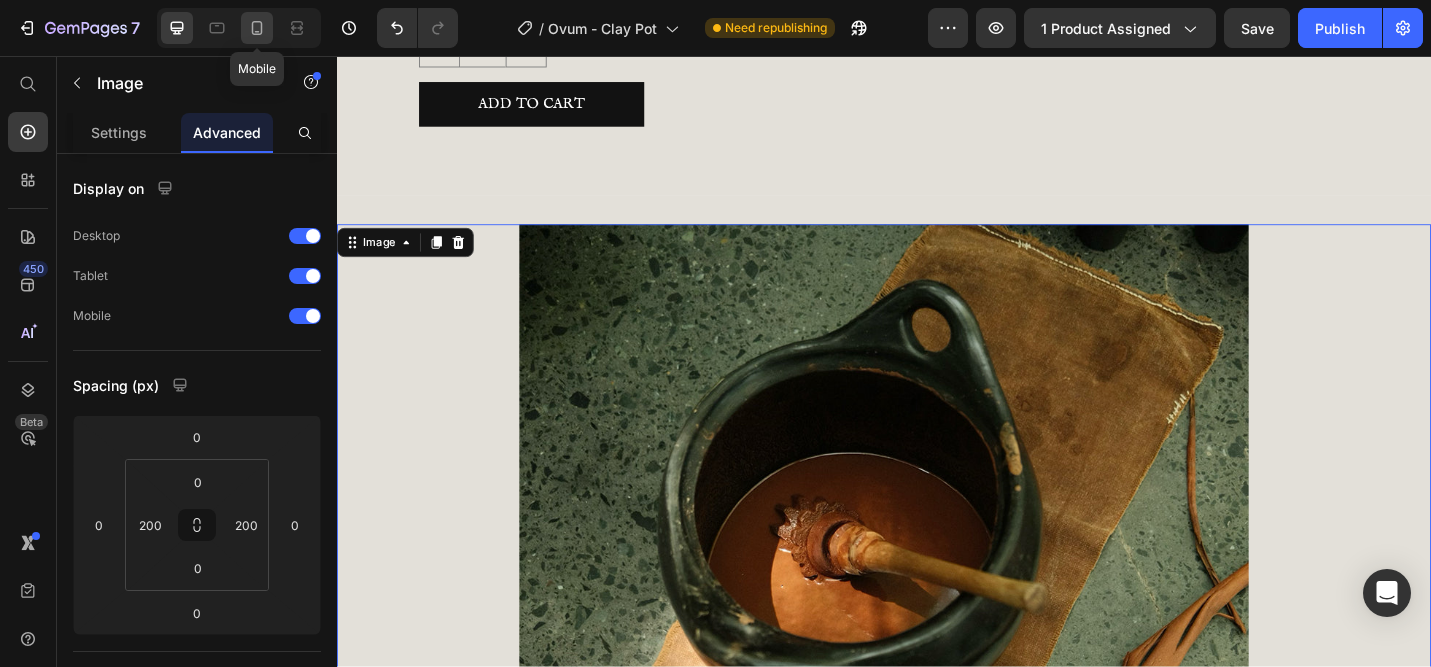 click 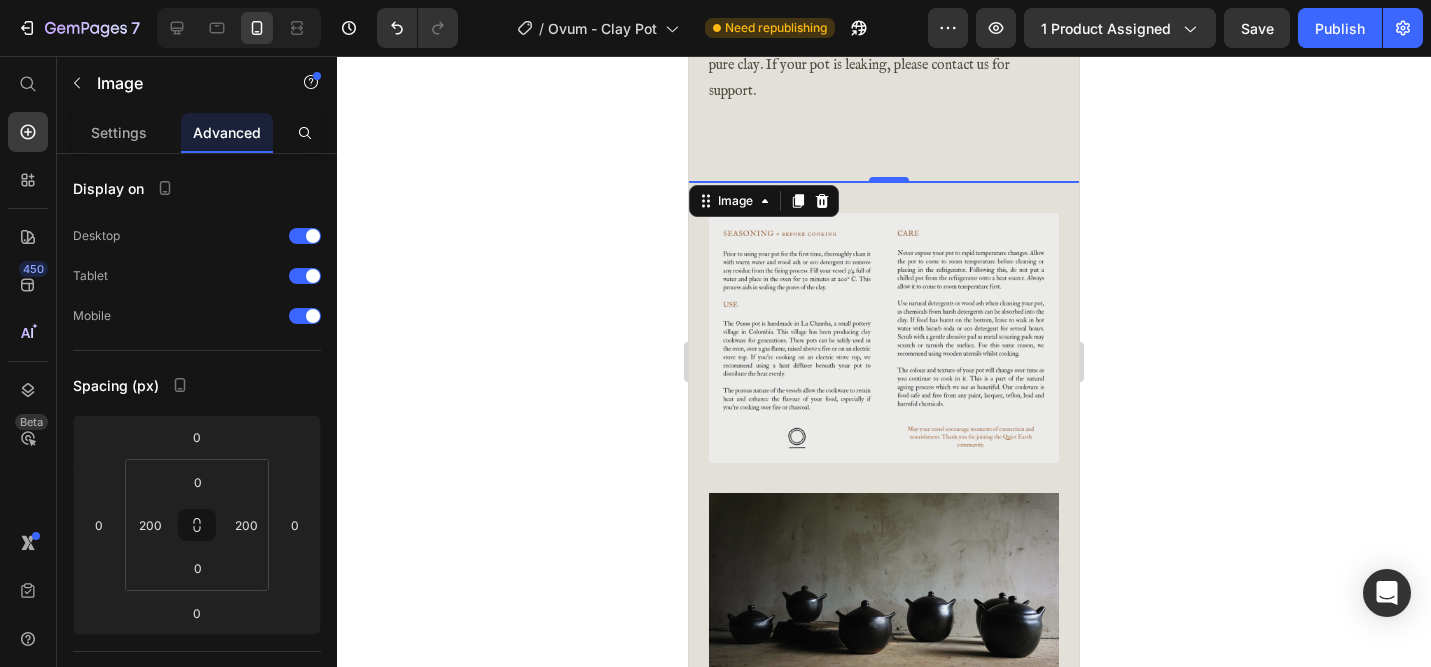 scroll, scrollTop: 1564, scrollLeft: 0, axis: vertical 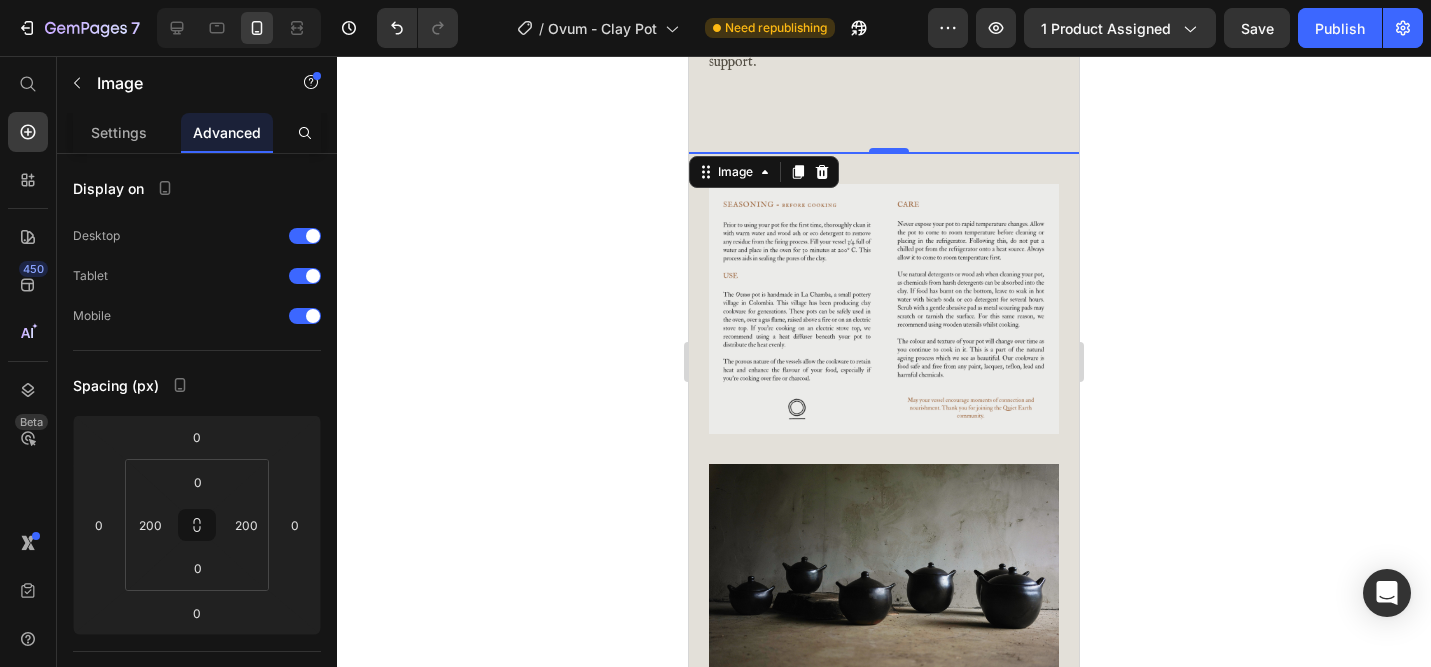 click 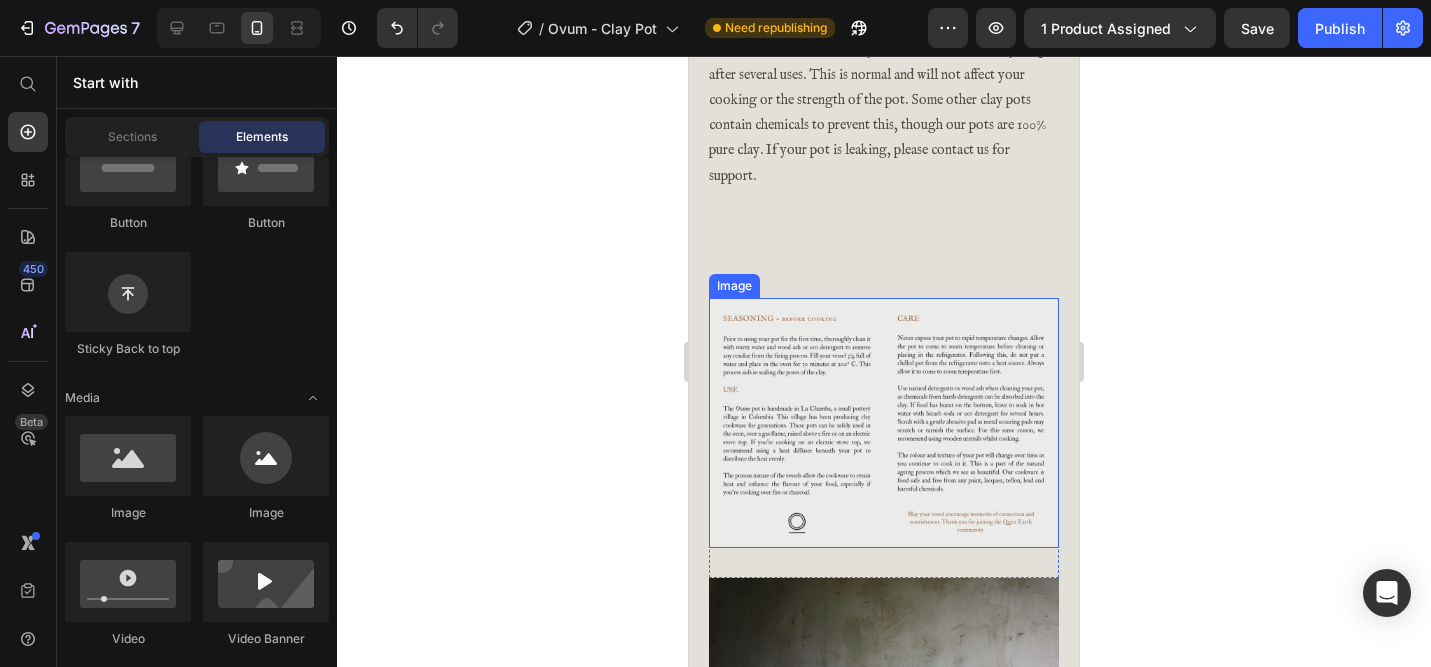 scroll, scrollTop: 1328, scrollLeft: 0, axis: vertical 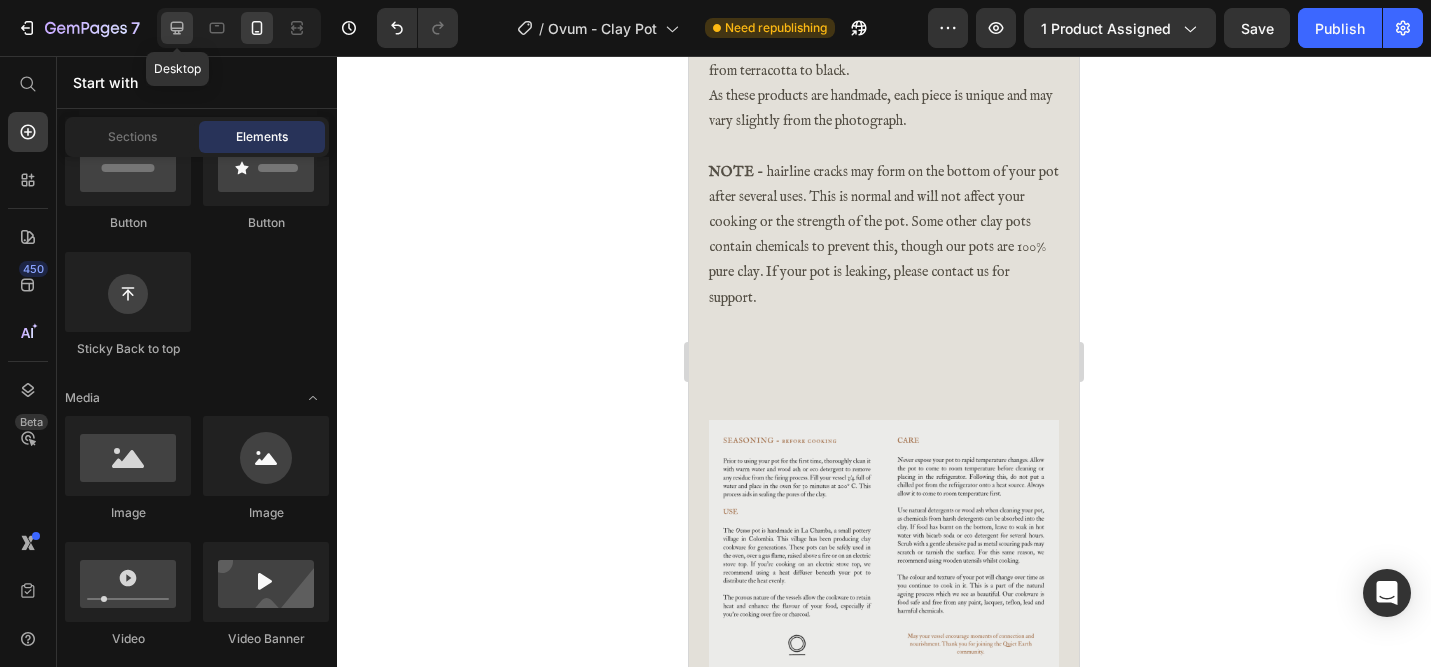 click 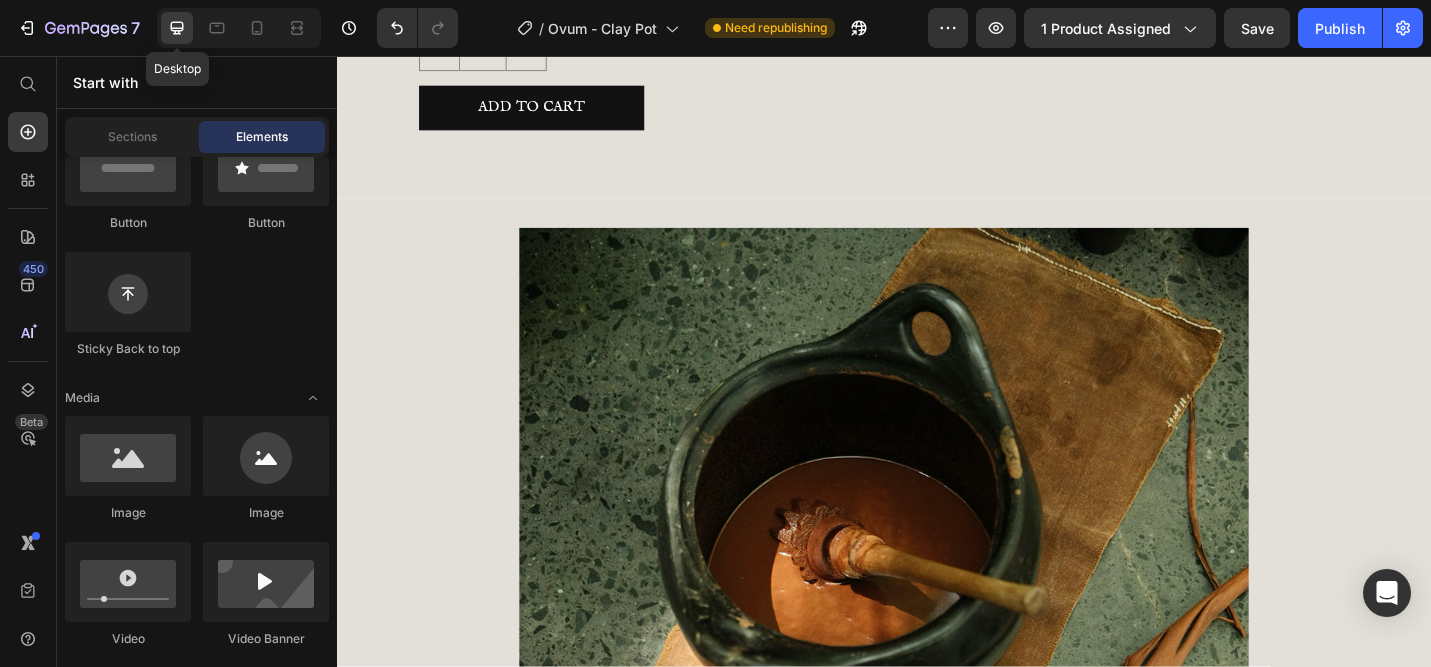 scroll, scrollTop: 1387, scrollLeft: 0, axis: vertical 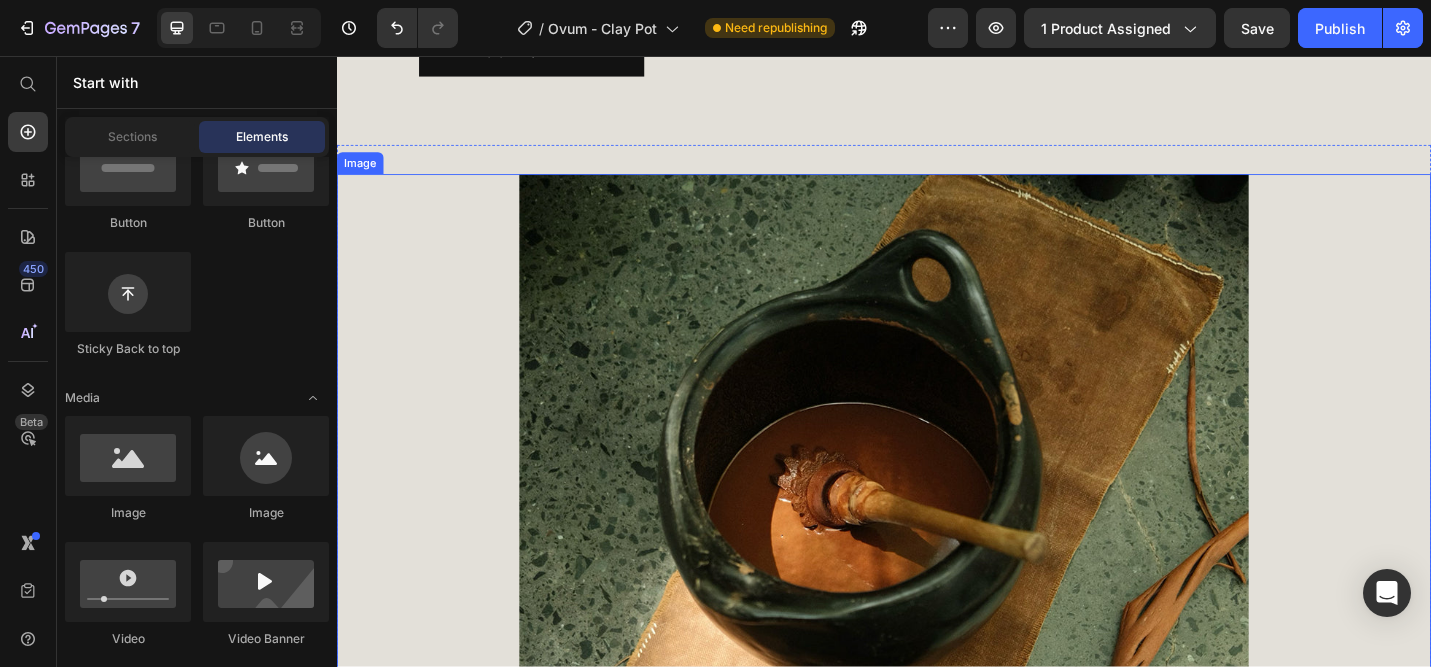 click at bounding box center [937, 786] 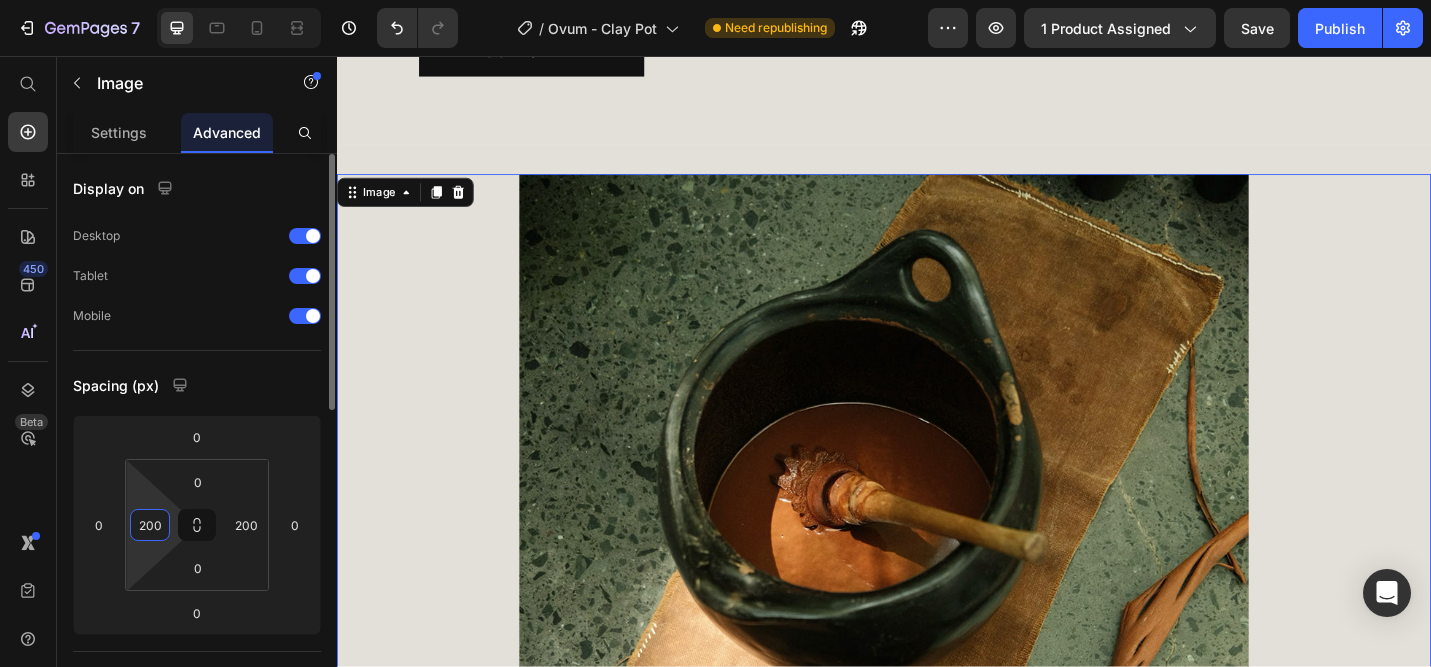 click on "200" at bounding box center [150, 525] 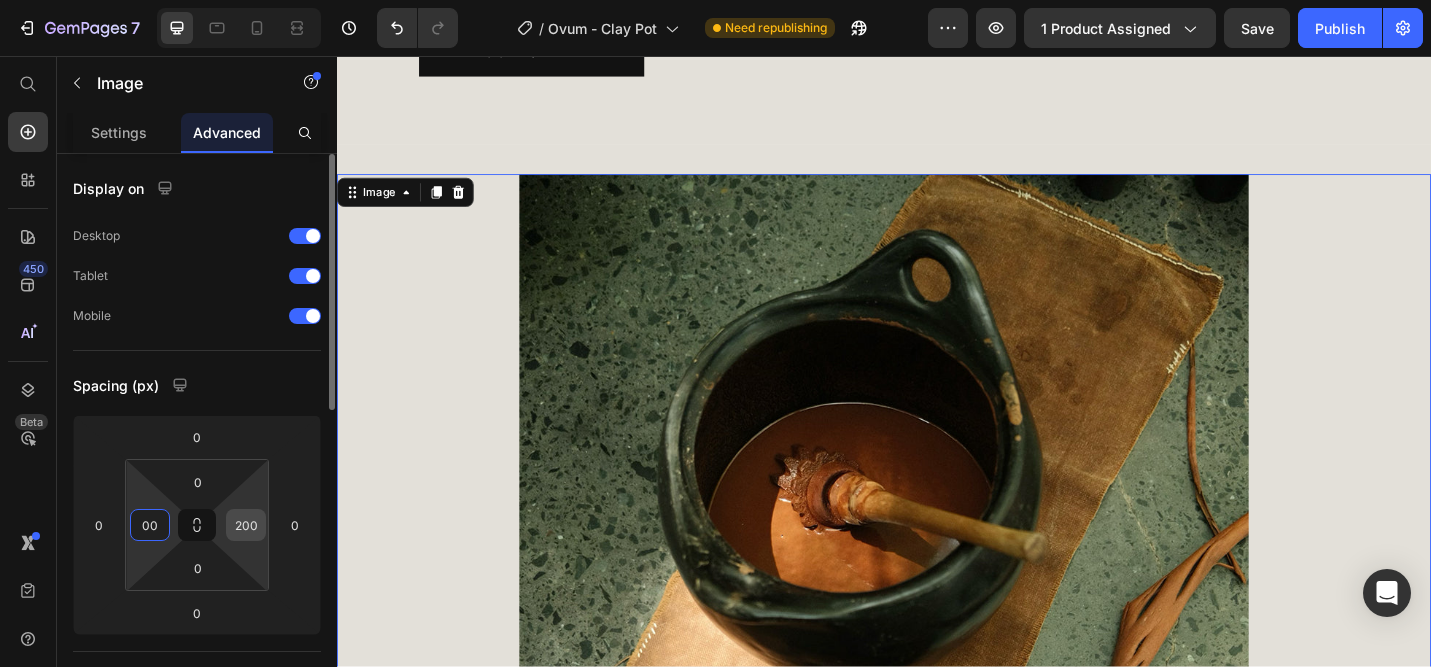 type on "0" 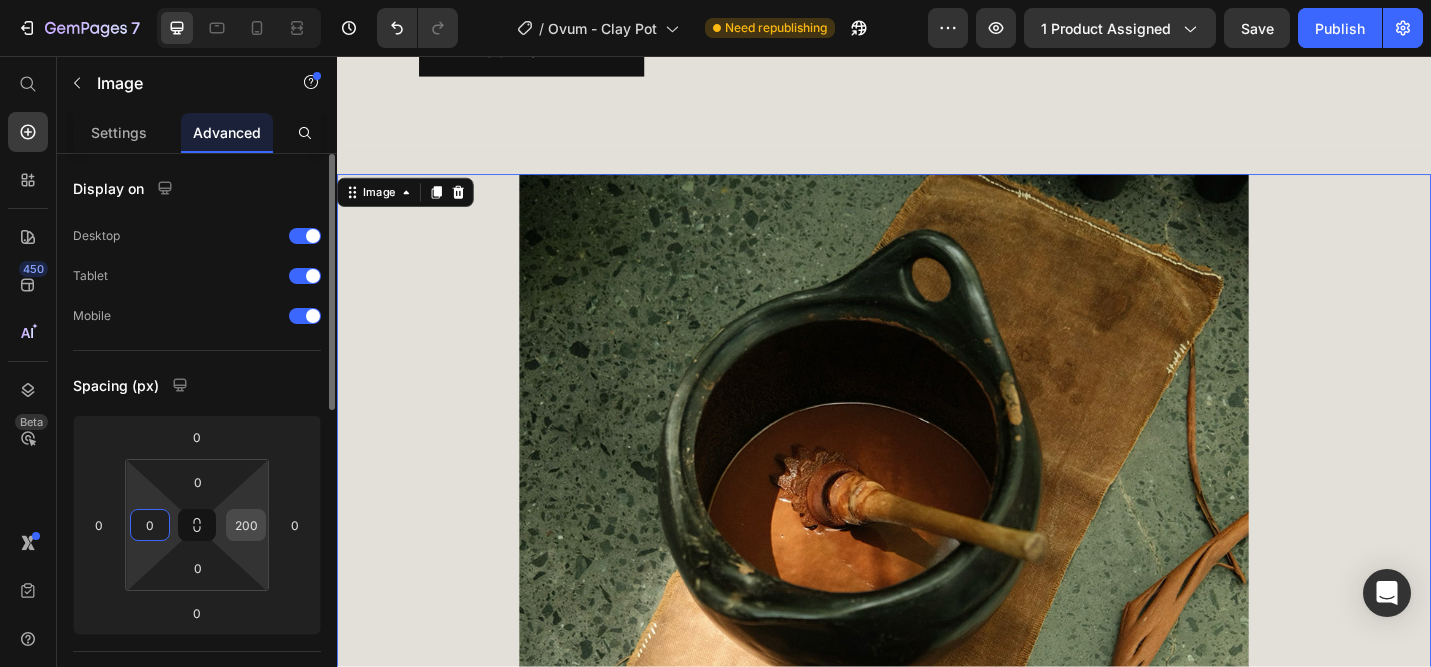 click on "200" at bounding box center (246, 525) 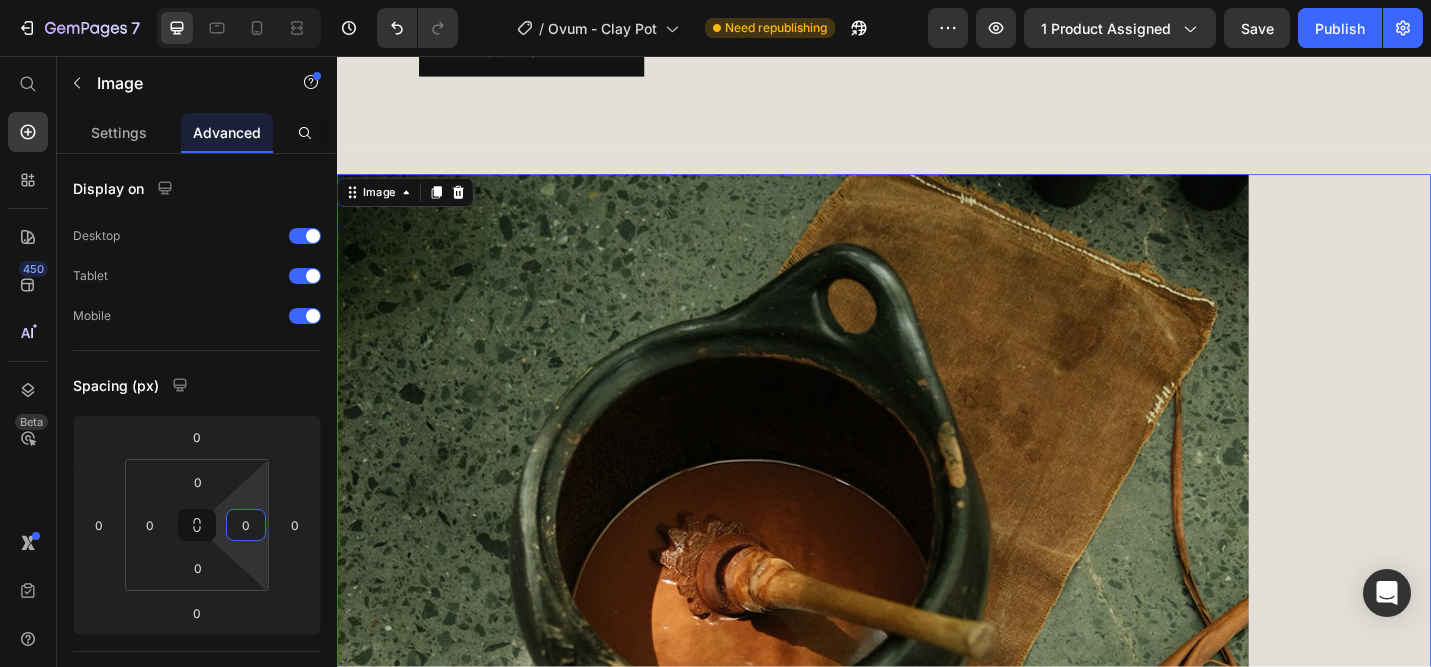 type on "0" 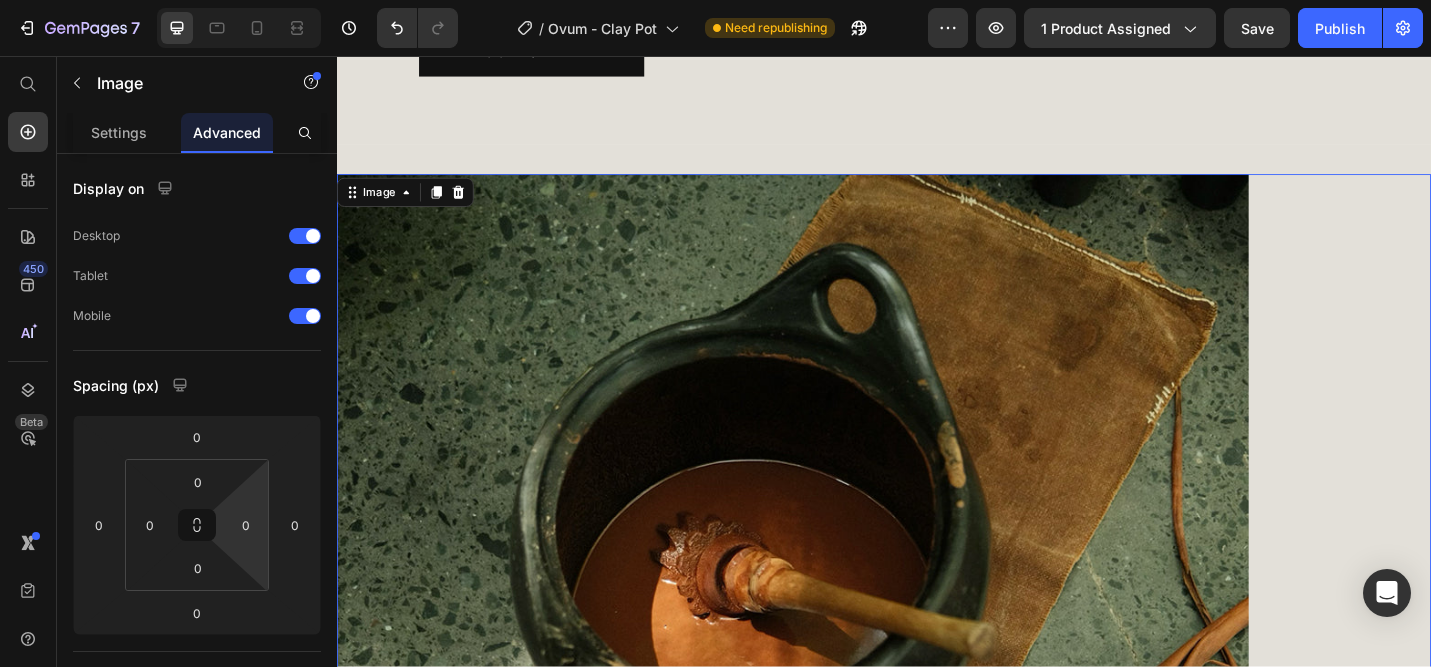 click at bounding box center (937, 936) 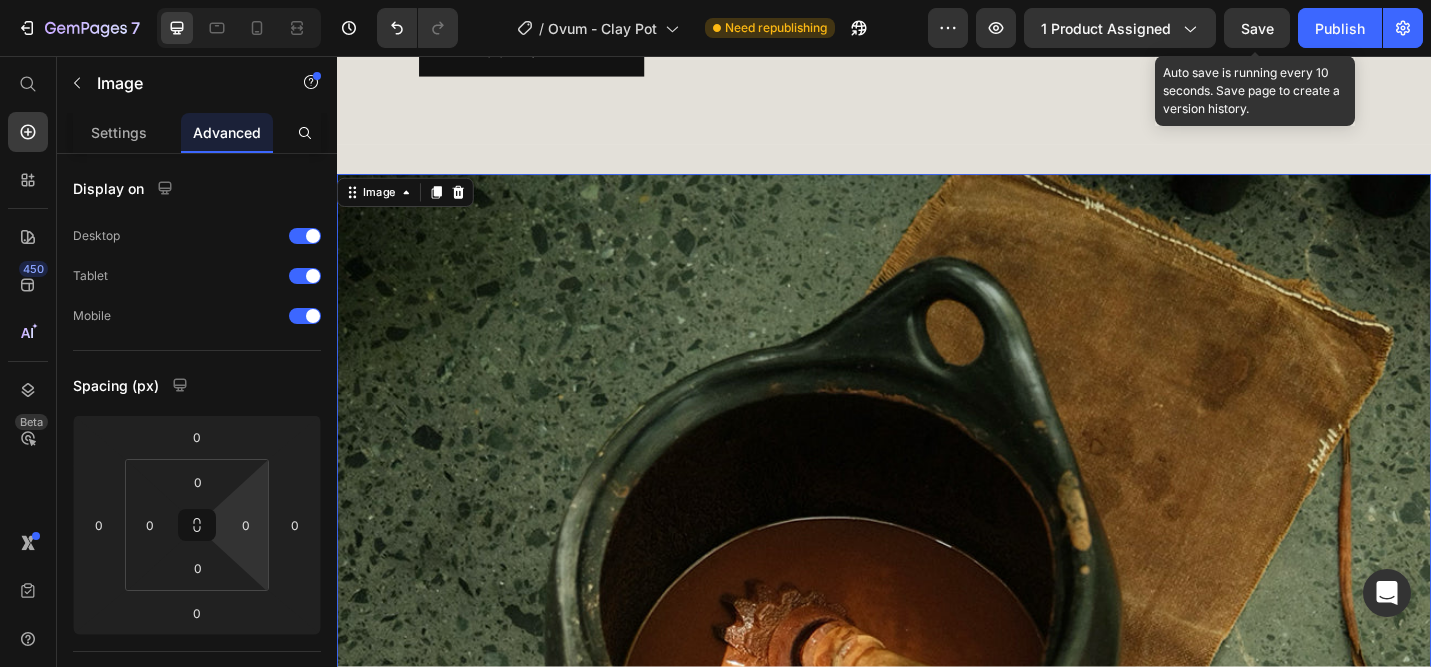click on "Save" at bounding box center (1257, 28) 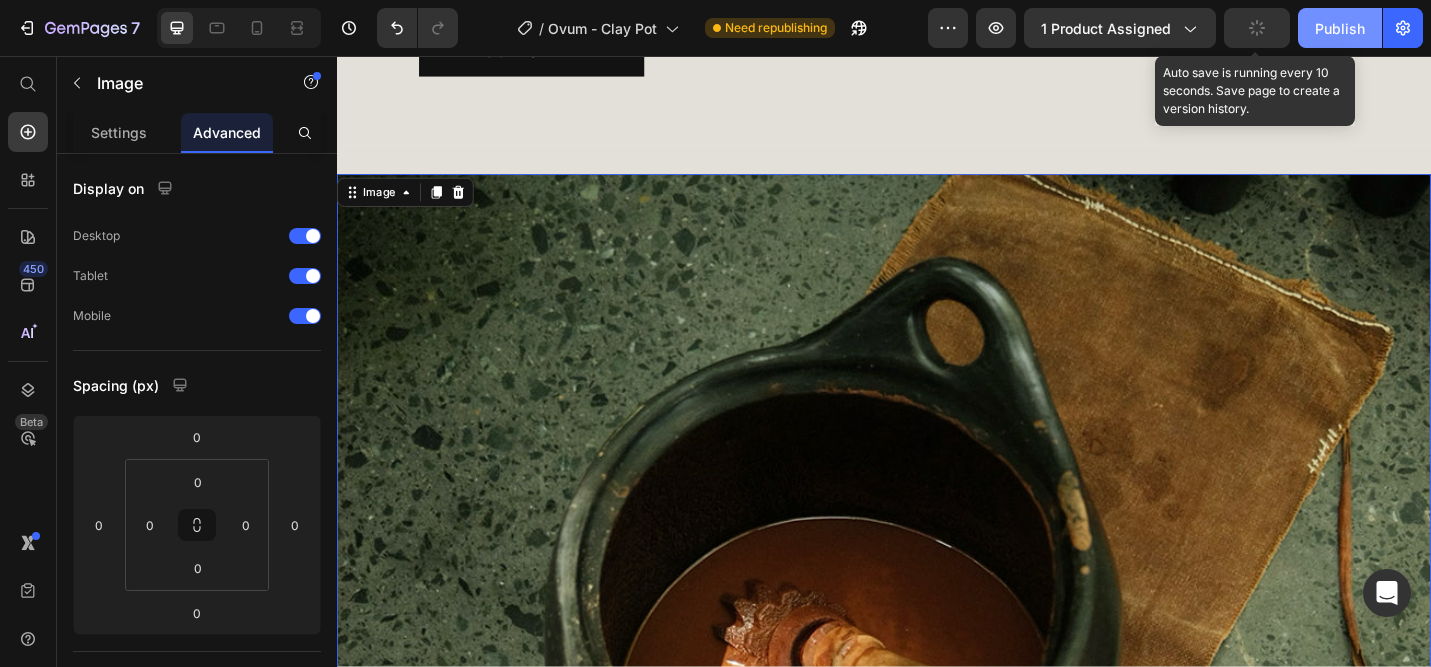 click on "Publish" at bounding box center (1340, 28) 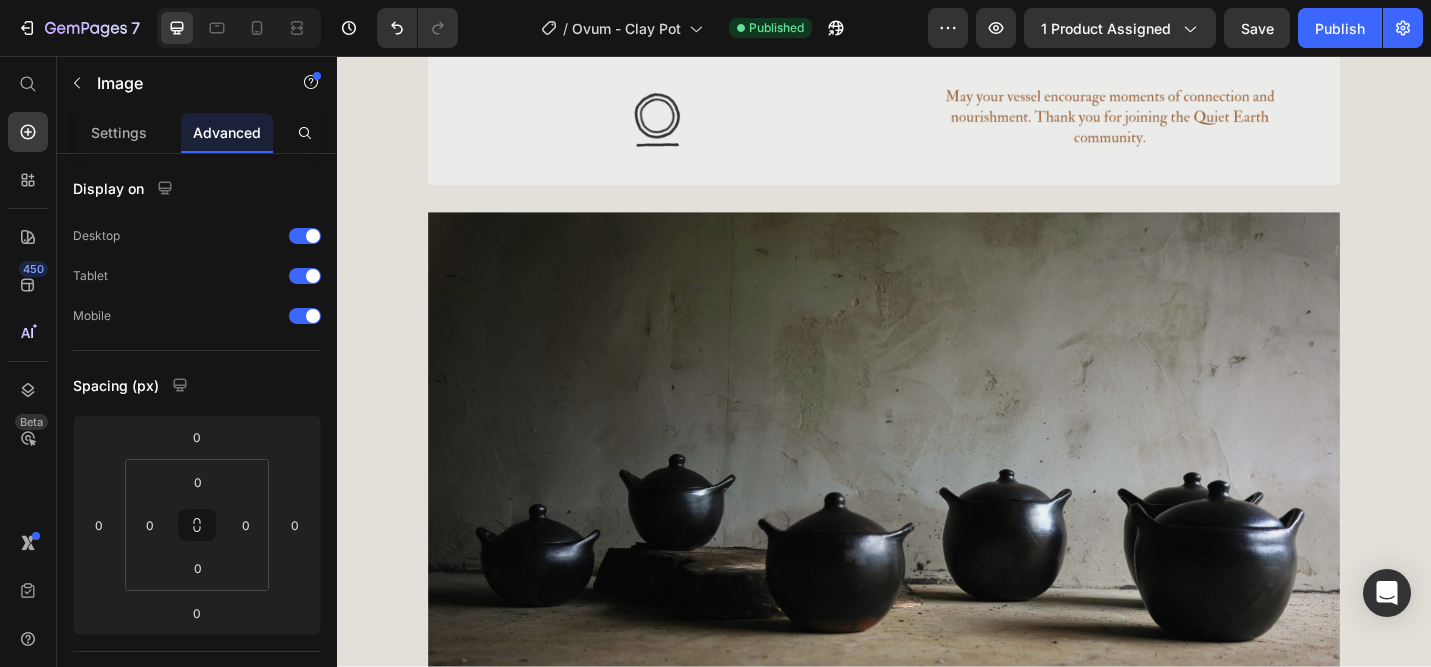 scroll, scrollTop: 3914, scrollLeft: 0, axis: vertical 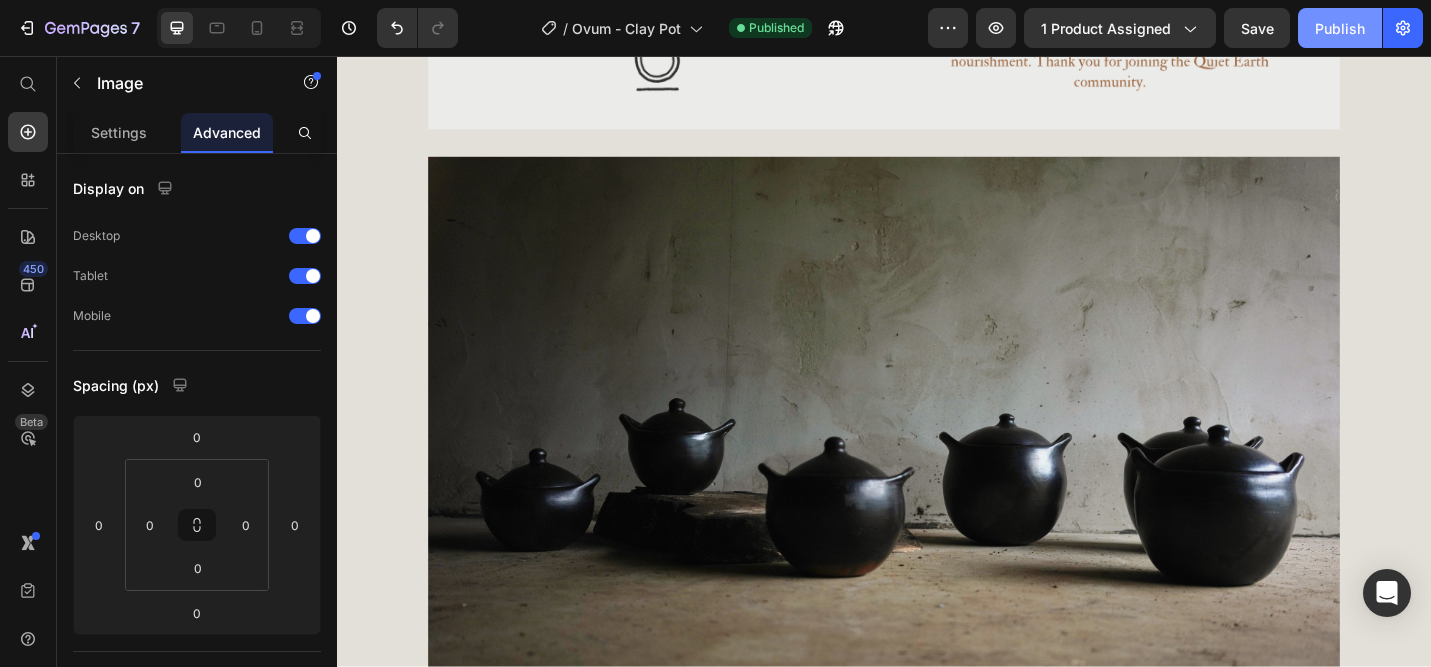 click on "Publish" at bounding box center (1340, 28) 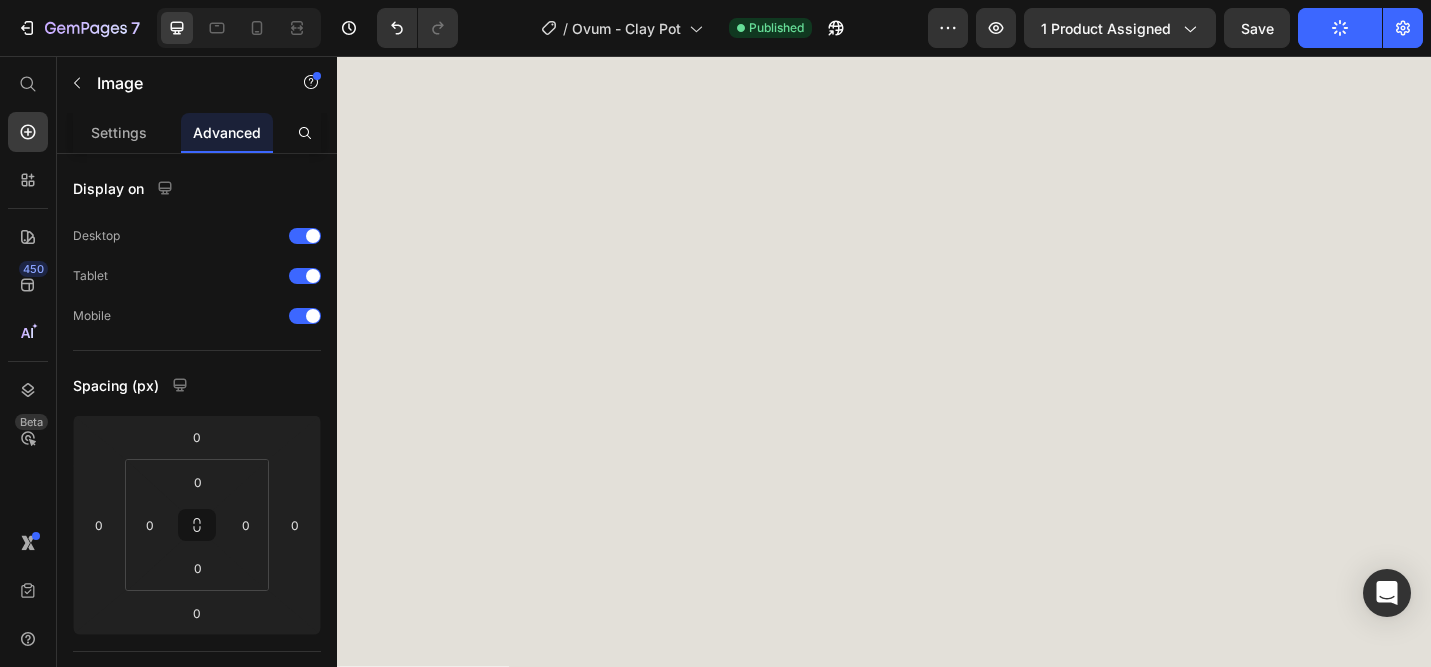 scroll, scrollTop: 0, scrollLeft: 0, axis: both 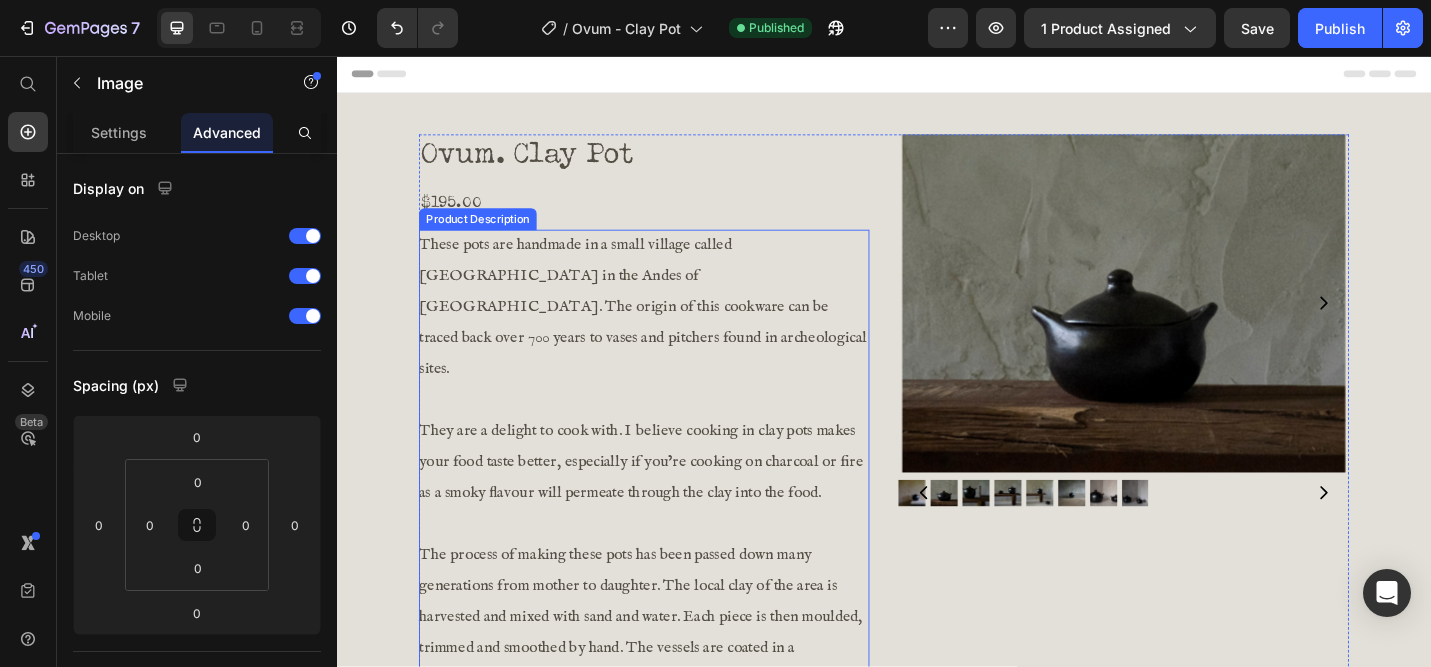 click on "These pots are handmade in a small village called [GEOGRAPHIC_DATA] in the Andes of [GEOGRAPHIC_DATA]. The origin of this cookware can be traced back over 700 years to vases and pitchers found in archeological sites." at bounding box center (672, 331) 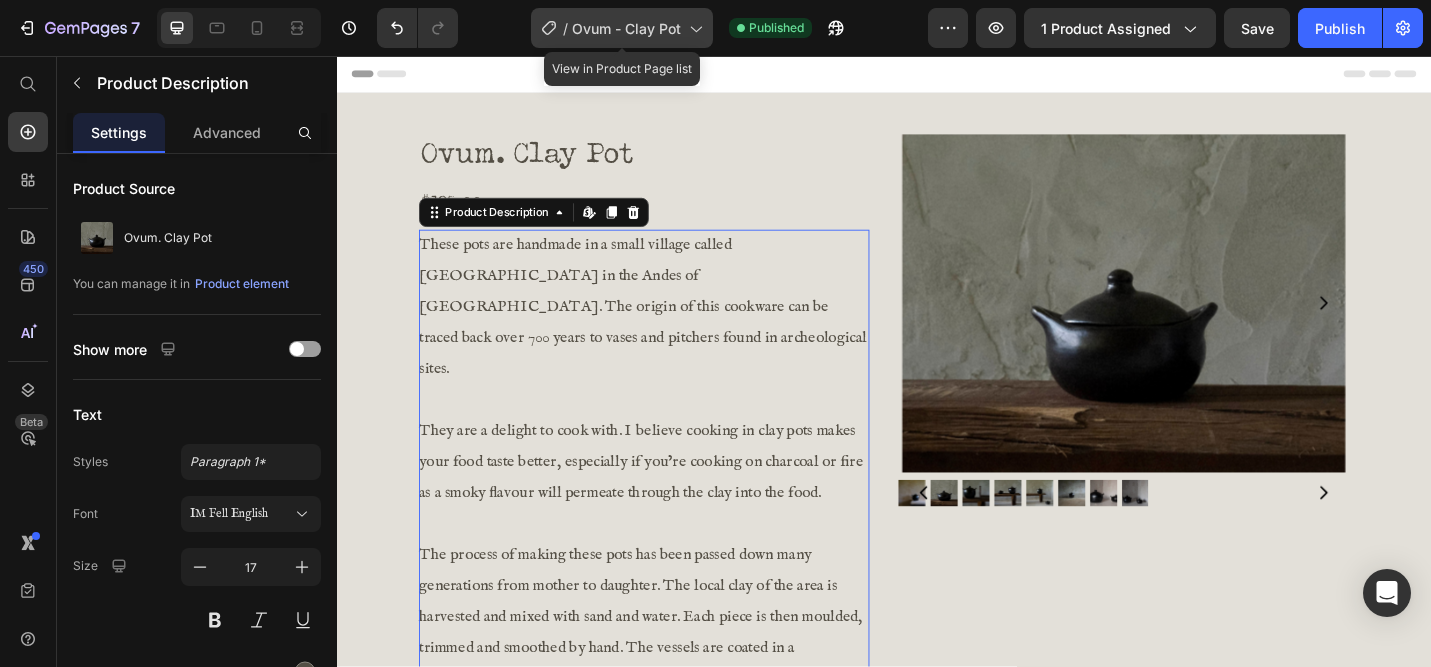 click on "/  Ovum - Clay Pot" 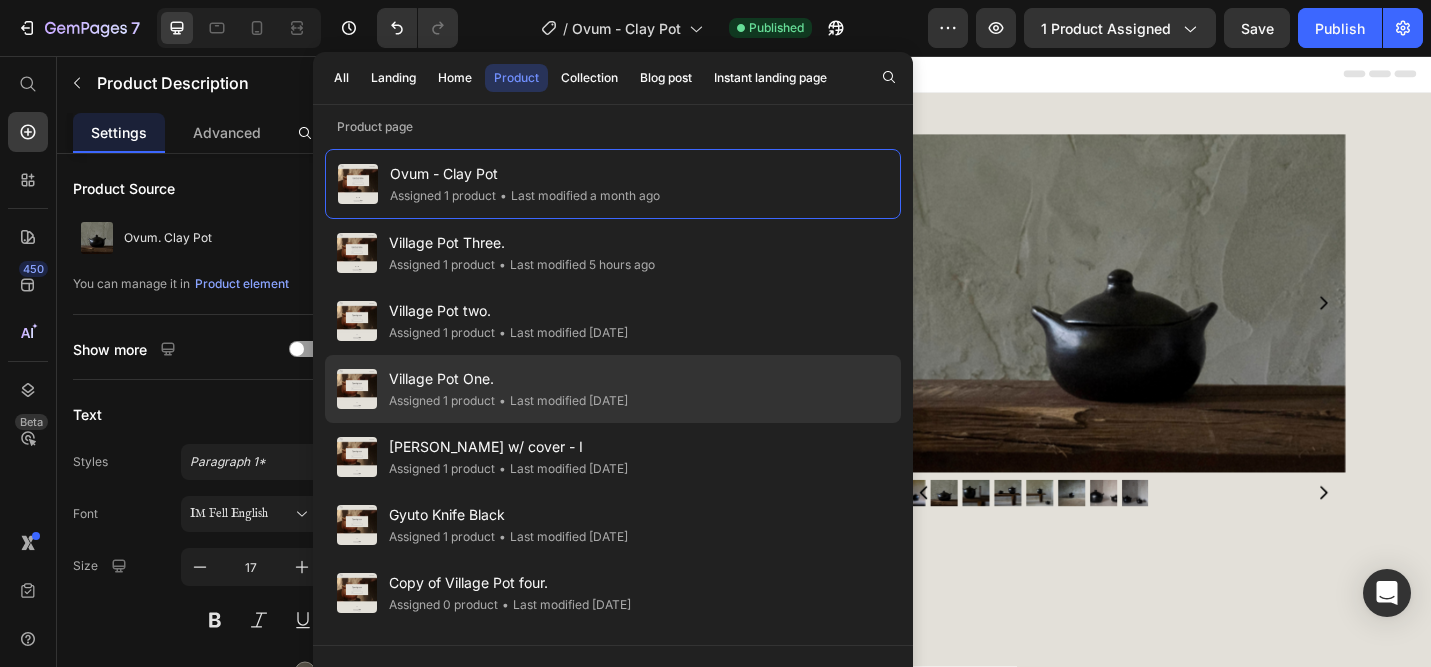 click on "Village Pot One." at bounding box center (508, 379) 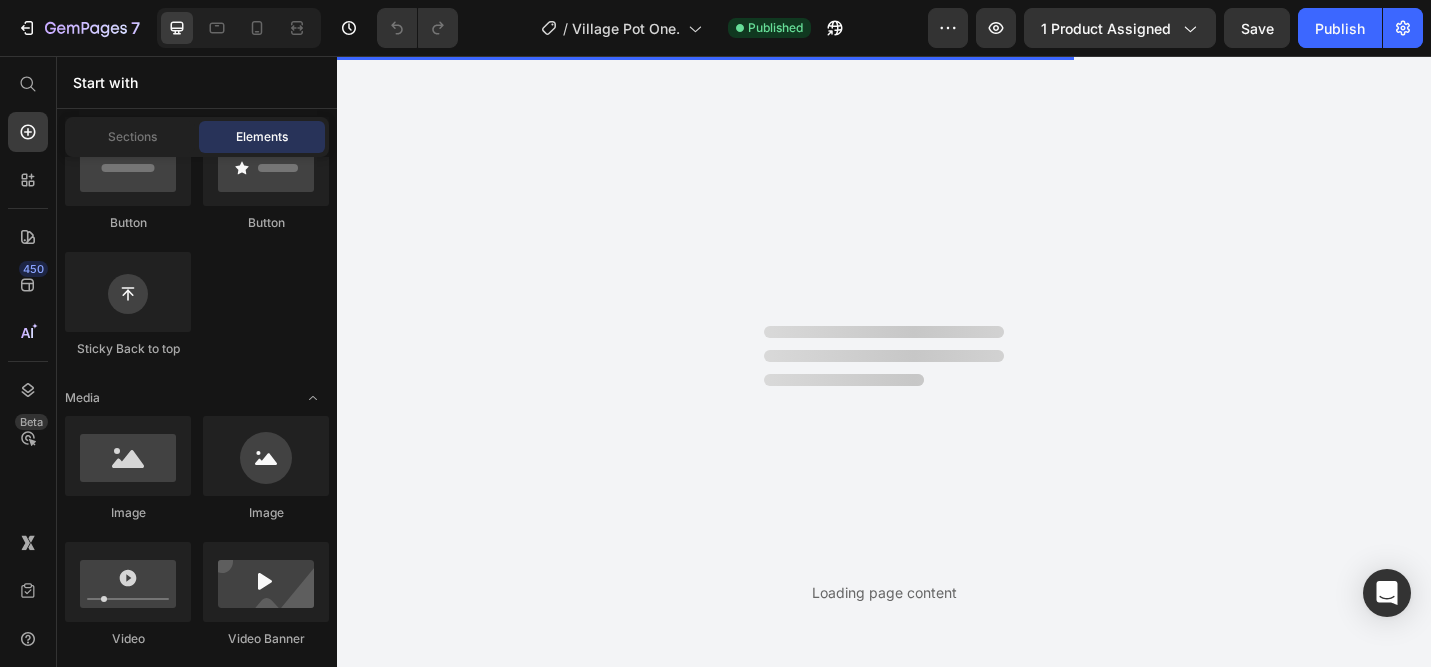 scroll, scrollTop: 0, scrollLeft: 0, axis: both 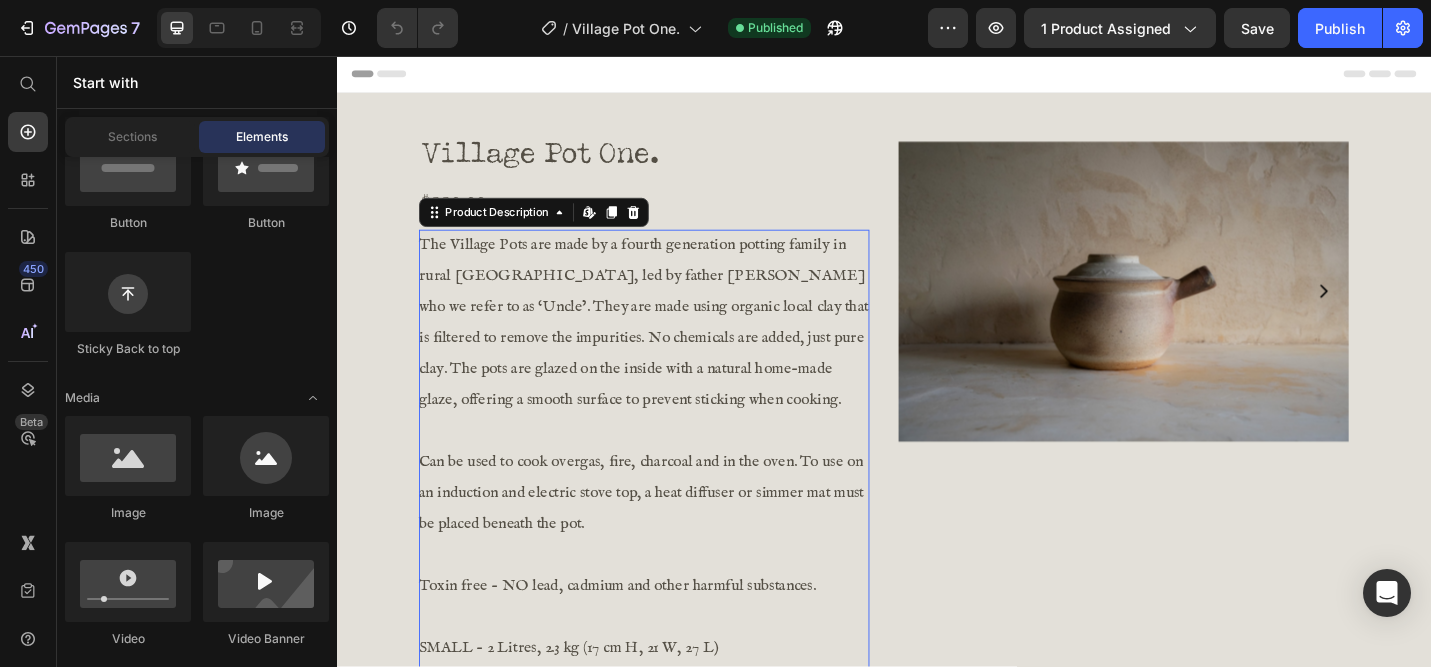 click on "The Village Pots are made by a fourth generation potting family in rural [GEOGRAPHIC_DATA], led by father [PERSON_NAME] who we refer to as ‘Uncle’. They are made using organic local clay that is filtered to remove the impurities. No chemicals are added, just pure clay. The pots are glazed on the inside with a natural home-made glaze, offering a smooth surface to prevent sticking when cooking.
Can be used to cook over  gas,   fire ,   charcoal   and in the   oven . To use on an induction and electric stove top, a heat diffuser or simmer mat must be placed beneath the pot.
Toxin free - NO lead, cadmium and other harmful substances.
SMALL - 2 Litres, 2.3 kg (17 cm H, 21 W, 27 L)
MEDIUM - 3 Litres, 3.1 kg (19 cm H, 22 W, 30 L)
LARGE - 6 Litres, 4.25 kg (22 cm H, 28 W, 33 L)" at bounding box center [674, 519] 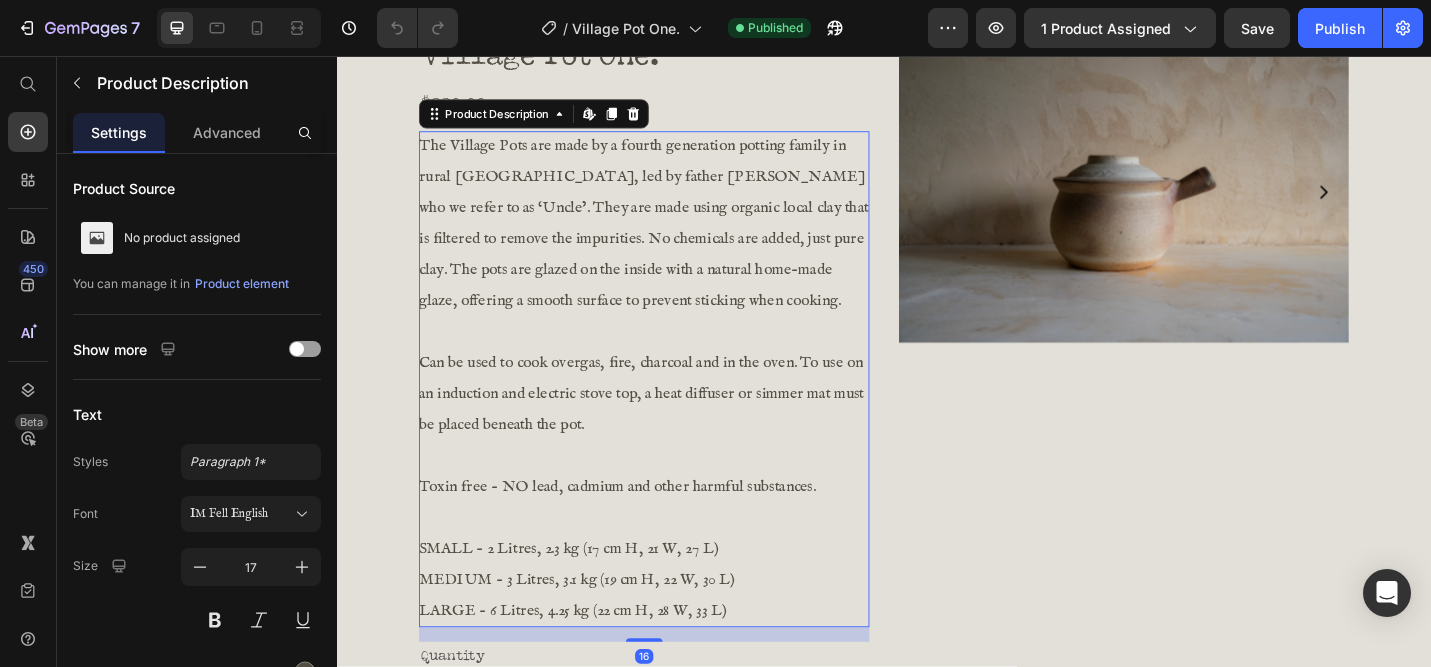 scroll, scrollTop: 137, scrollLeft: 0, axis: vertical 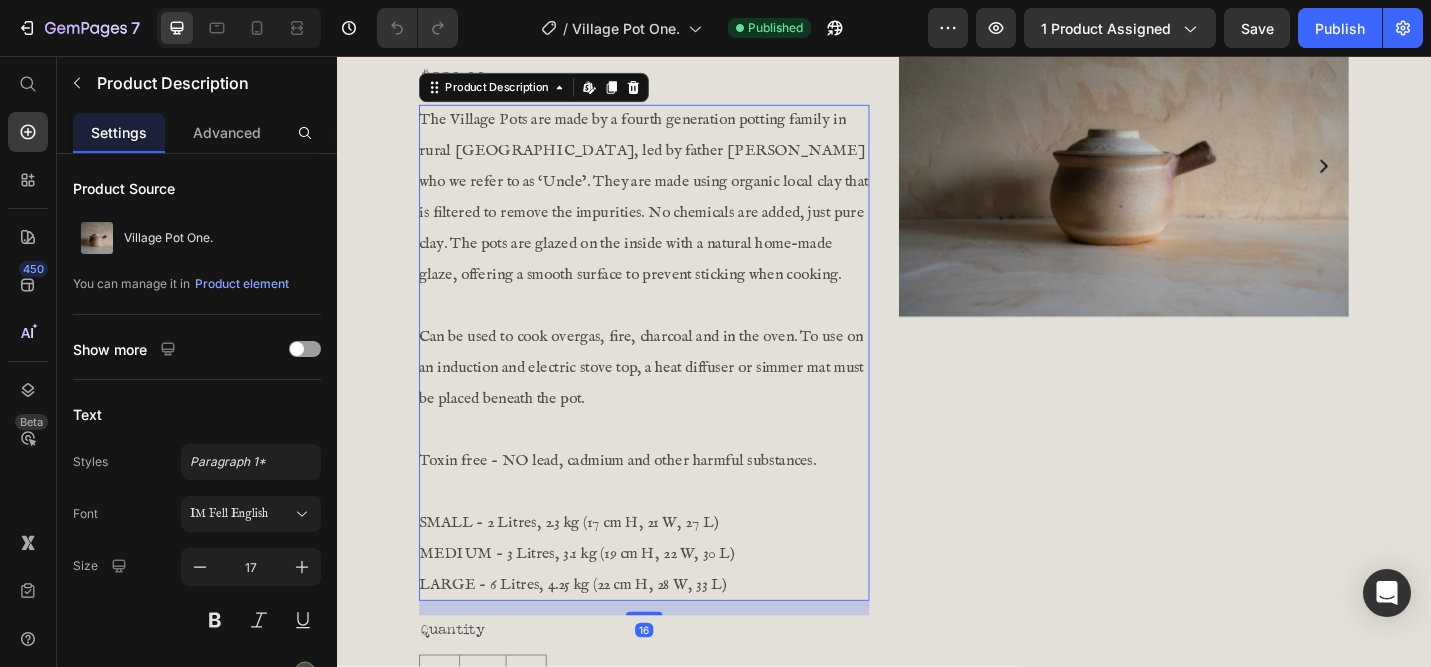 click on "The Village Pots are made by a fourth generation potting family in rural [GEOGRAPHIC_DATA], led by father [PERSON_NAME] who we refer to as ‘Uncle’. They are made using organic local clay that is filtered to remove the impurities. No chemicals are added, just pure clay. The pots are glazed on the inside with a natural home-made glaze, offering a smooth surface to prevent sticking when cooking.
Can be used to cook over  gas,   fire ,   charcoal   and in the   oven . To use on an induction and electric stove top, a heat diffuser or simmer mat must be placed beneath the pot.
Toxin free - NO lead, cadmium and other harmful substances.
SMALL - 2 Litres, 2.3 kg (17 cm H, 21 W, 27 L)
MEDIUM - 3 Litres, 3.1 kg (19 cm H, 22 W, 30 L)
LARGE - 6 Litres, 4.25 kg (22 cm H, 28 W, 33 L)" at bounding box center (674, 382) 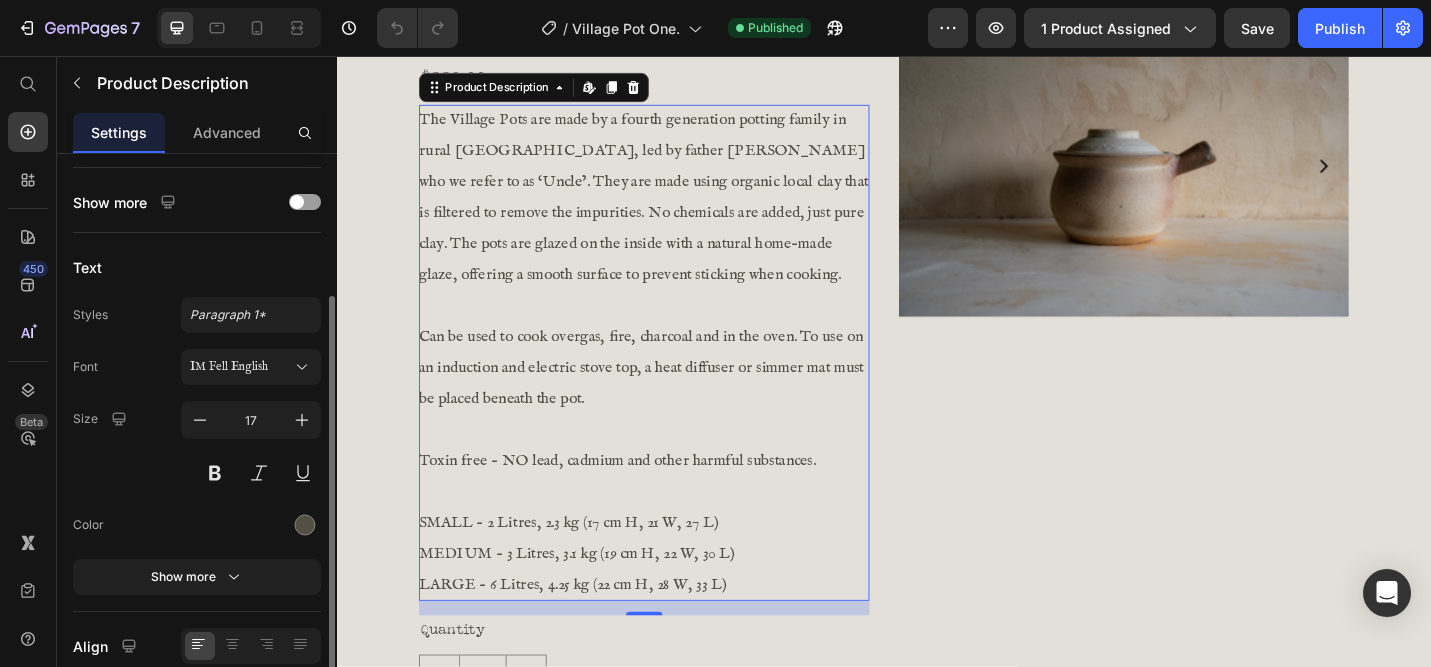 scroll, scrollTop: 235, scrollLeft: 0, axis: vertical 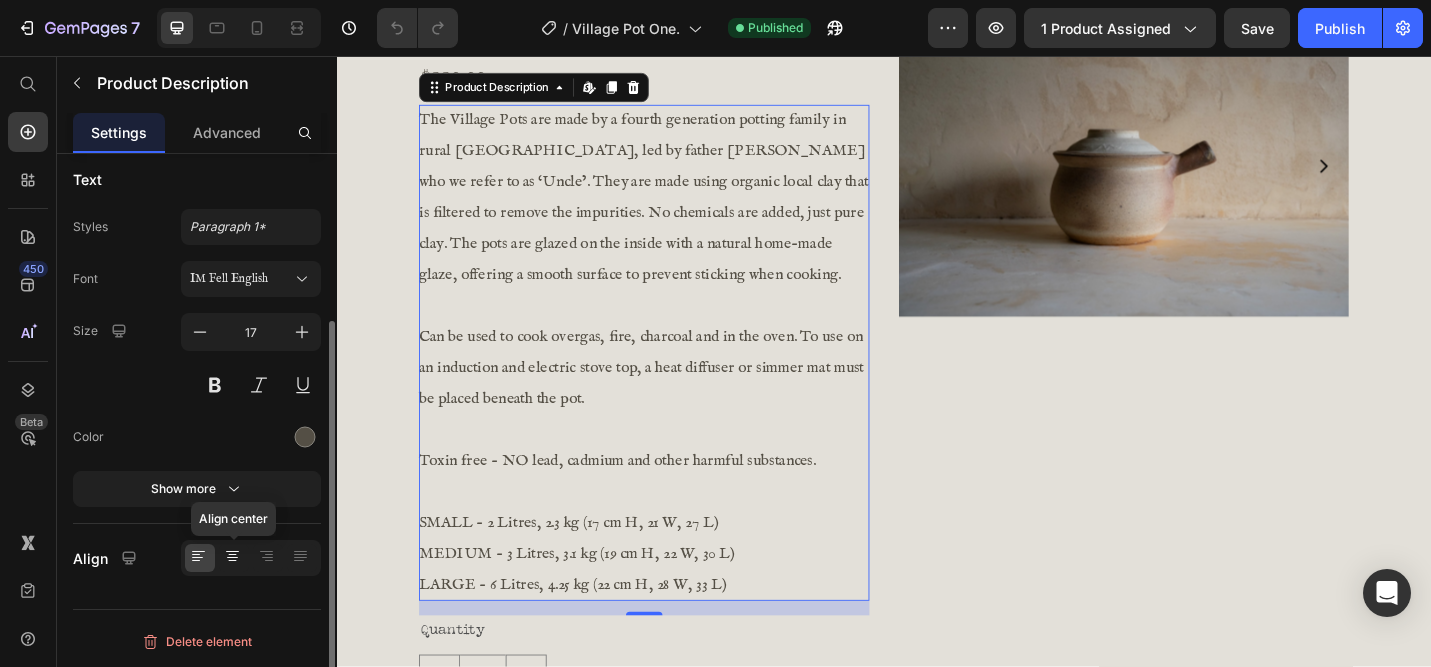 click 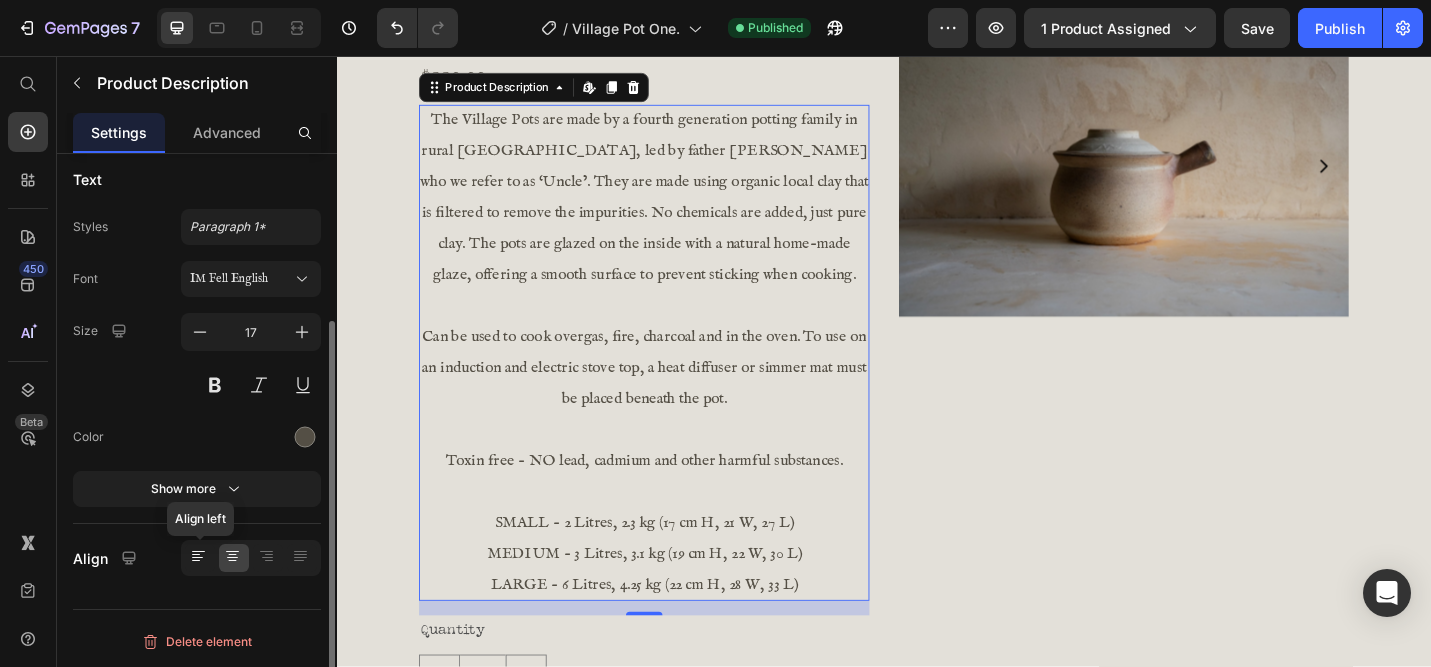 click 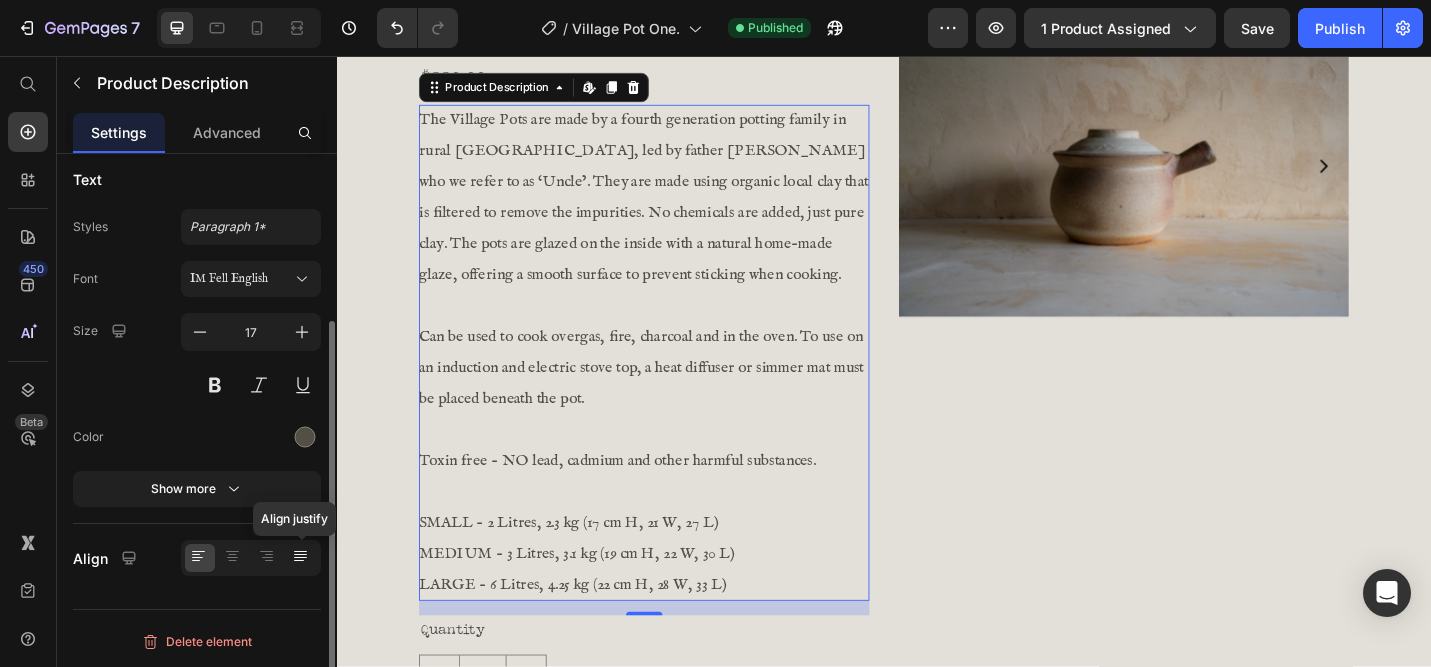 click 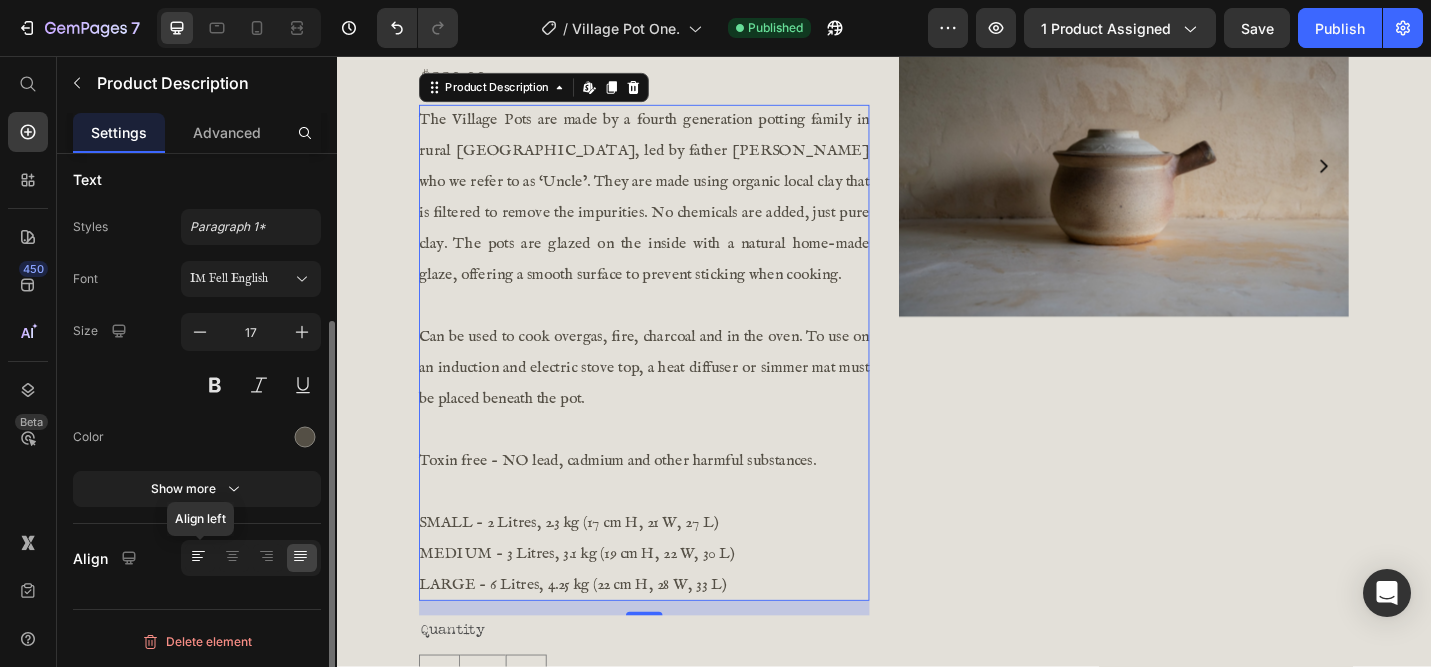 click 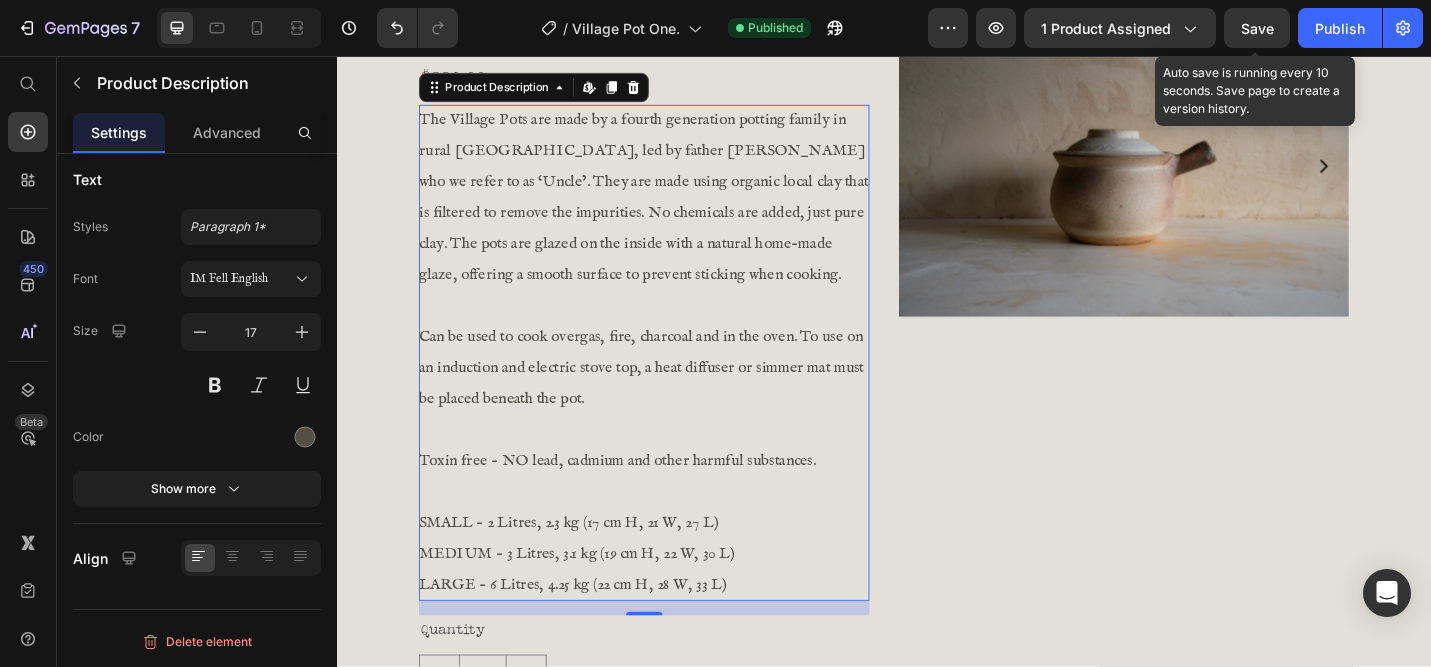 click on "Save" at bounding box center [1257, 28] 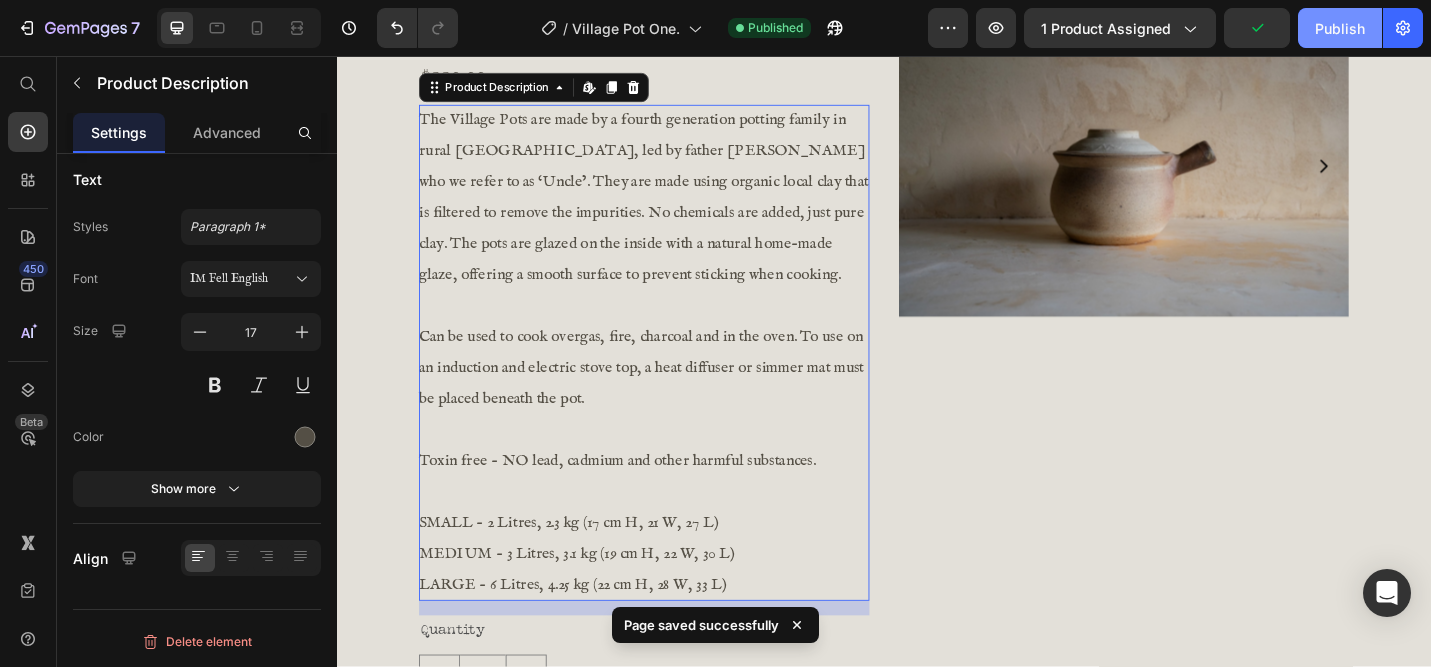 click on "Publish" at bounding box center (1340, 28) 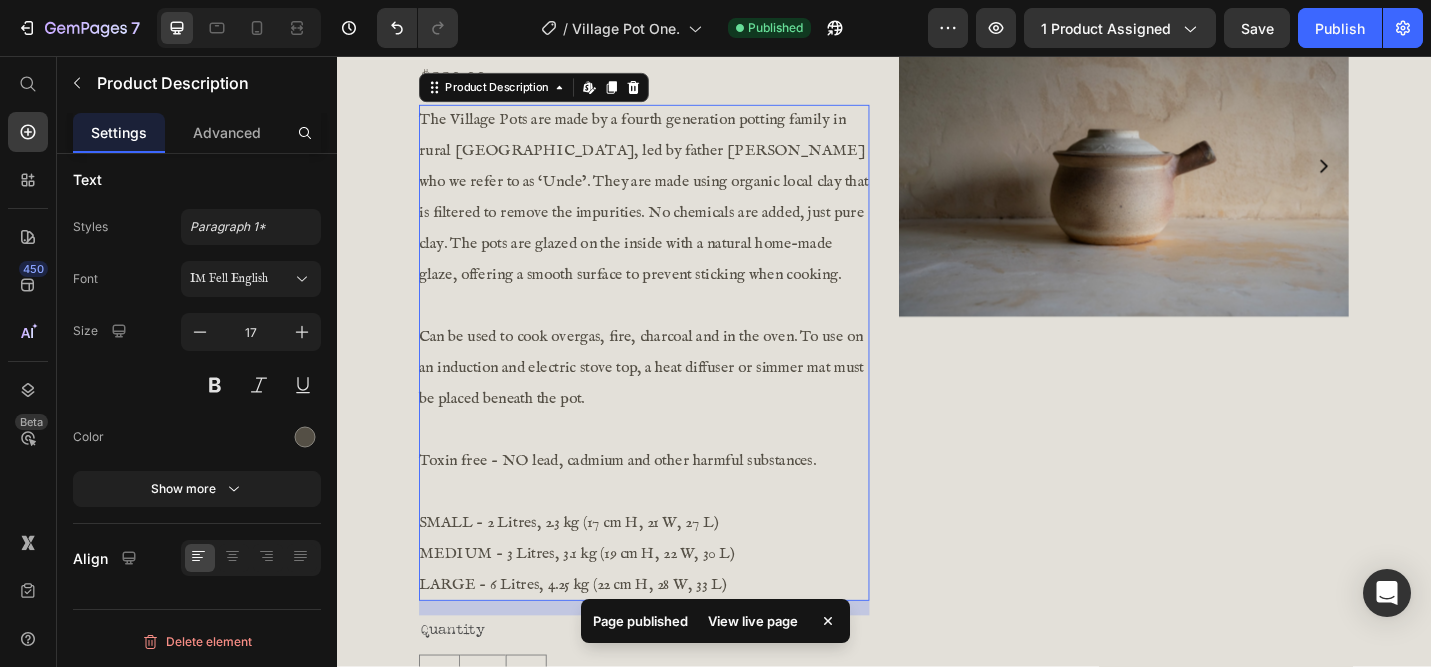 click on "The Village Pots are made by a fourth generation potting family in rural [GEOGRAPHIC_DATA], led by father [PERSON_NAME] who we refer to as ‘Uncle’. They are made using organic local clay that is filtered to remove the impurities. No chemicals are added, just pure clay. The pots are glazed on the inside with a natural home-made glaze, offering a smooth surface to prevent sticking when cooking.
Can be used to cook over  gas,   fire ,   charcoal   and in the   oven . To use on an induction and electric stove top, a heat diffuser or simmer mat must be placed beneath the pot.
Toxin free - NO lead, cadmium and other harmful substances.
SMALL - 2 Litres, 2.3 kg (17 cm H, 21 W, 27 L)
MEDIUM - 3 Litres, 3.1 kg (19 cm H, 22 W, 30 L)
LARGE - 6 Litres, 4.25 kg (22 cm H, 28 W, 33 L)" at bounding box center (674, 382) 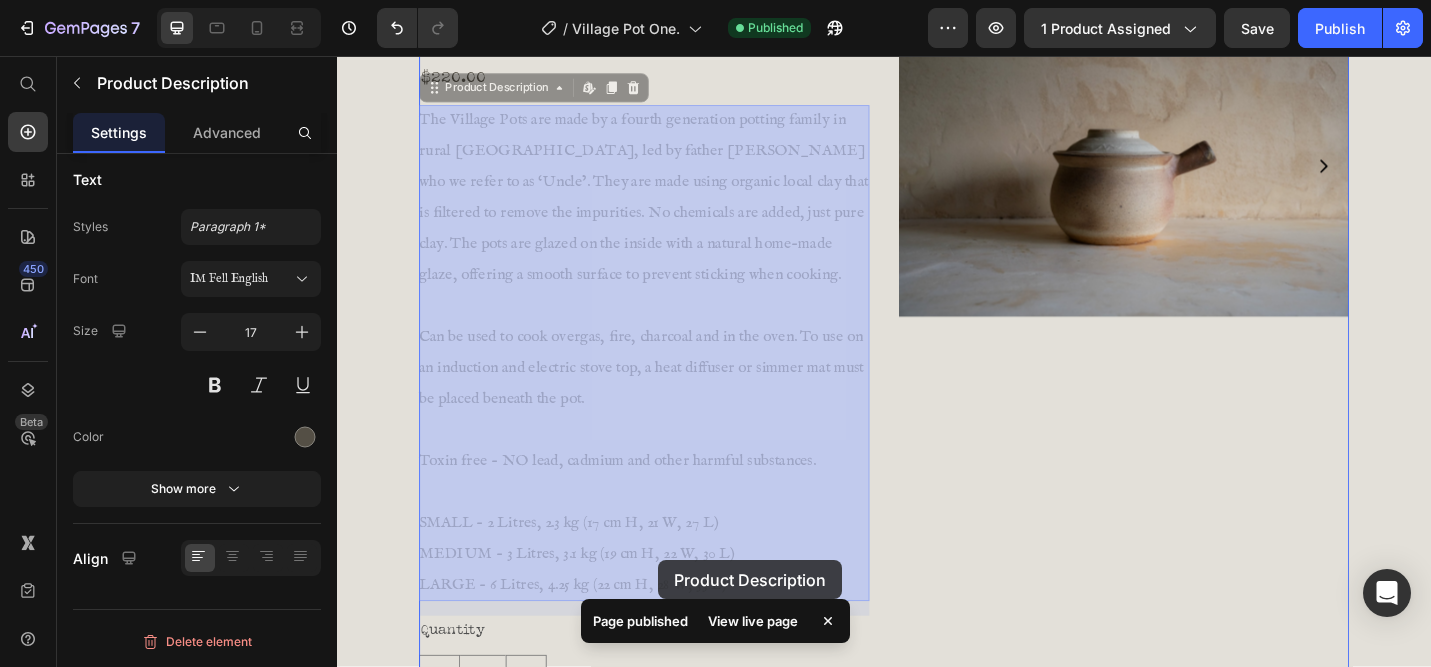 drag, startPoint x: 776, startPoint y: 637, endPoint x: 689, endPoint y: 609, distance: 91.394745 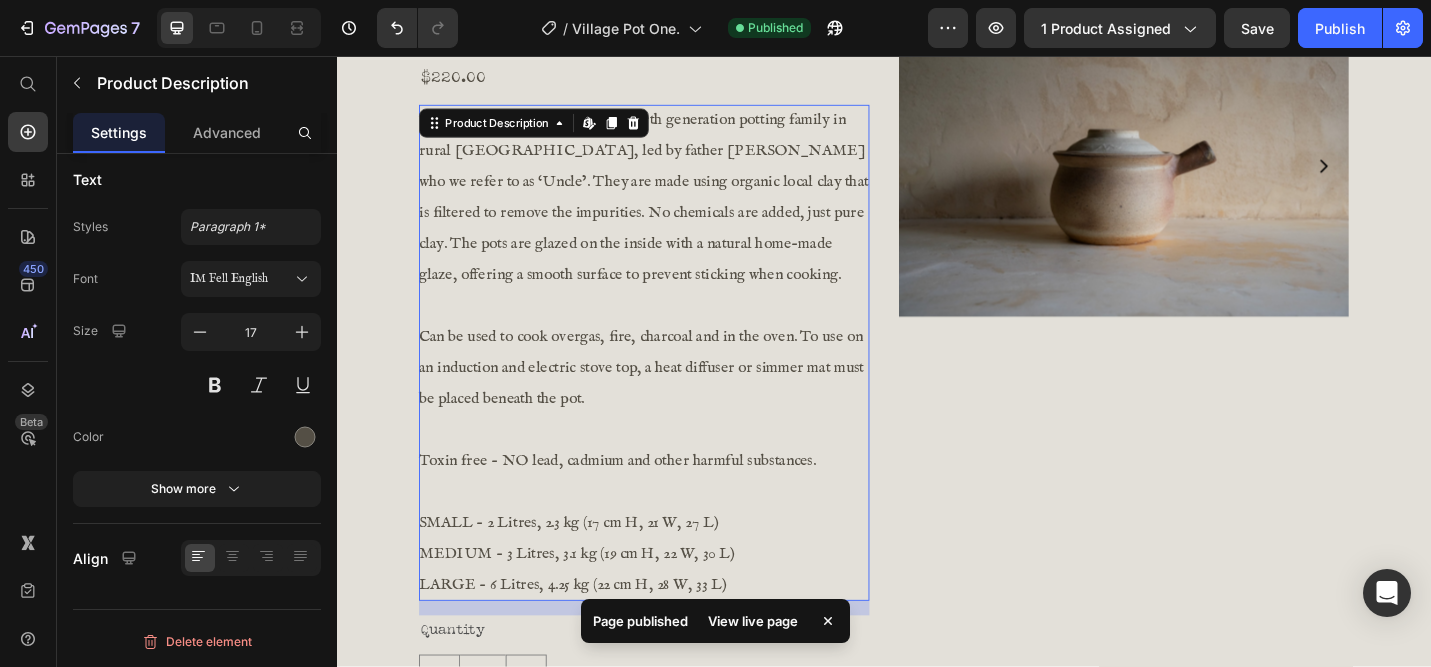 click on "The Village Pots are made by a fourth generation potting family in rural [GEOGRAPHIC_DATA], led by father [PERSON_NAME] who we refer to as ‘Uncle’. They are made using organic local clay that is filtered to remove the impurities. No chemicals are added, just pure clay. The pots are glazed on the inside with a natural home-made glaze, offering a smooth surface to prevent sticking when cooking.
Can be used to cook over  gas,   fire ,   charcoal   and in the   oven . To use on an induction and electric stove top, a heat diffuser or simmer mat must be placed beneath the pot.
Toxin free - NO lead, cadmium and other harmful substances.
SMALL - 2 Litres, 2.3 kg (17 cm H, 21 W, 27 L)
MEDIUM - 3 Litres, 3.1 kg (19 cm H, 22 W, 30 L)
LARGE - 6 Litres, 4.25 kg (22 cm H, 28 W, 33 L)" at bounding box center (674, 382) 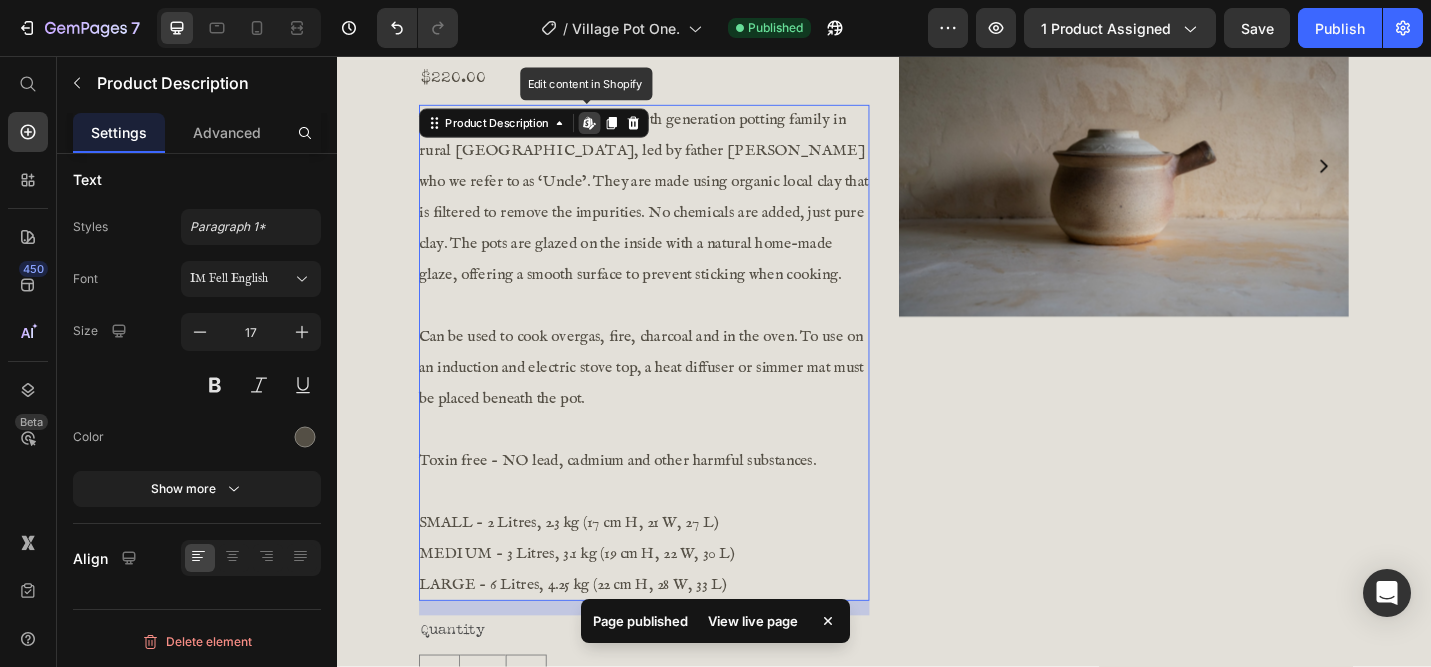 click on "Page published View live page" 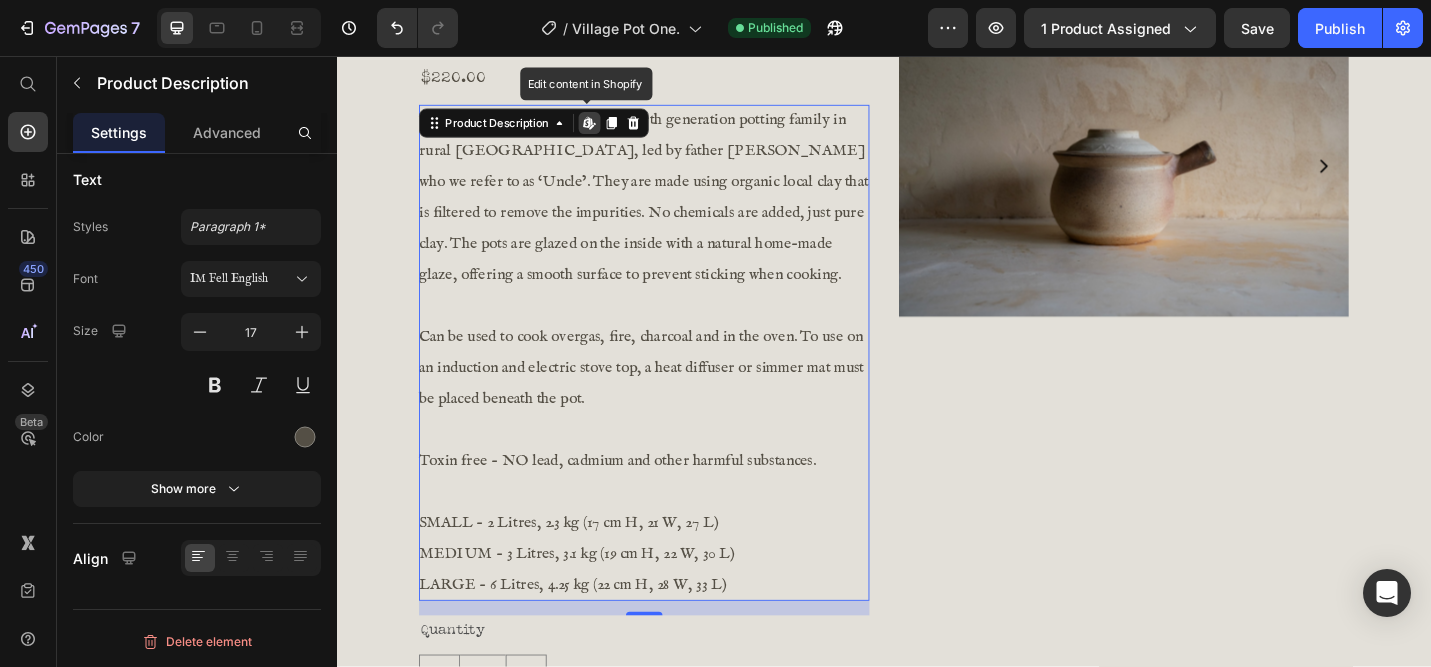 click on "The Village Pots are made by a fourth generation potting family in rural [GEOGRAPHIC_DATA], led by father [PERSON_NAME] who we refer to as ‘Uncle’. They are made using organic local clay that is filtered to remove the impurities. No chemicals are added, just pure clay. The pots are glazed on the inside with a natural home-made glaze, offering a smooth surface to prevent sticking when cooking.
Can be used to cook over  gas,   fire ,   charcoal   and in the   oven . To use on an induction and electric stove top, a heat diffuser or simmer mat must be placed beneath the pot.
Toxin free - NO lead, cadmium and other harmful substances.
SMALL - 2 Litres, 2.3 kg (17 cm H, 21 W, 27 L)
MEDIUM - 3 Litres, 3.1 kg (19 cm H, 22 W, 30 L)
LARGE - 6 Litres, 4.25 kg (22 cm H, 28 W, 33 L)" at bounding box center [674, 382] 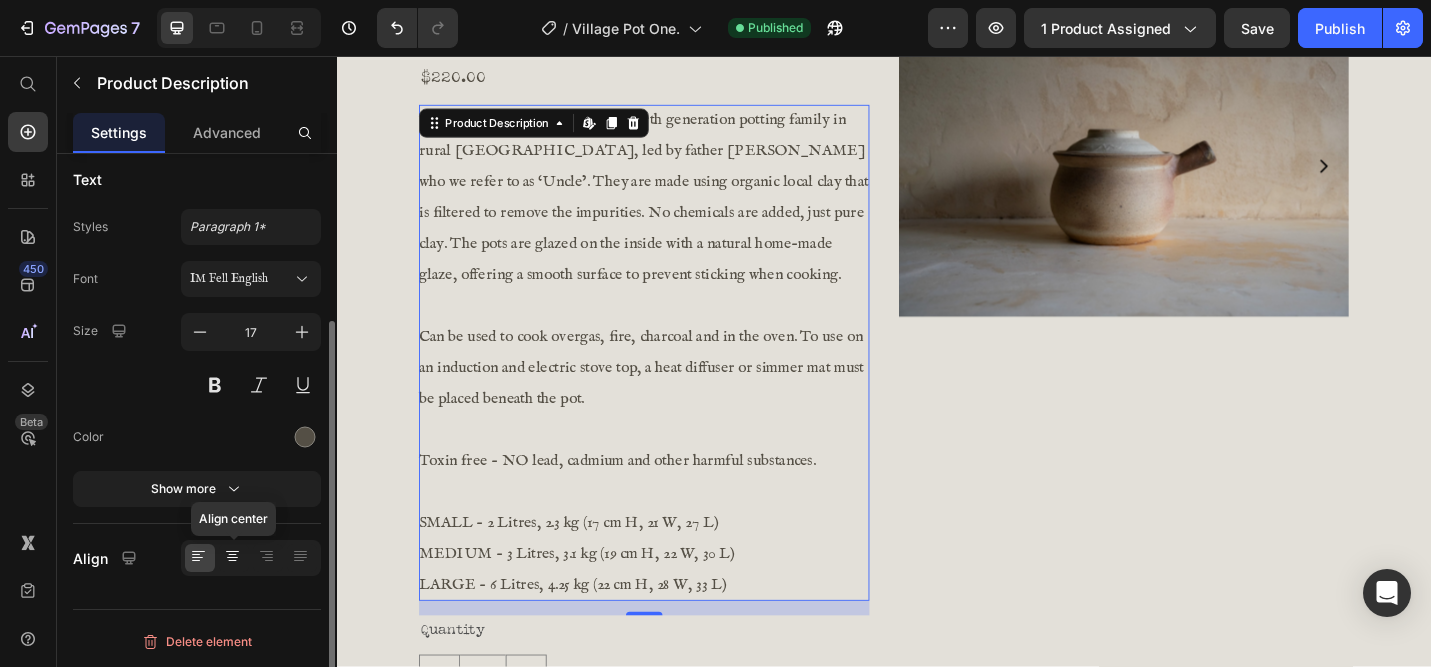 click 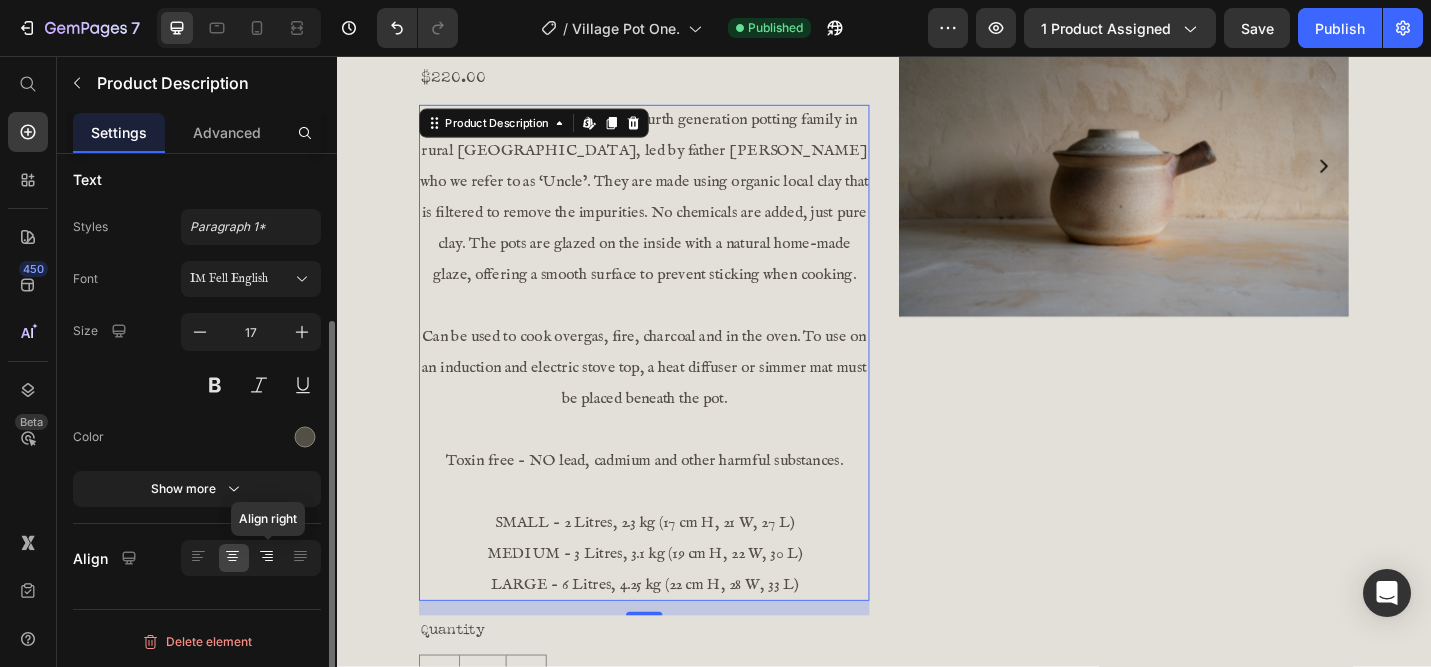 click 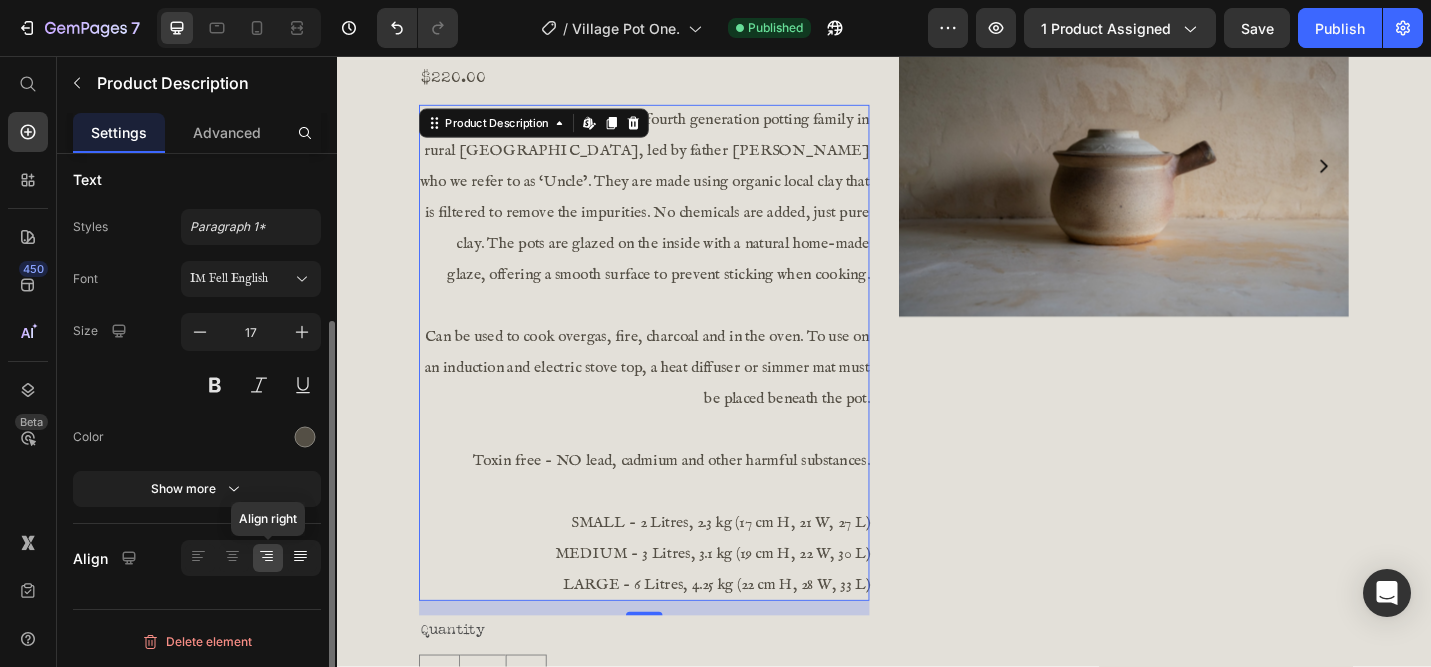 click 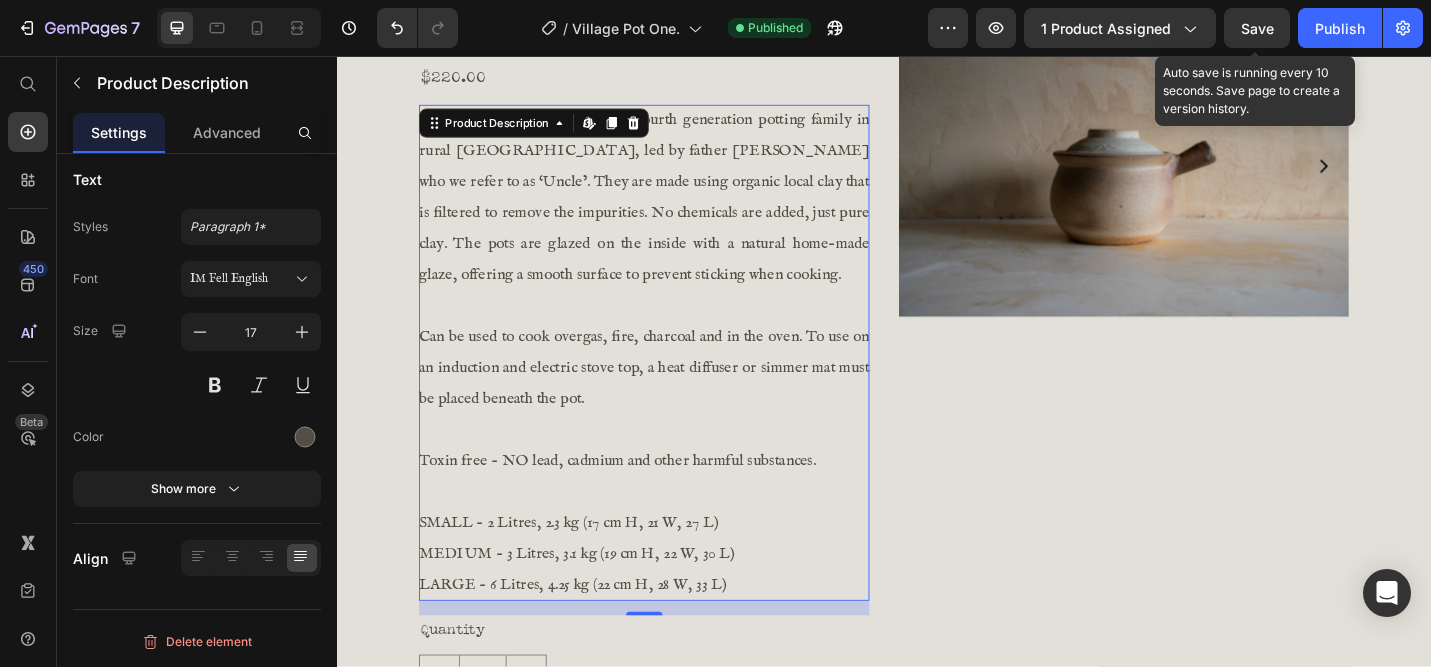 click on "Save" at bounding box center (1257, 28) 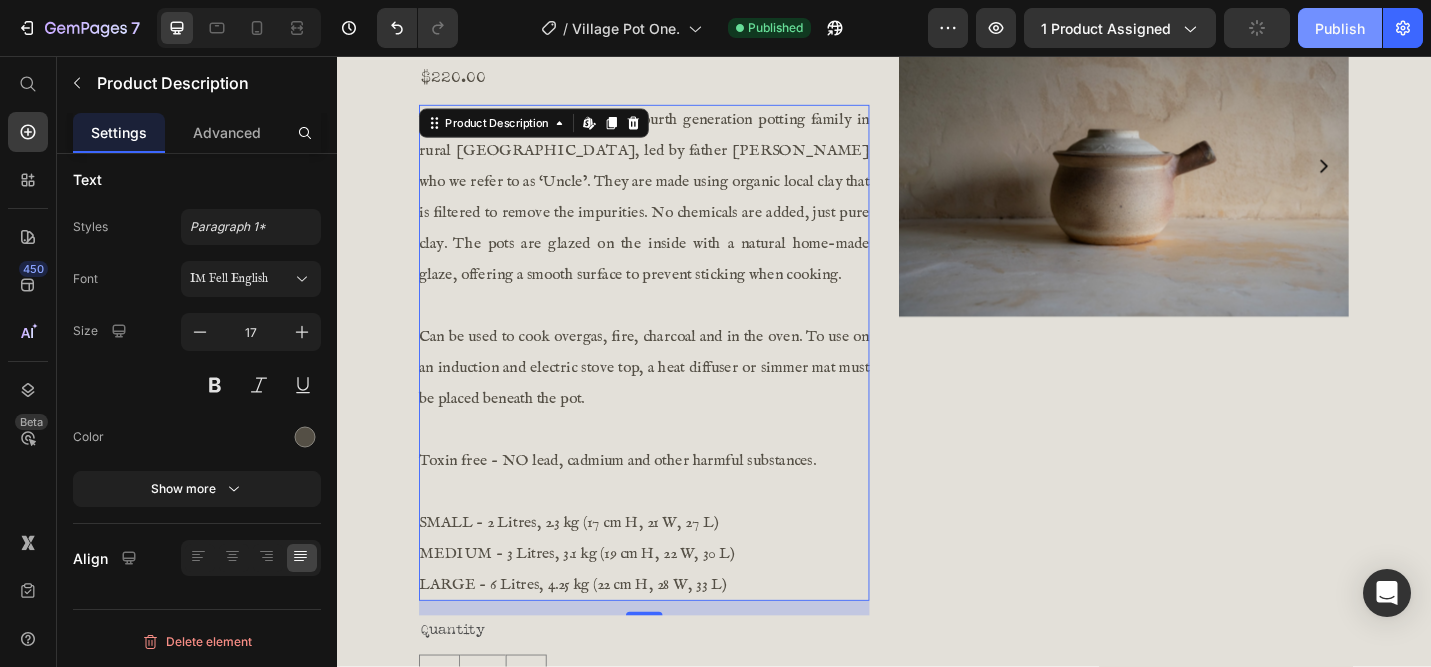 click on "Publish" at bounding box center (1340, 28) 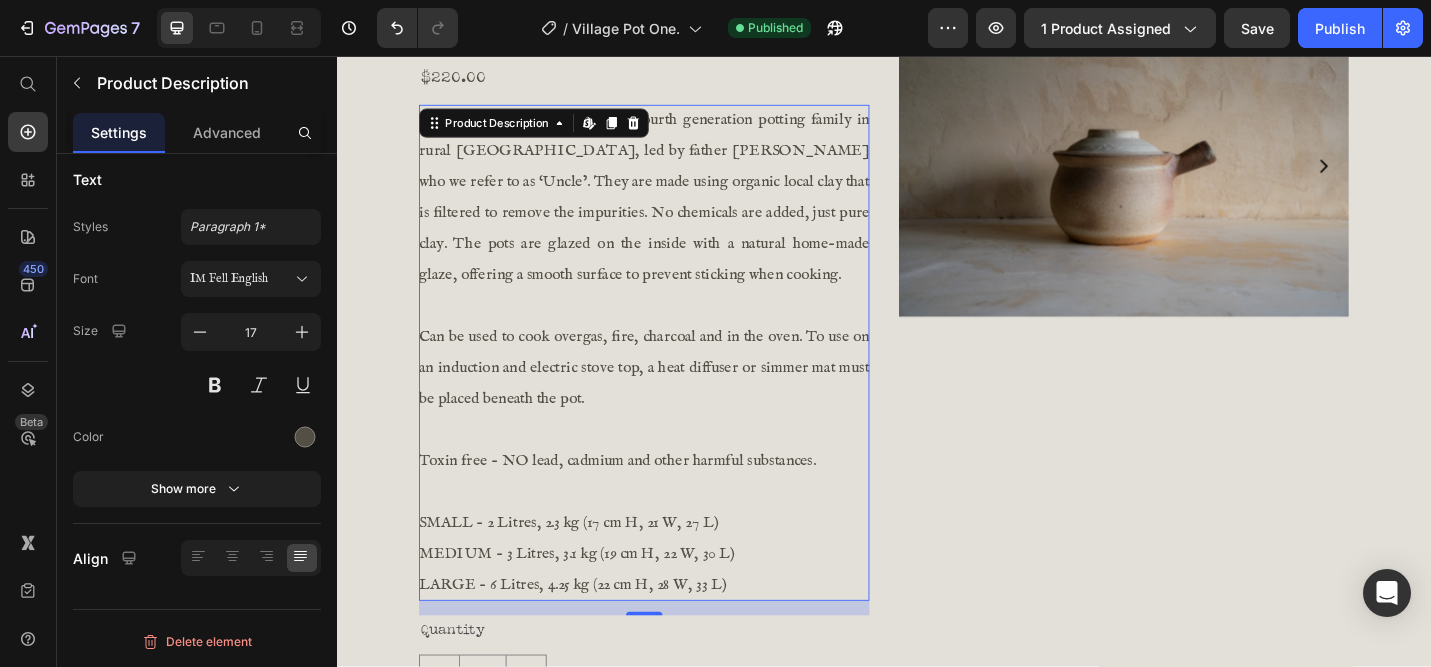 click on "gas," at bounding box center (620, 364) 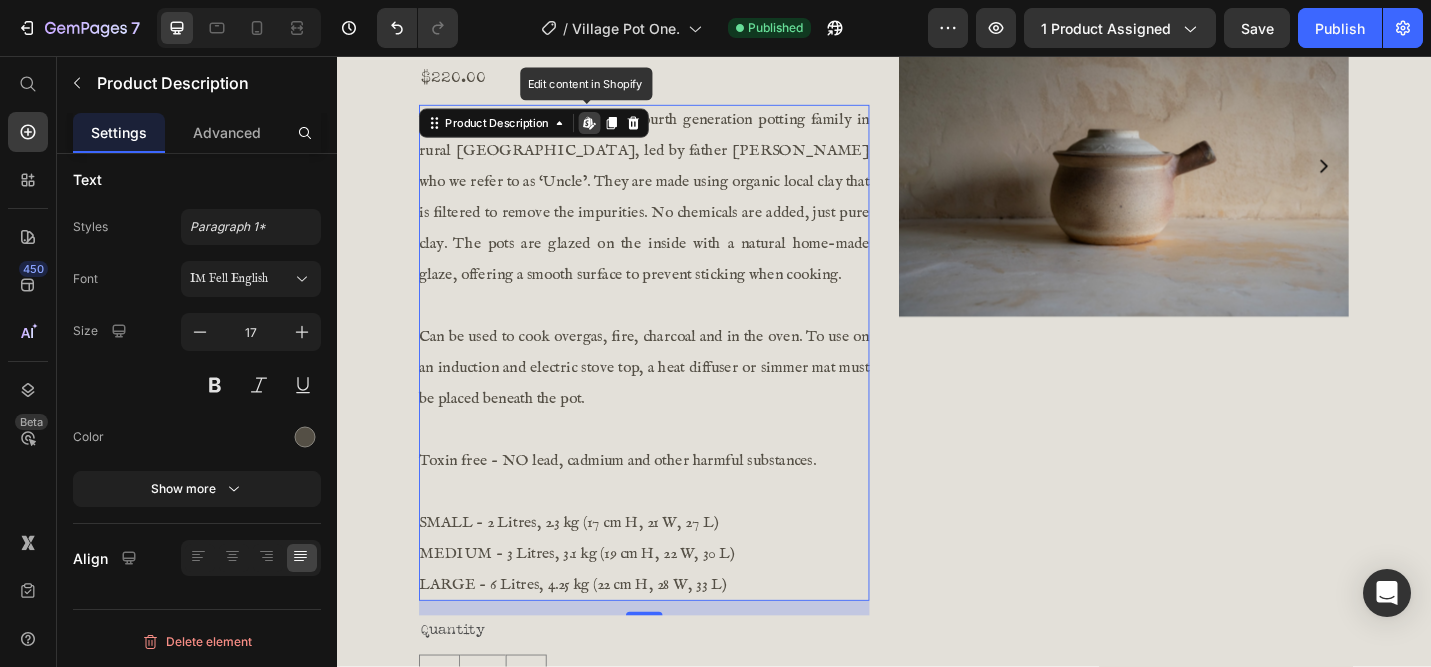 click on "The Village Pots are made by a fourth generation potting family in rural [GEOGRAPHIC_DATA], led by father [PERSON_NAME] who we refer to as ‘Uncle’. They are made using organic local clay that is filtered to remove the impurities. No chemicals are added, just pure clay. The pots are glazed on the inside with a natural home-made glaze, offering a smooth surface to prevent sticking when cooking.
Can be used to cook over  gas,   fire ,   charcoal   and in the   oven . To use on an induction and electric stove top, a heat diffuser or simmer mat must be placed beneath the pot.
Toxin free - NO lead, cadmium and other harmful substances.
SMALL - 2 Litres, 2.3 kg (17 cm H, 21 W, 27 L)
MEDIUM - 3 Litres, 3.1 kg (19 cm H, 22 W, 30 L)
LARGE - 6 Litres, 4.25 kg (22 cm H, 28 W, 33 L)" at bounding box center [674, 382] 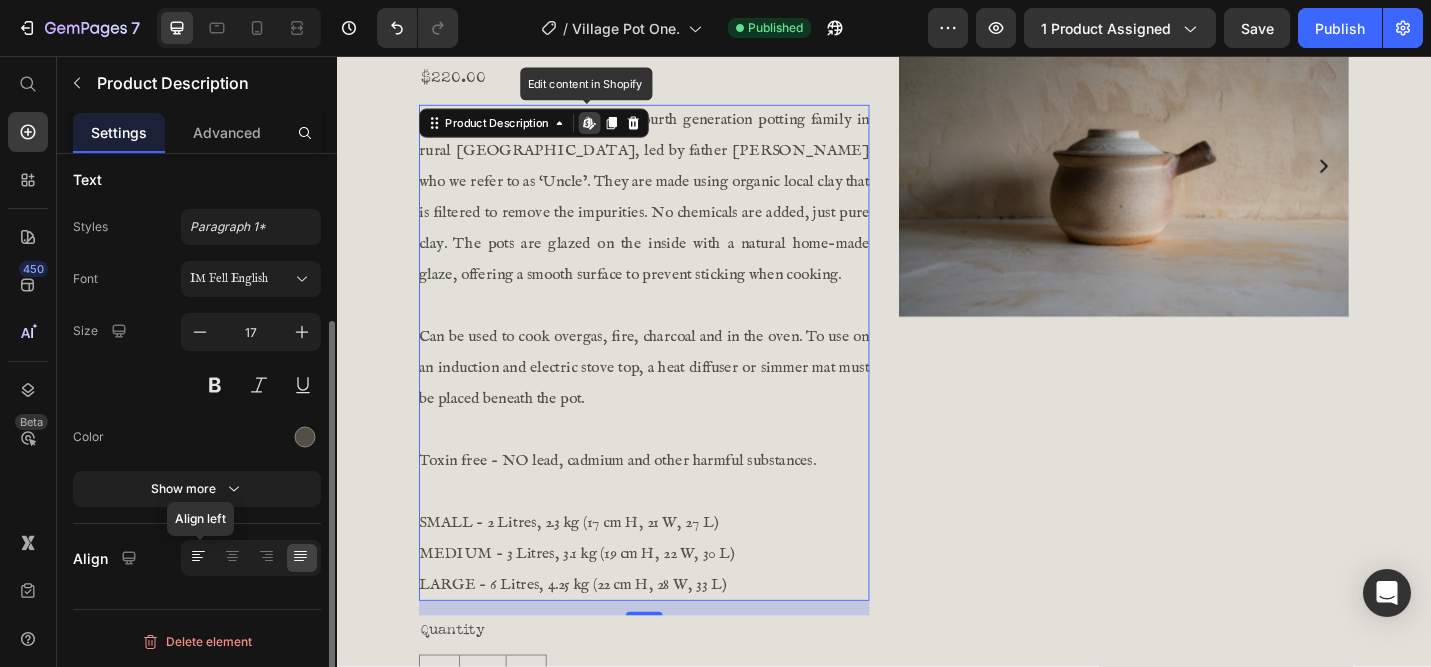 click 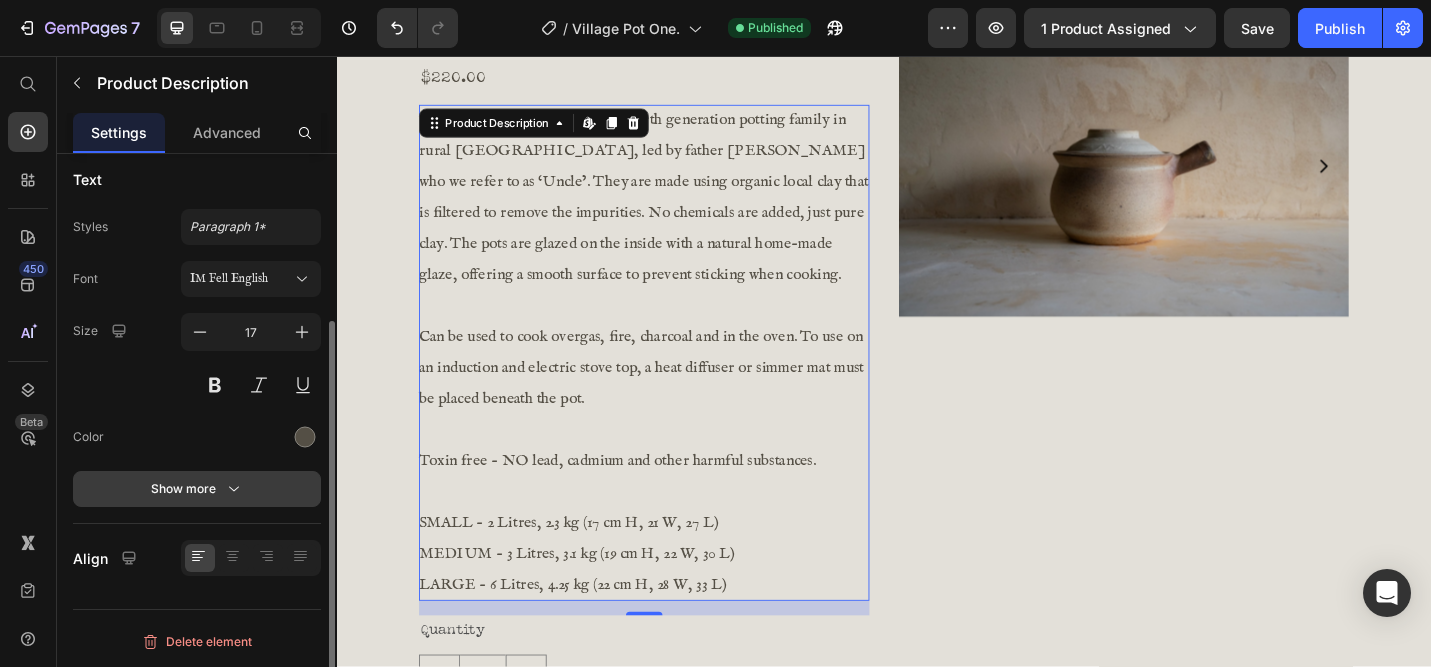 click 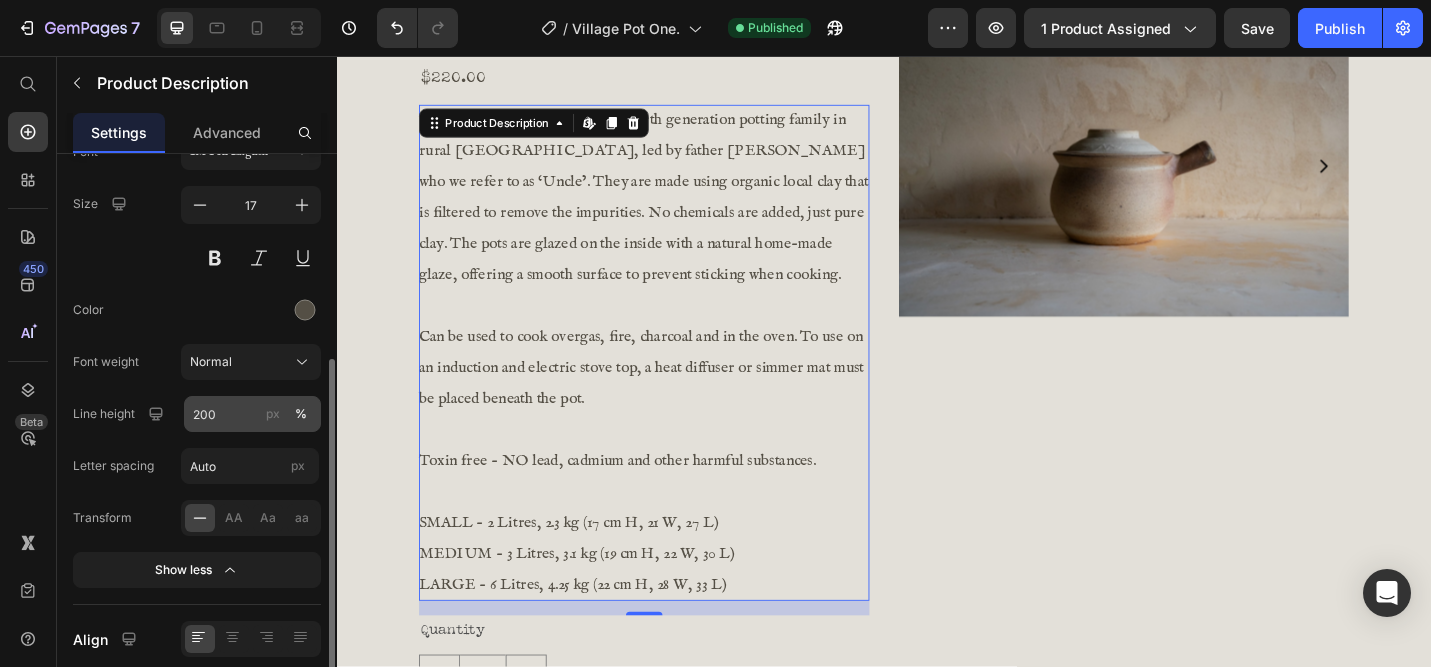 scroll, scrollTop: 363, scrollLeft: 0, axis: vertical 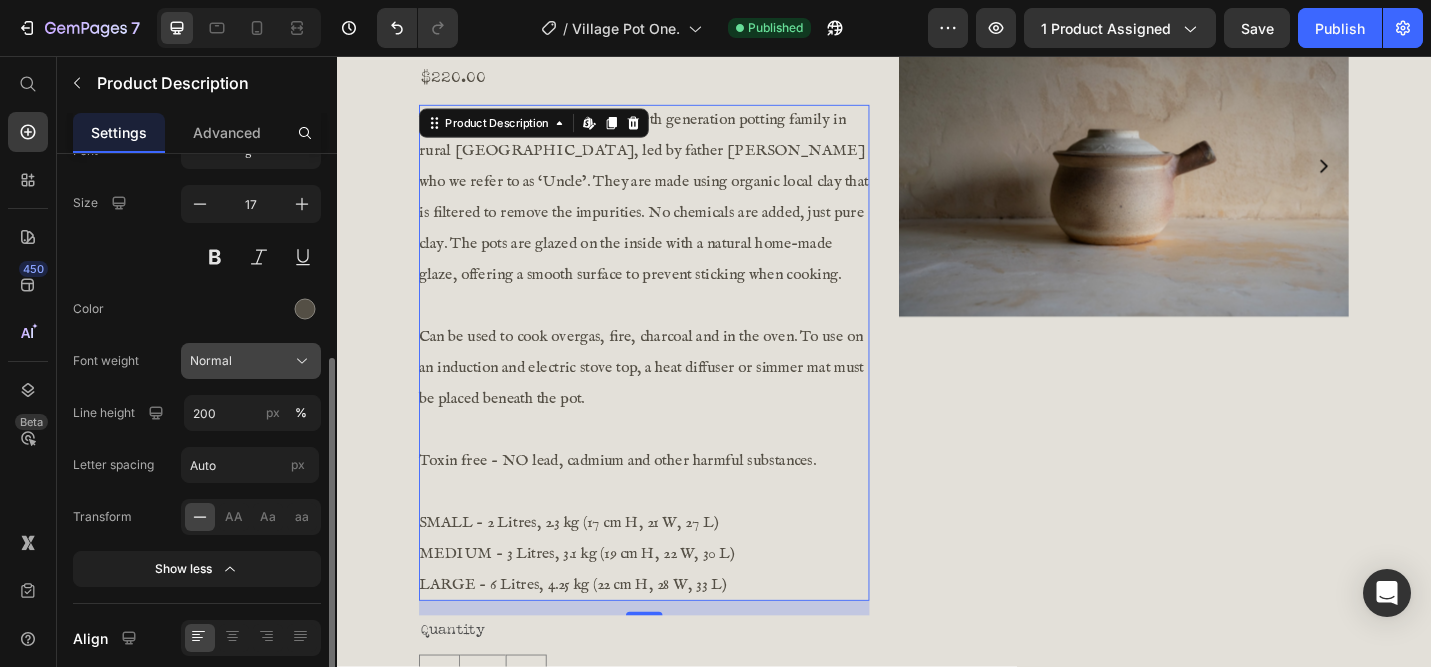 click on "Normal" at bounding box center [251, 361] 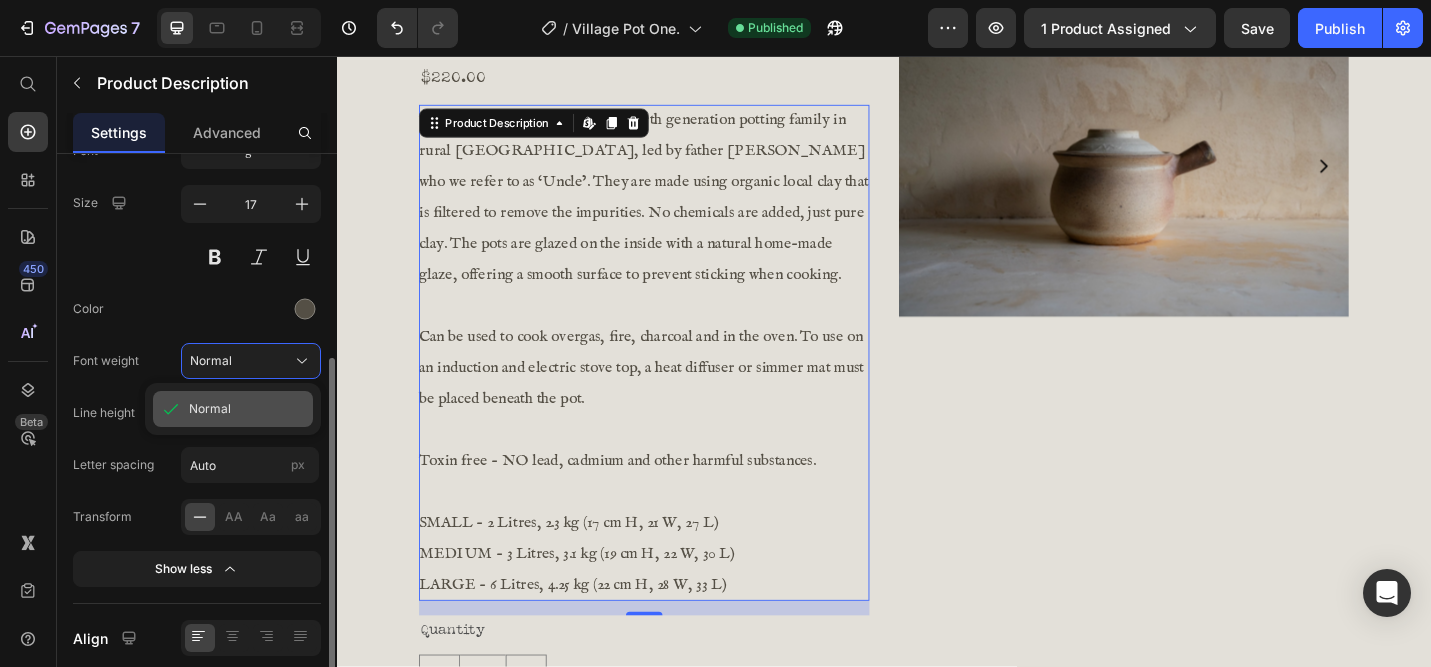 click on "Normal" 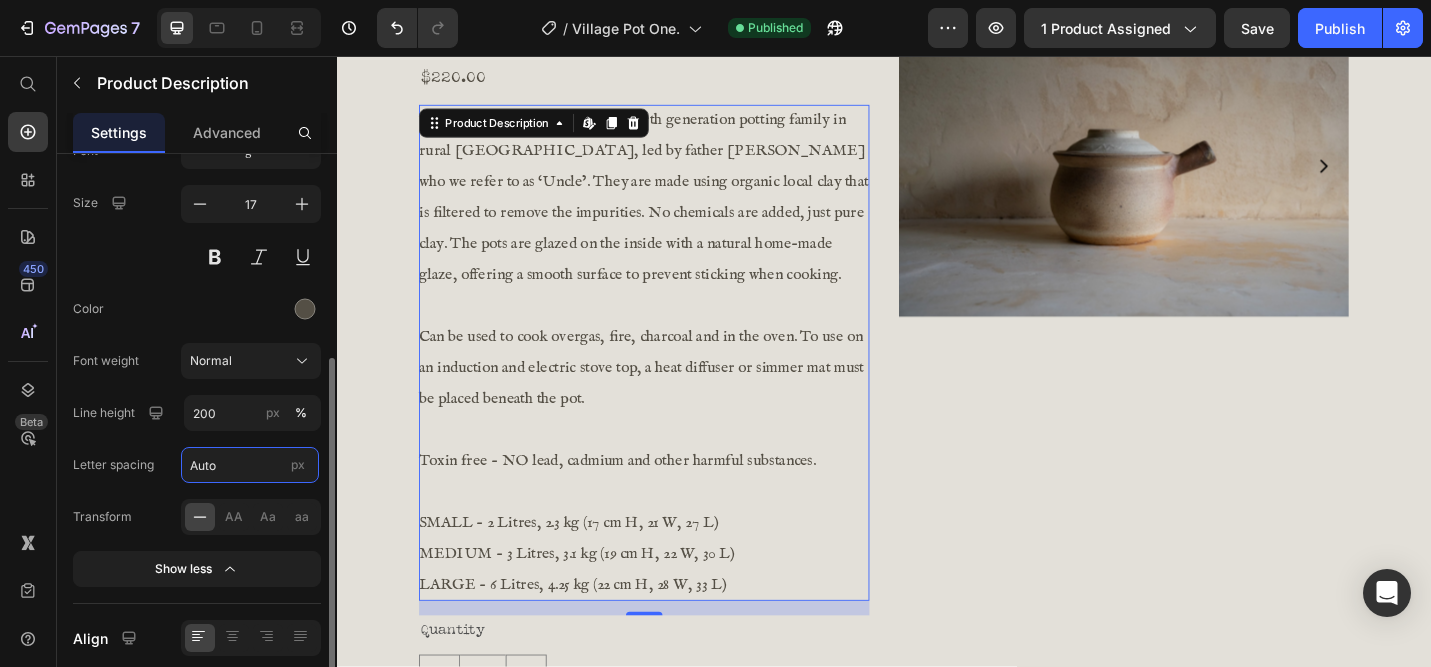 click on "Auto" at bounding box center (250, 465) 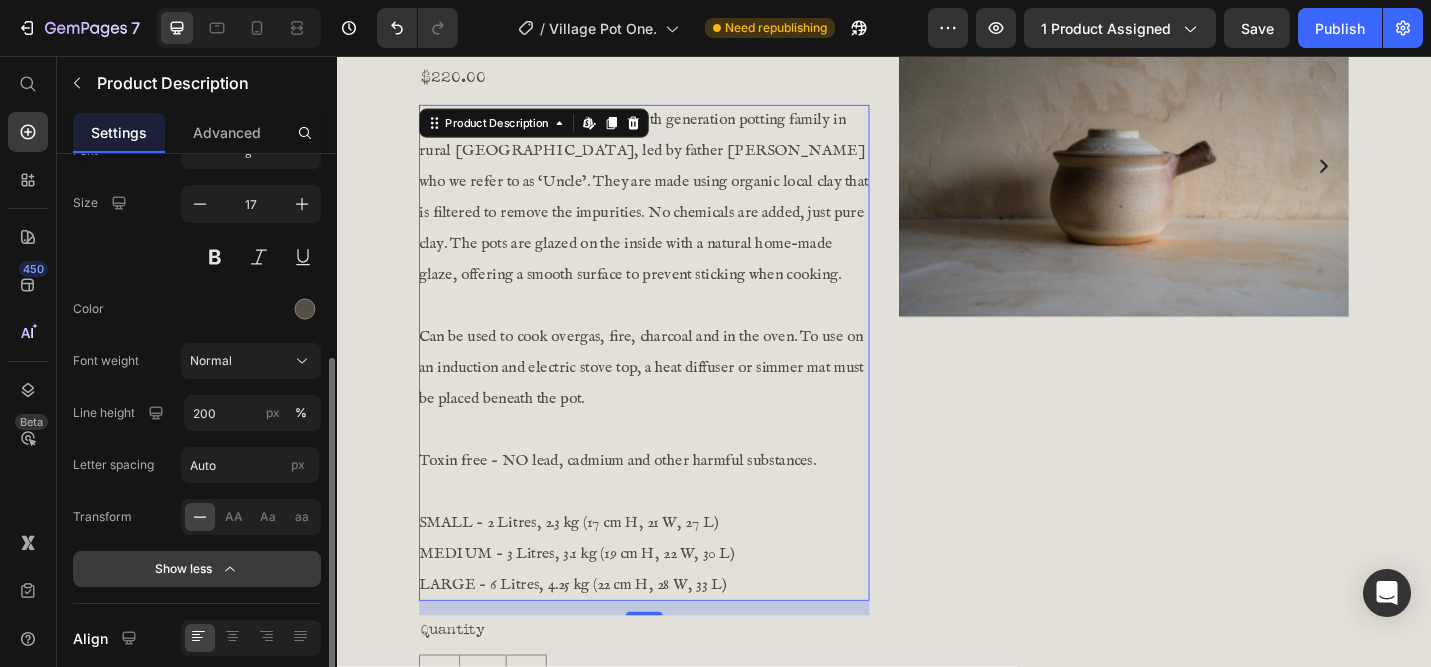 click 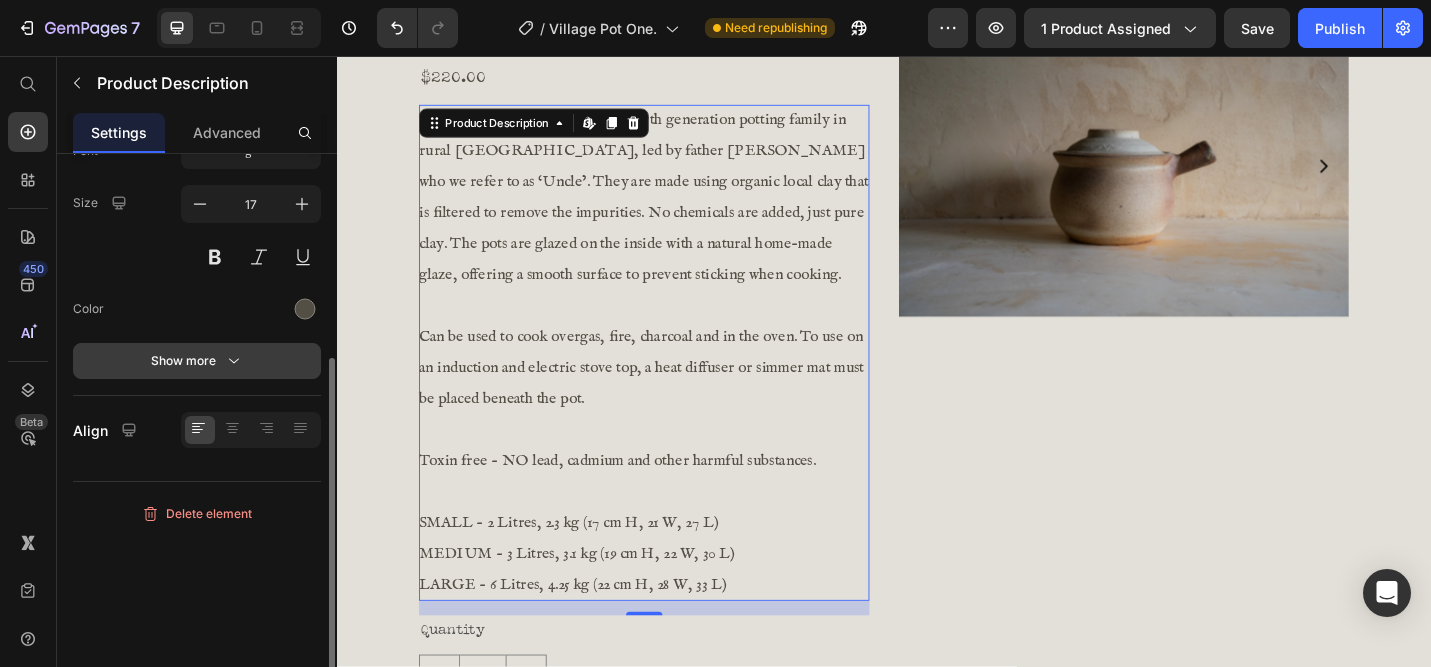 click on "Show more" at bounding box center [197, 361] 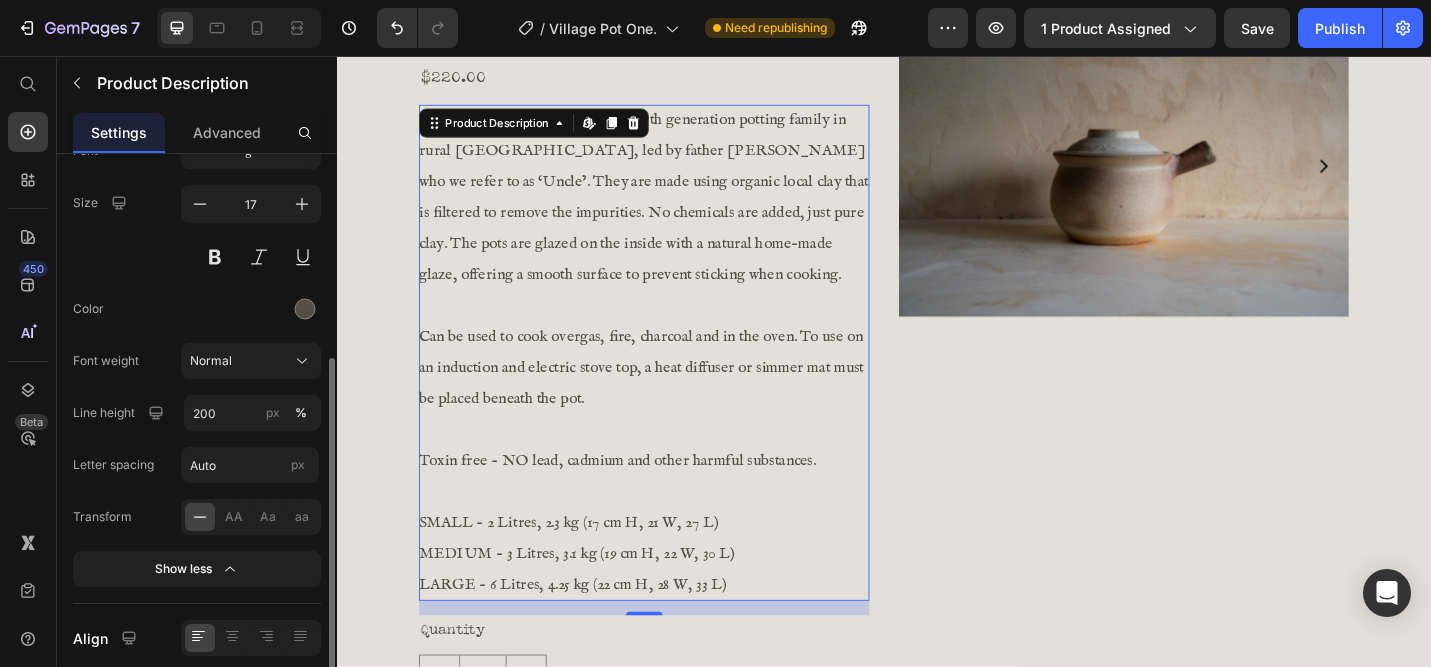 scroll, scrollTop: 443, scrollLeft: 0, axis: vertical 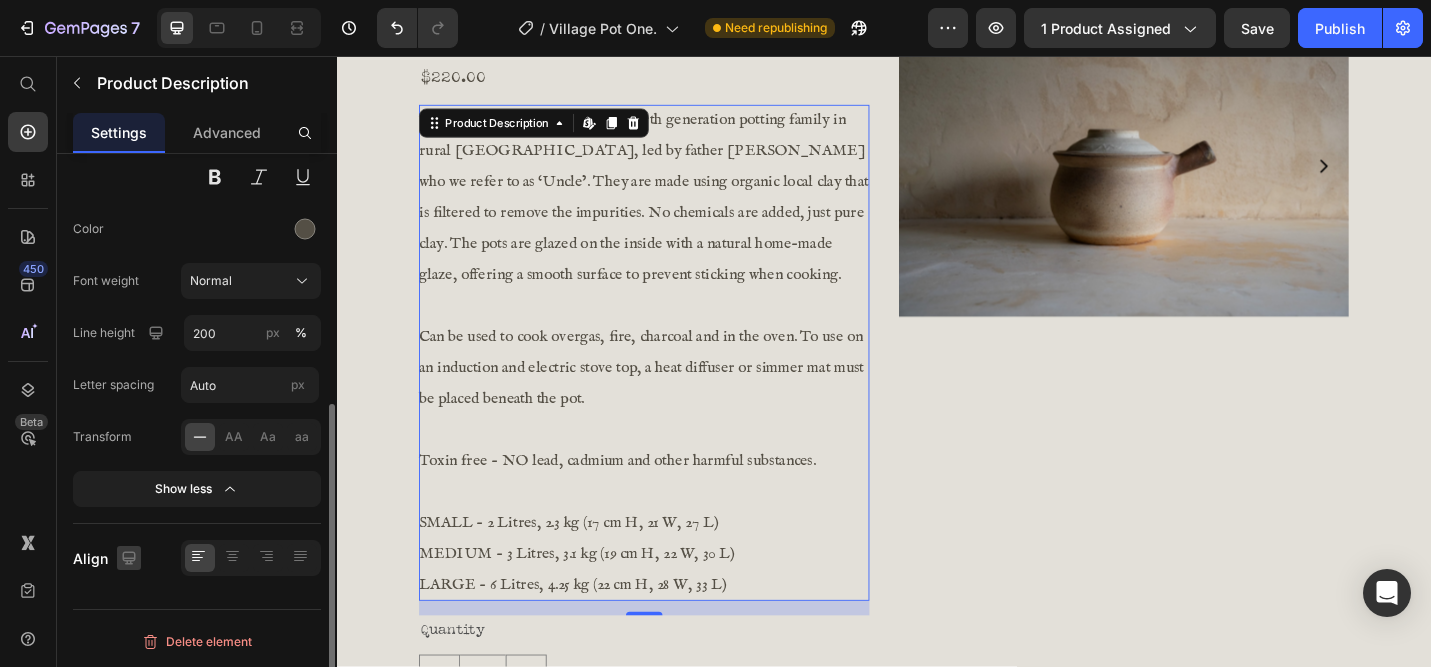 click 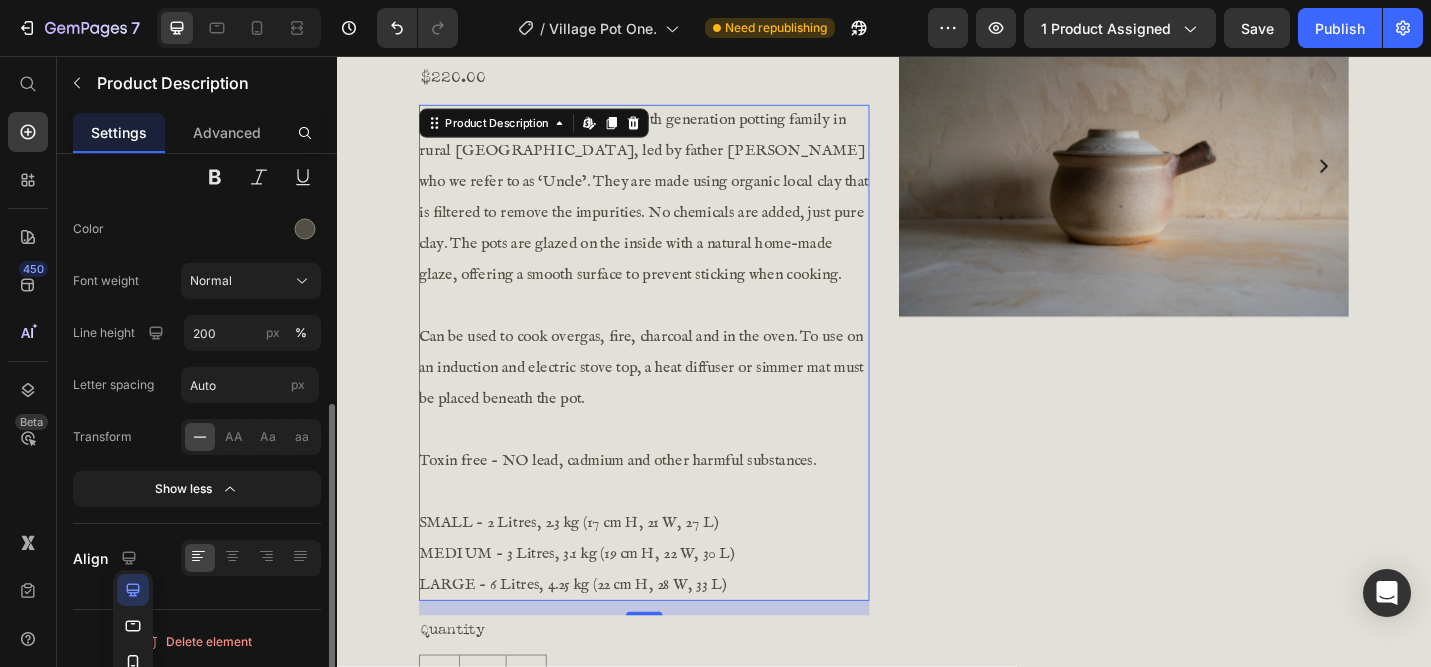 click 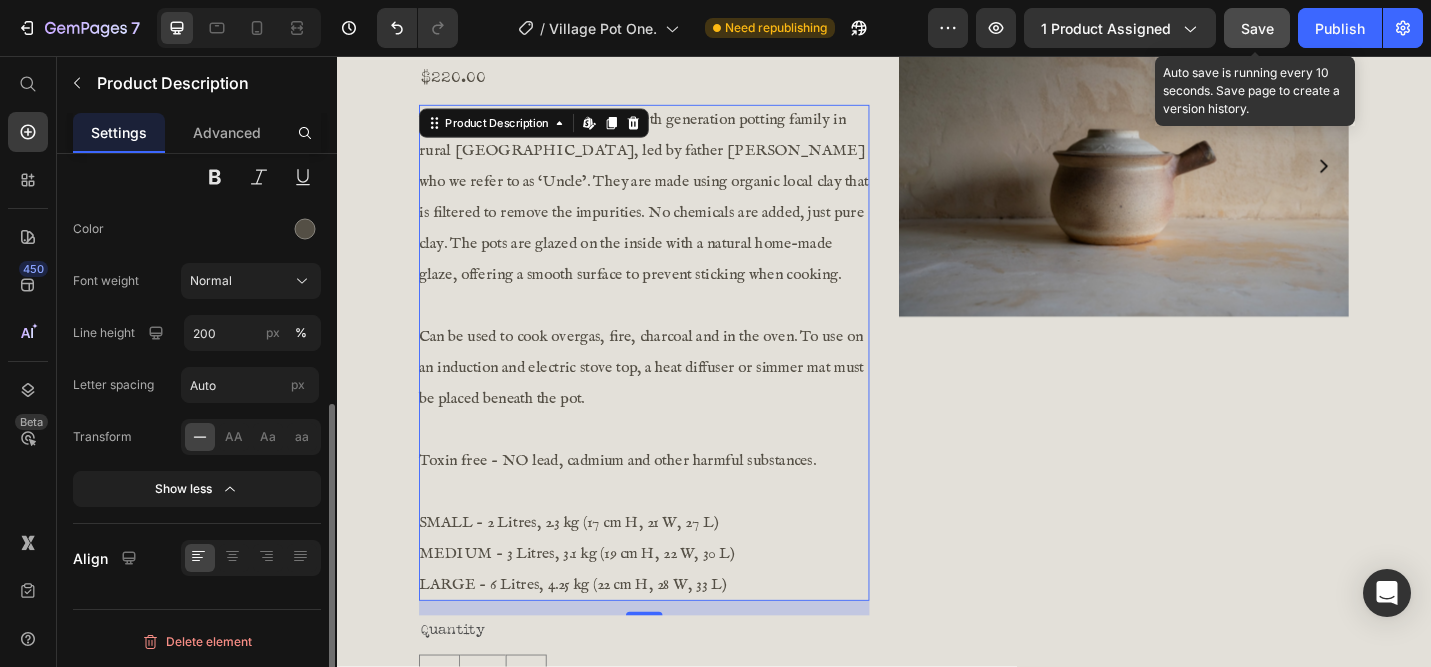 click on "Save" 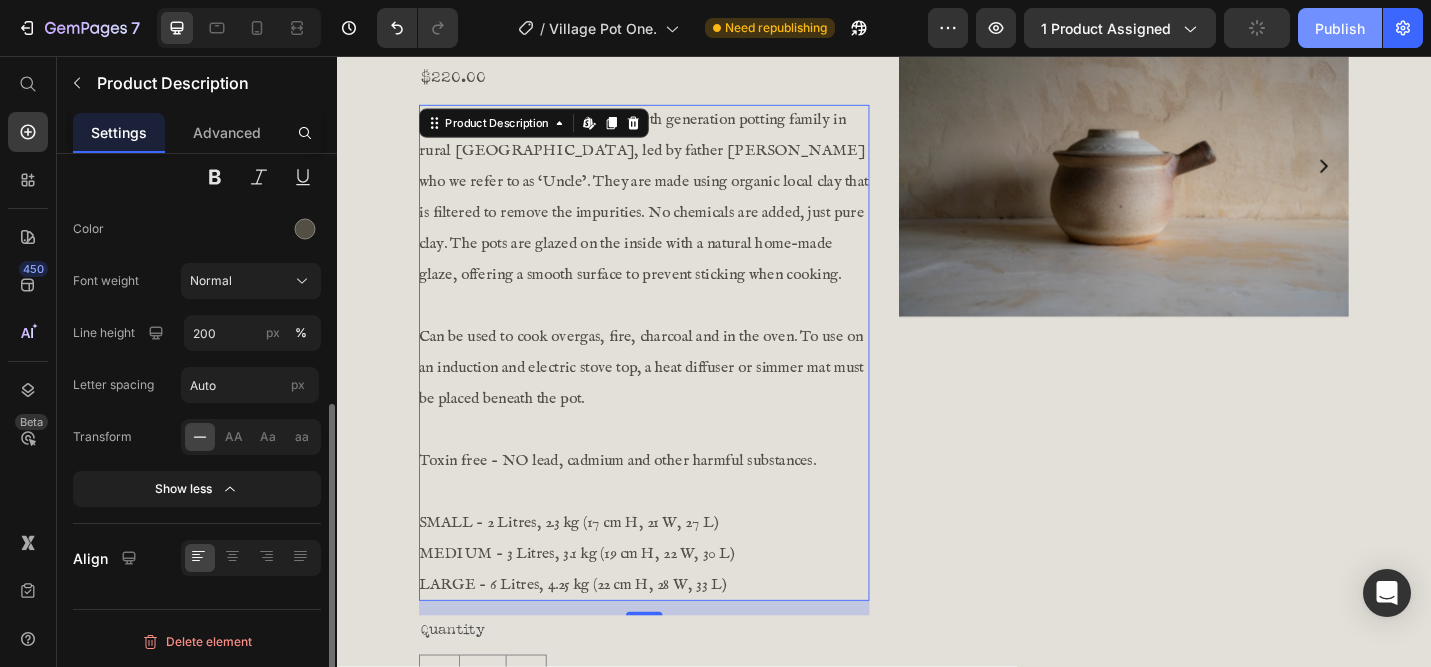 click on "Publish" 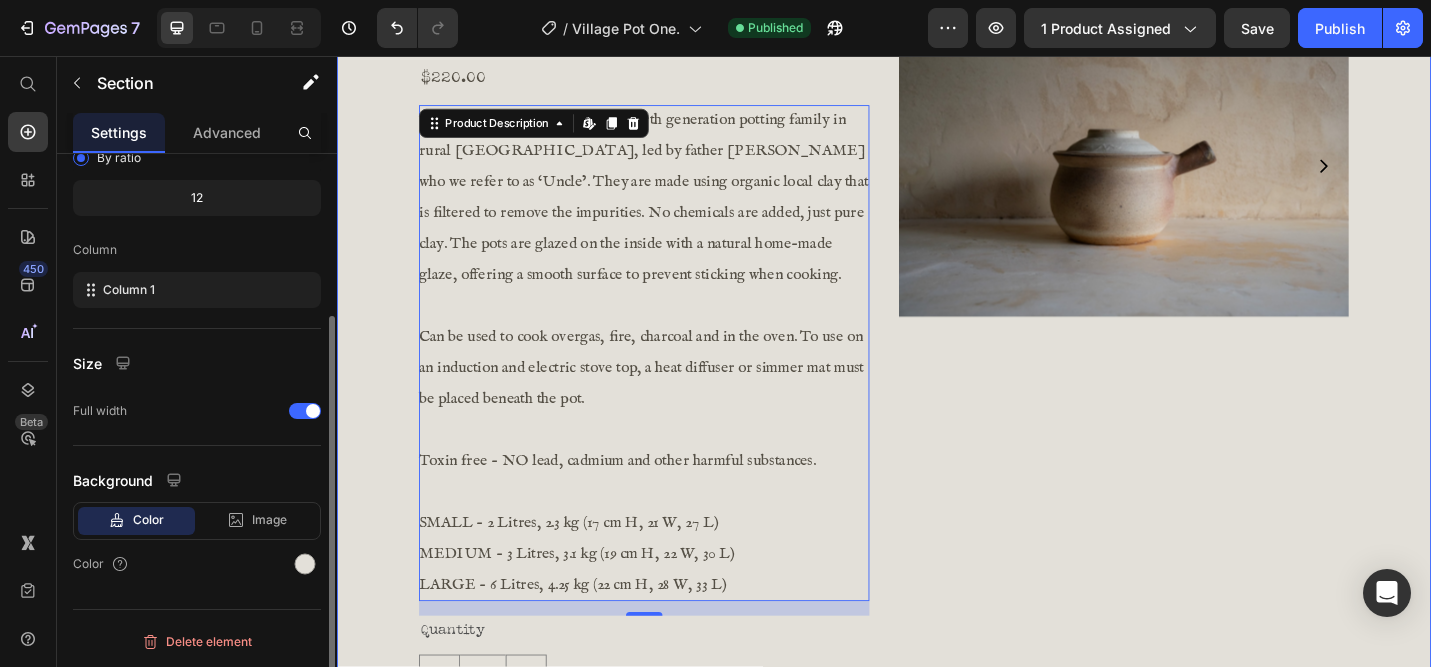 click on "Product Images
Product Images Village Pot One. Product Title $220.00 Product Price Row Quantity Text Block 1 Product Quantity ADD TO CART Add to Cart The Village Pots are made by a fourth generation potting family in rural [GEOGRAPHIC_DATA], led by father [PERSON_NAME] who we refer to as ‘Uncle’. They are made using organic local clay that is filtered to remove the impurities. No chemicals are added, just pure clay. The pots are glazed on the inside with a natural home-made glaze, offering a smooth surface to prevent sticking when cooking.
Can be used to cook over  gas,   fire ,   charcoal   and in the   oven . To use on an induction and electric stove top, a heat diffuser or simmer mat must be placed beneath the pot.
Toxin free - NO lead, cadmium and other harmful substances.
SMALL - 2 Litres, 2.3 kg (17 cm H, 21 W, 27 L)
MEDIUM - 3 Litres, 3.1 kg (19 cm H, 22 W, 30 L)
16 Quantity" at bounding box center (937, 764) 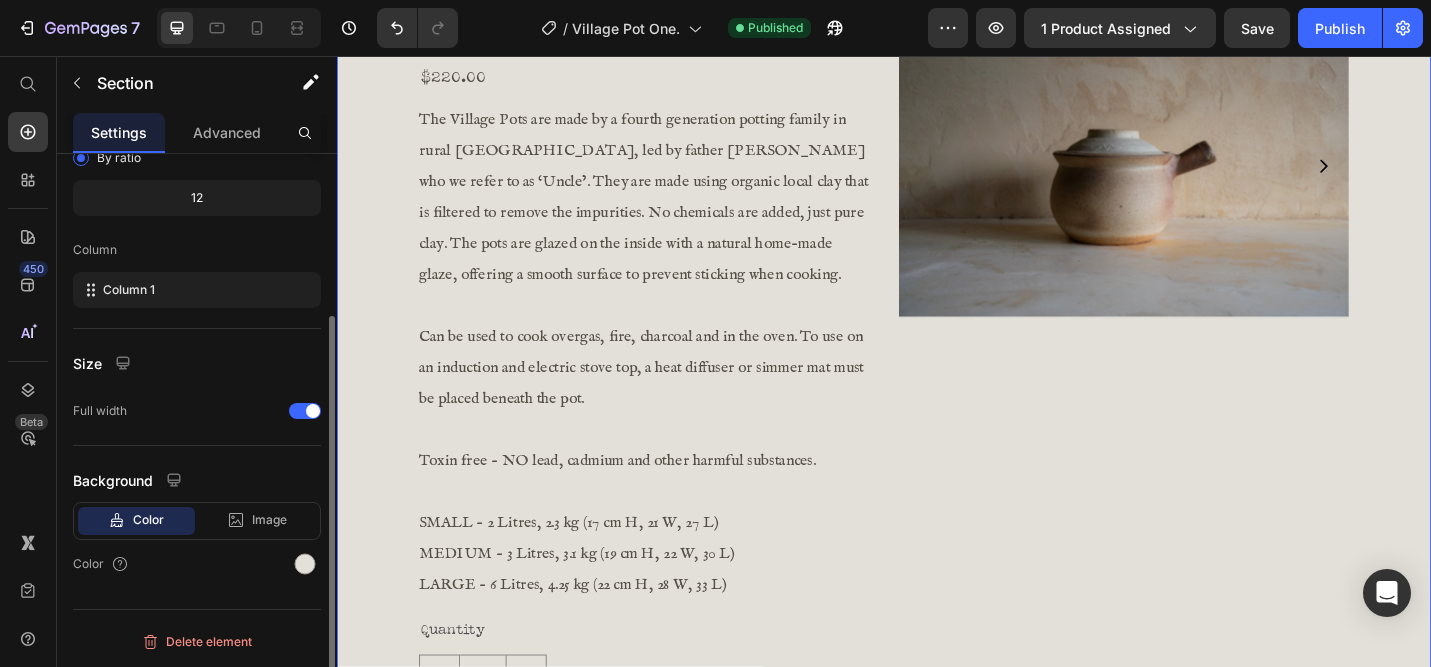 scroll, scrollTop: 0, scrollLeft: 0, axis: both 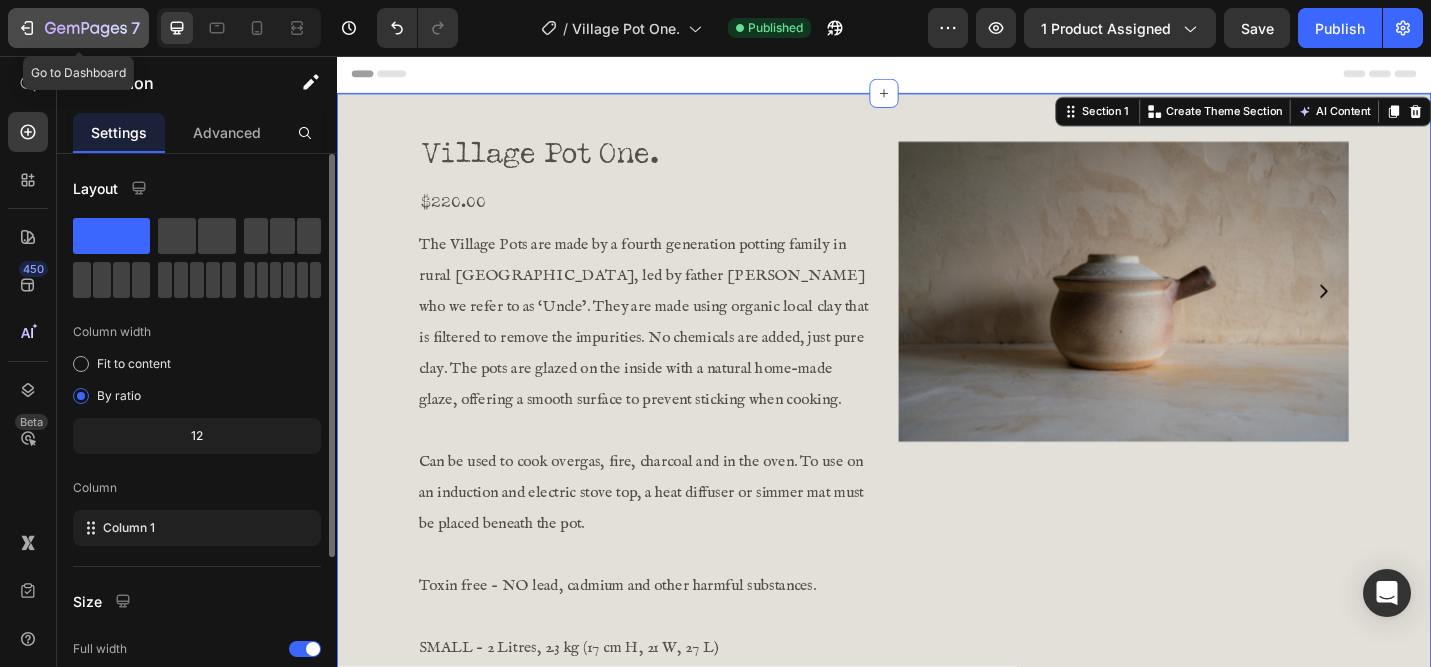 click 